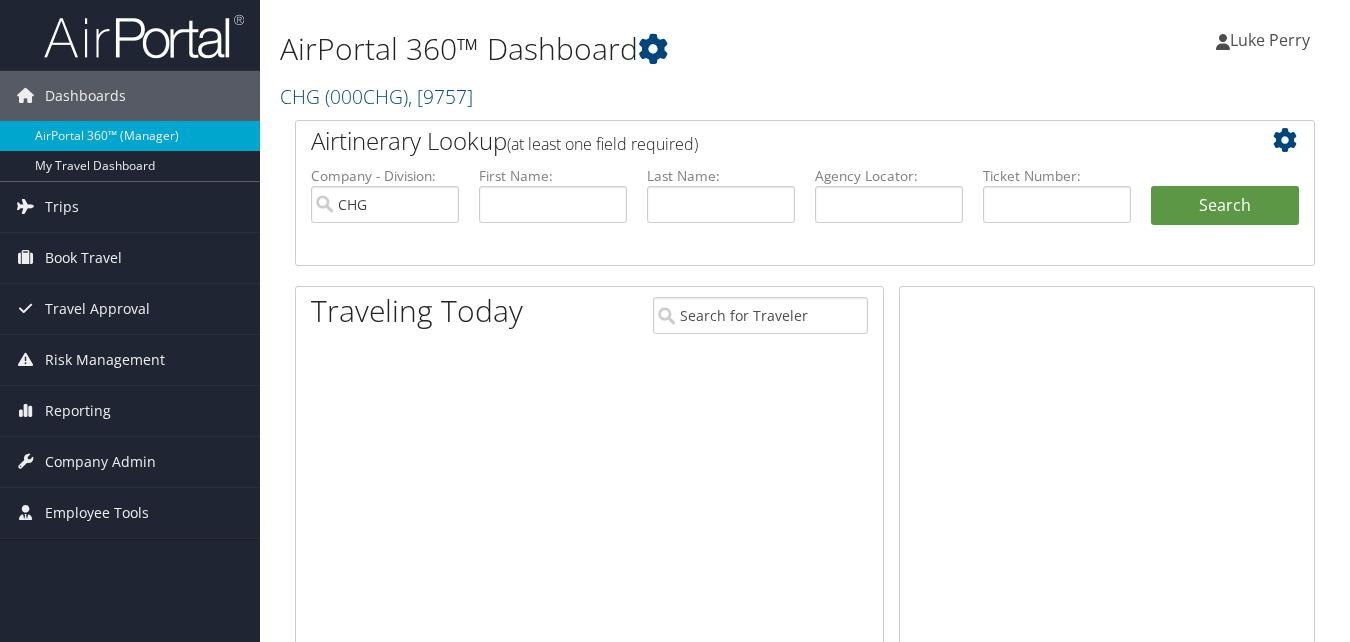scroll, scrollTop: 0, scrollLeft: 0, axis: both 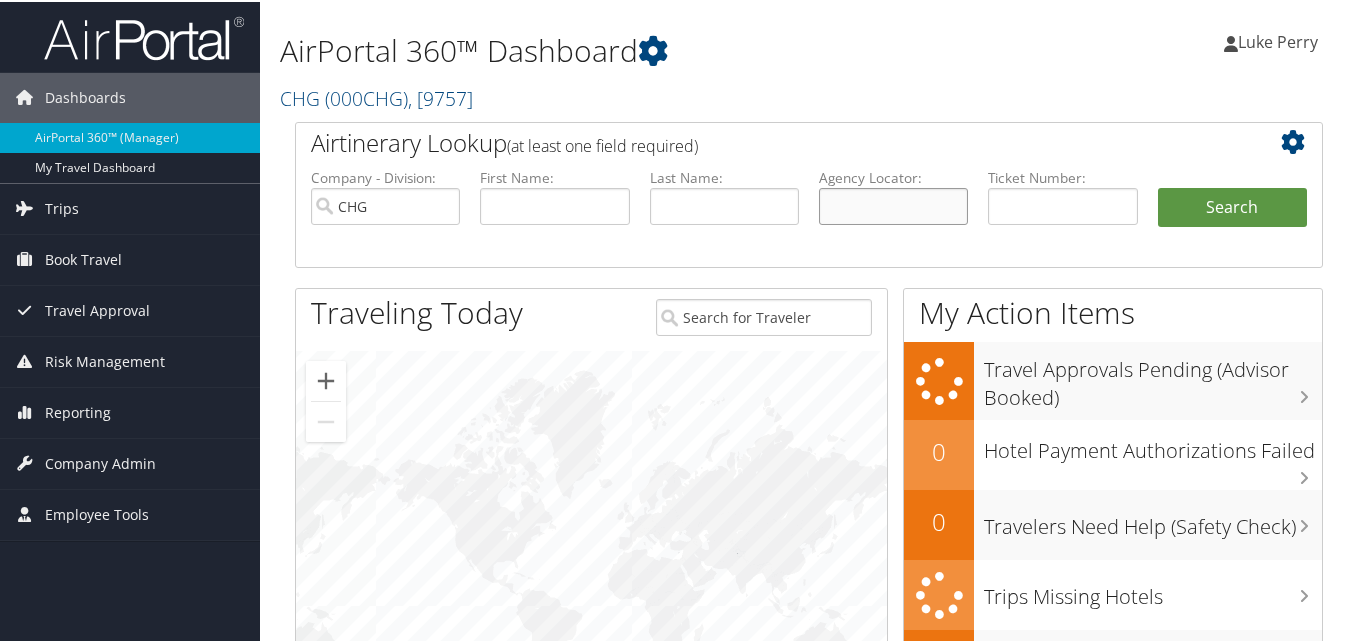 click at bounding box center (893, 204) 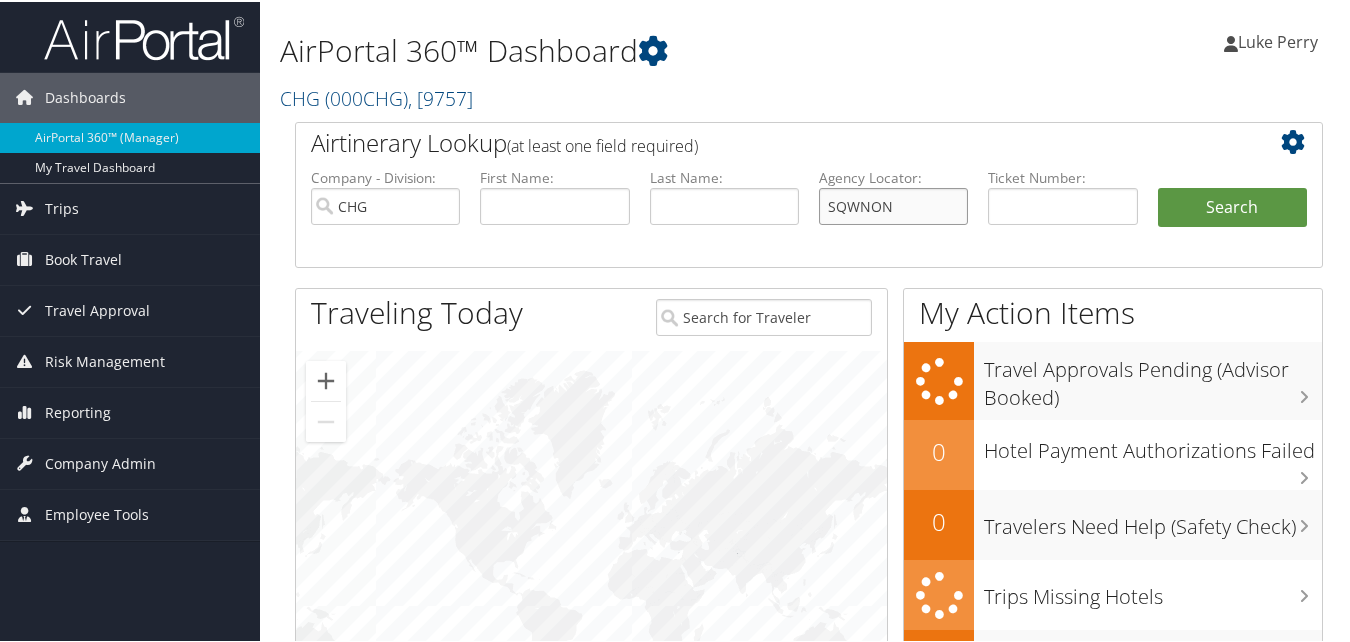 click on "SQWNON" at bounding box center [893, 204] 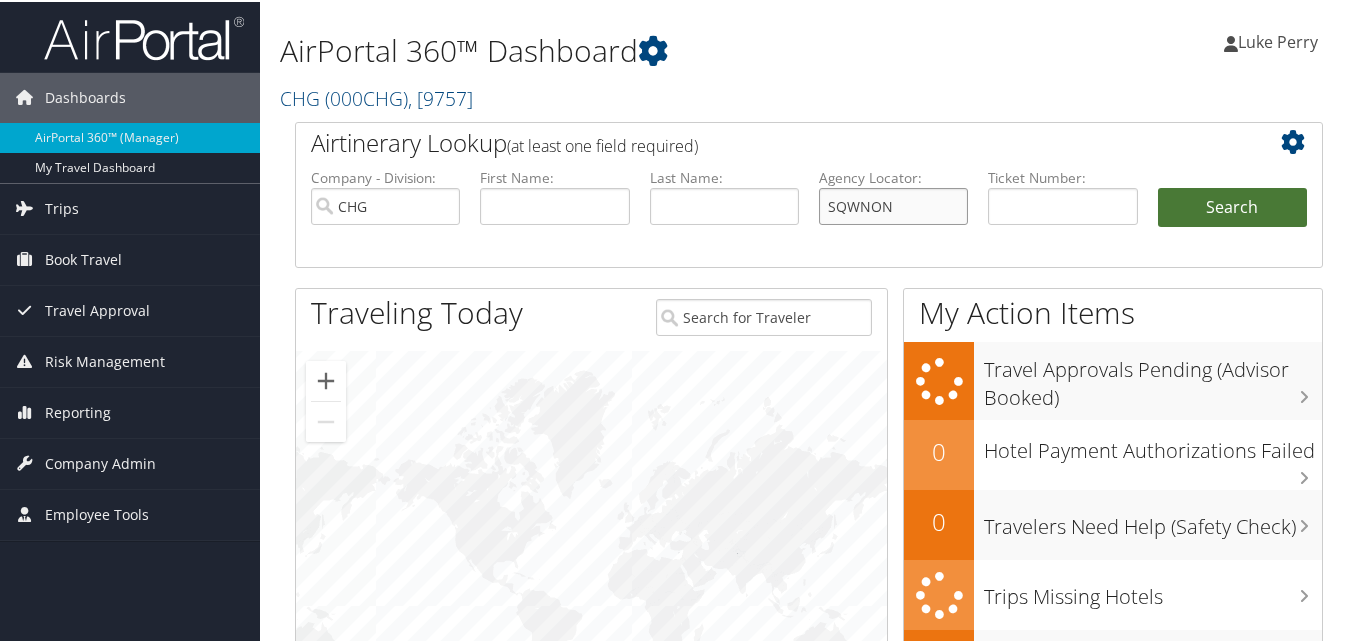 type on "SQWNON" 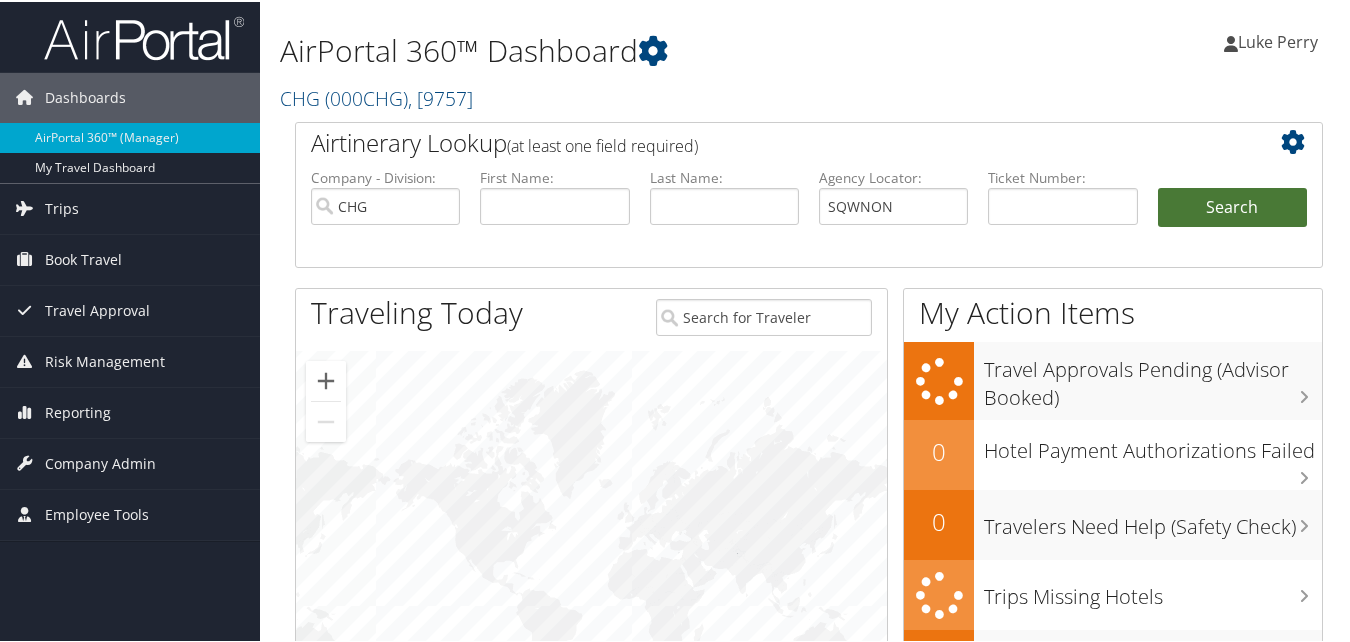click on "Search" at bounding box center [1232, 206] 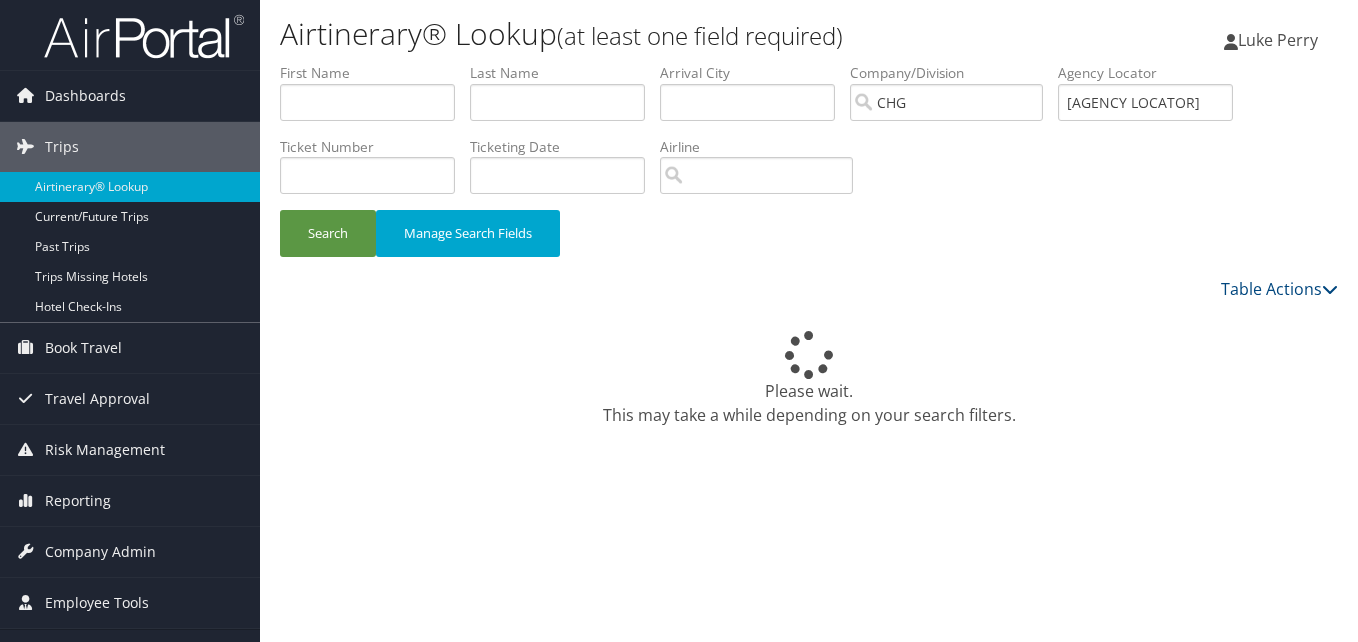 scroll, scrollTop: 0, scrollLeft: 0, axis: both 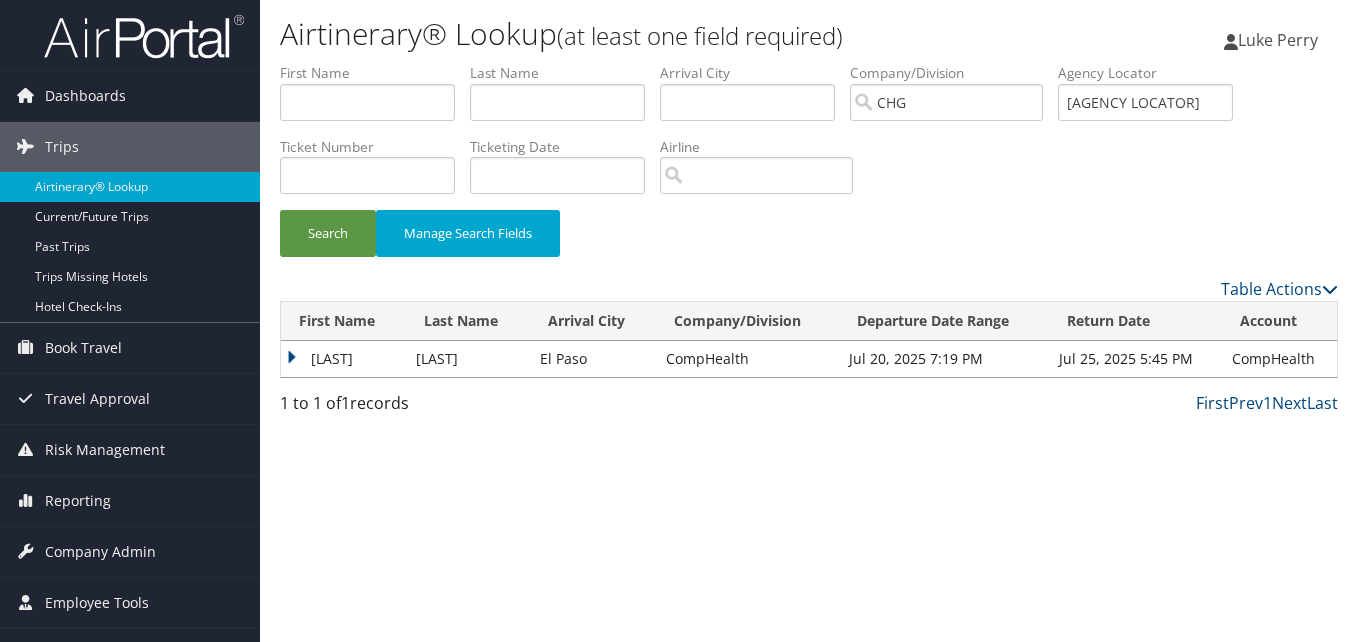 click on "Madhuri" at bounding box center (343, 359) 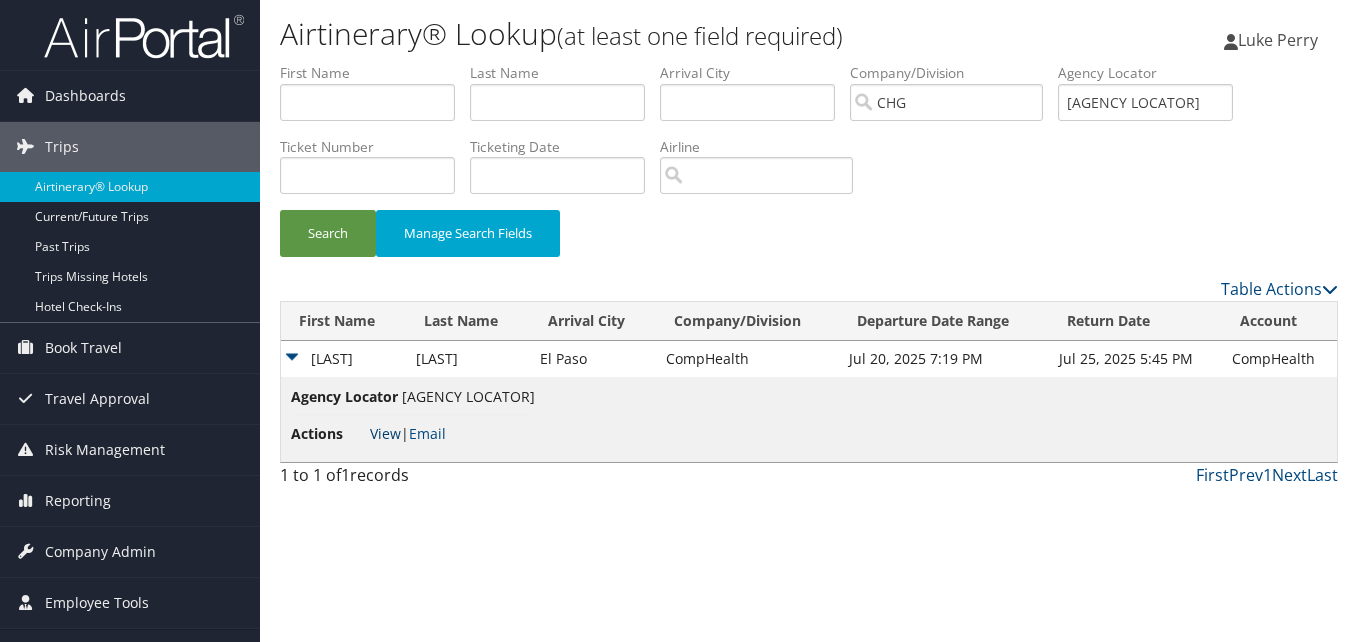 click on "View" at bounding box center [385, 433] 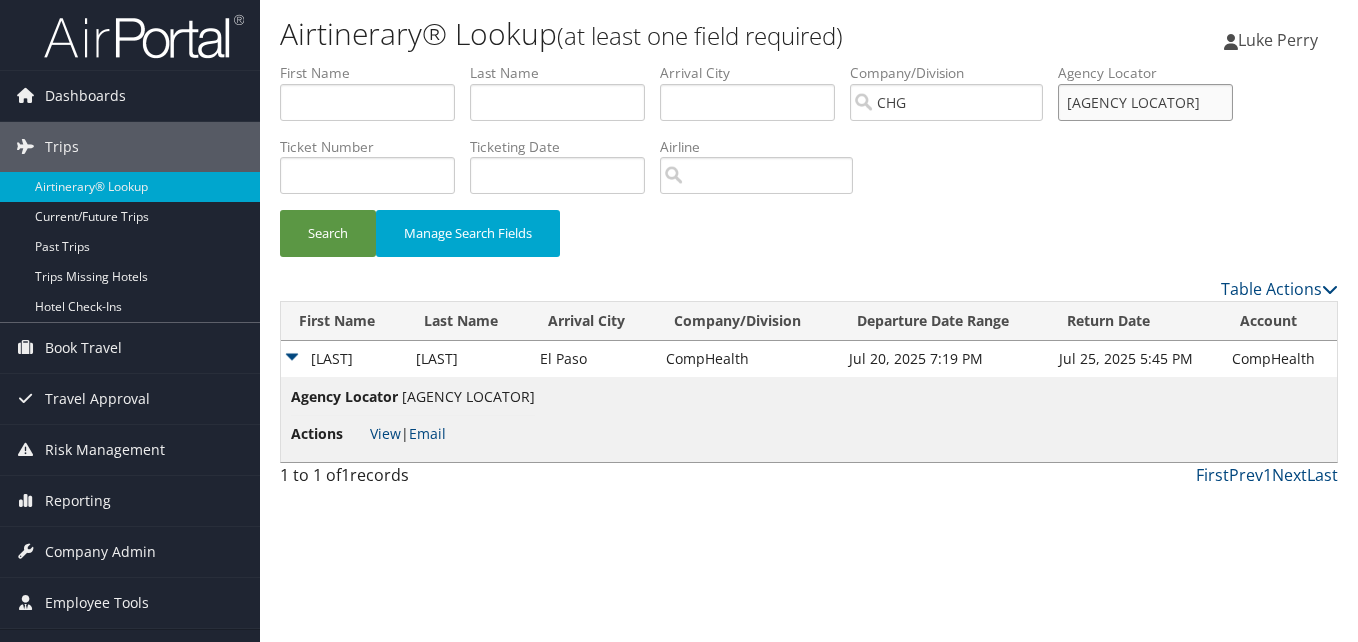 drag, startPoint x: 1166, startPoint y: 99, endPoint x: 1048, endPoint y: 104, distance: 118.10589 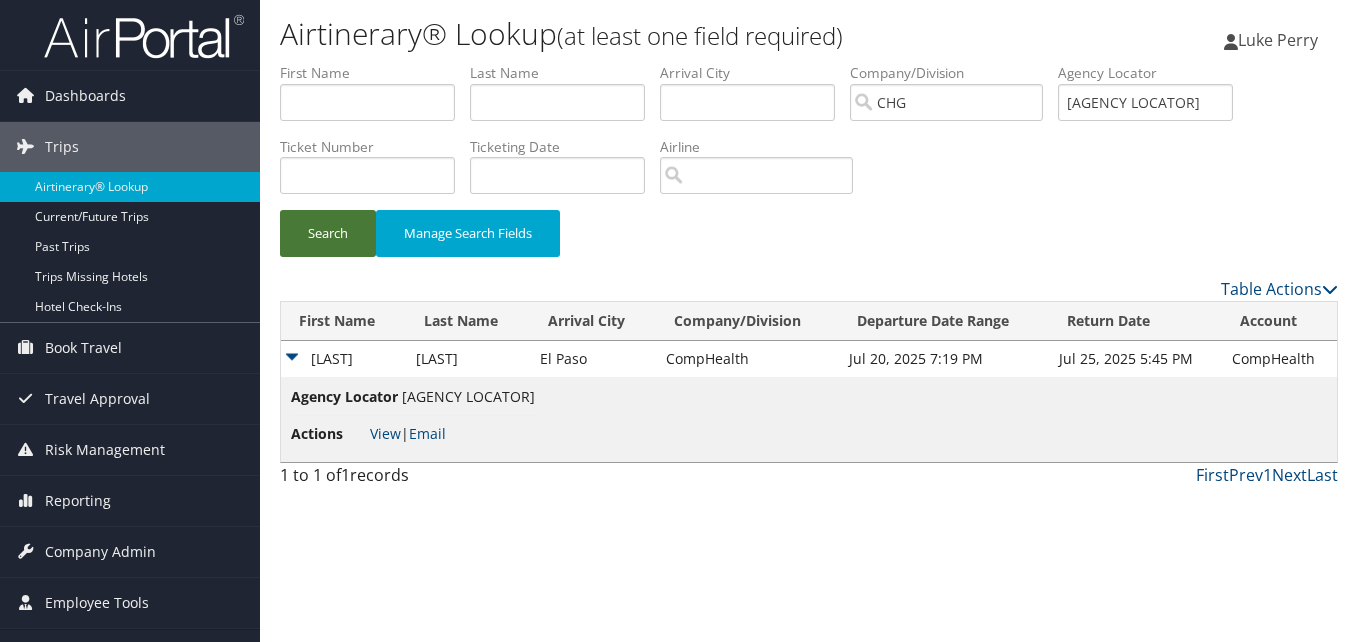 click on "Search" at bounding box center (328, 233) 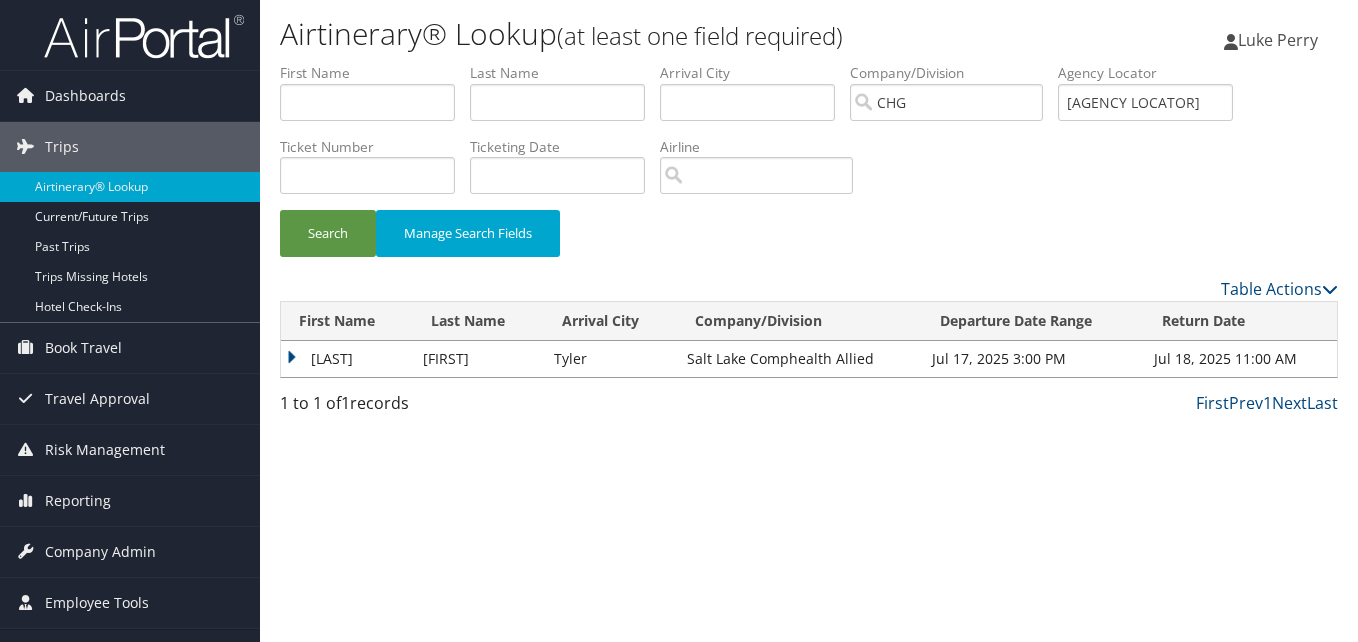 click on "Shahzad" at bounding box center (347, 359) 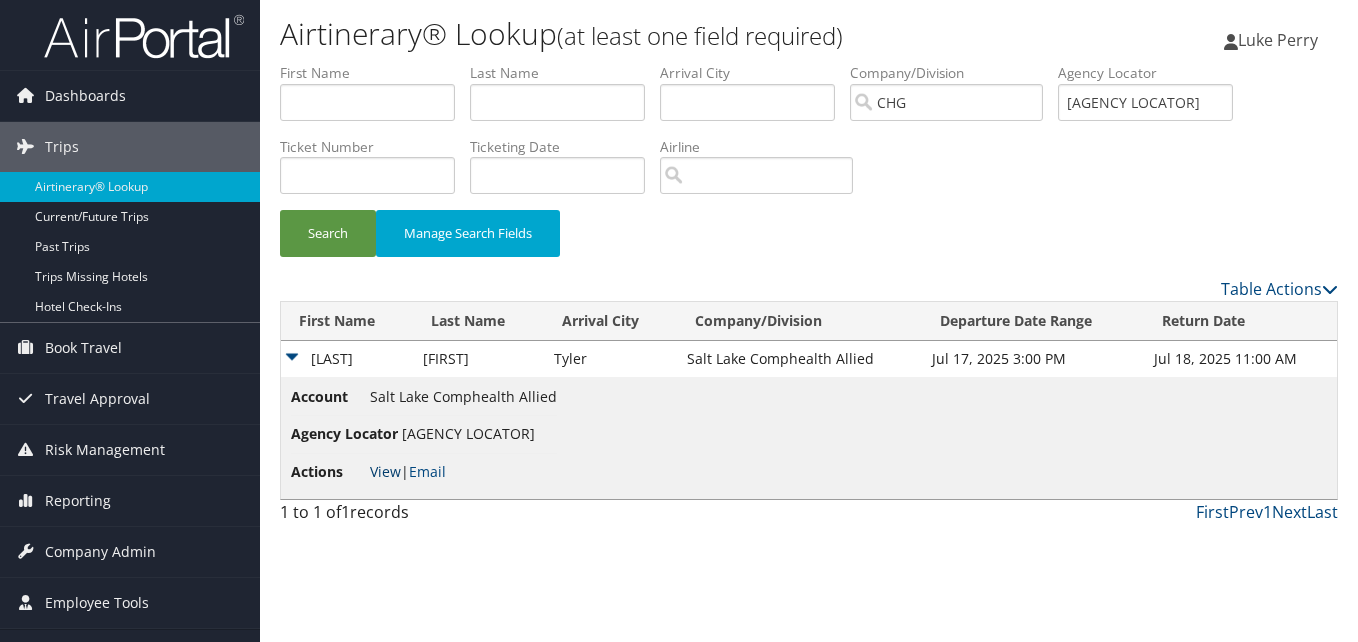 click on "View" at bounding box center [385, 471] 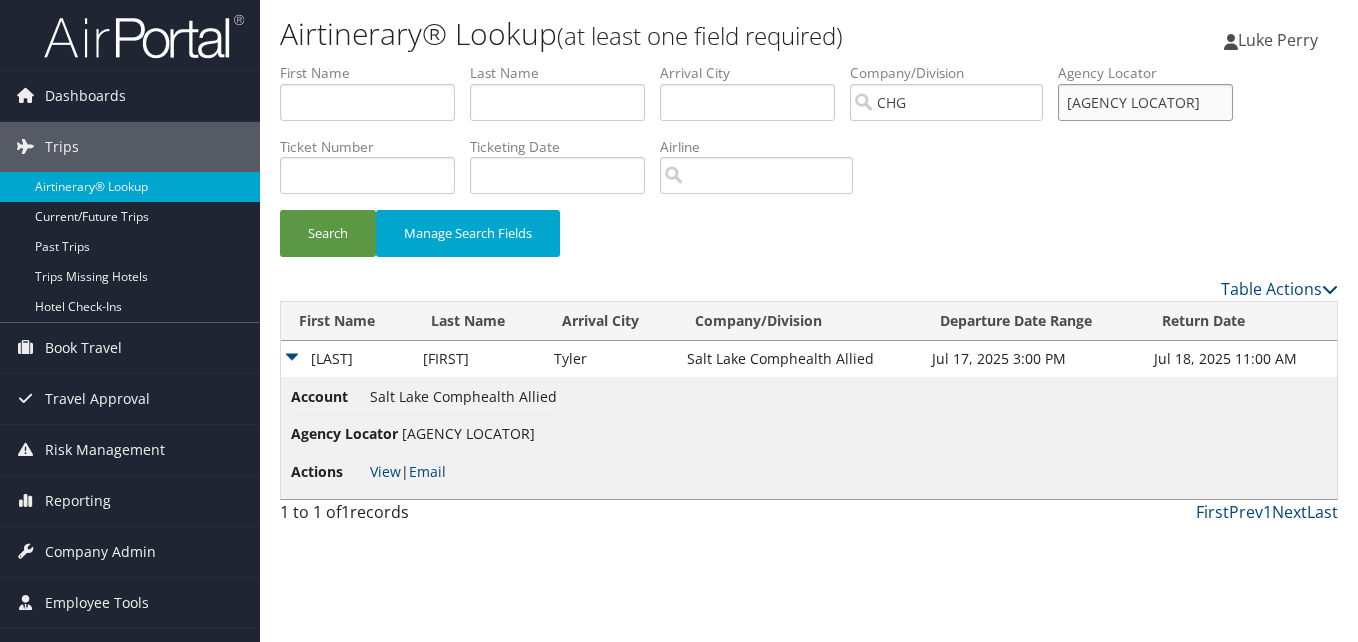 drag, startPoint x: 1159, startPoint y: 98, endPoint x: 1058, endPoint y: 109, distance: 101.597244 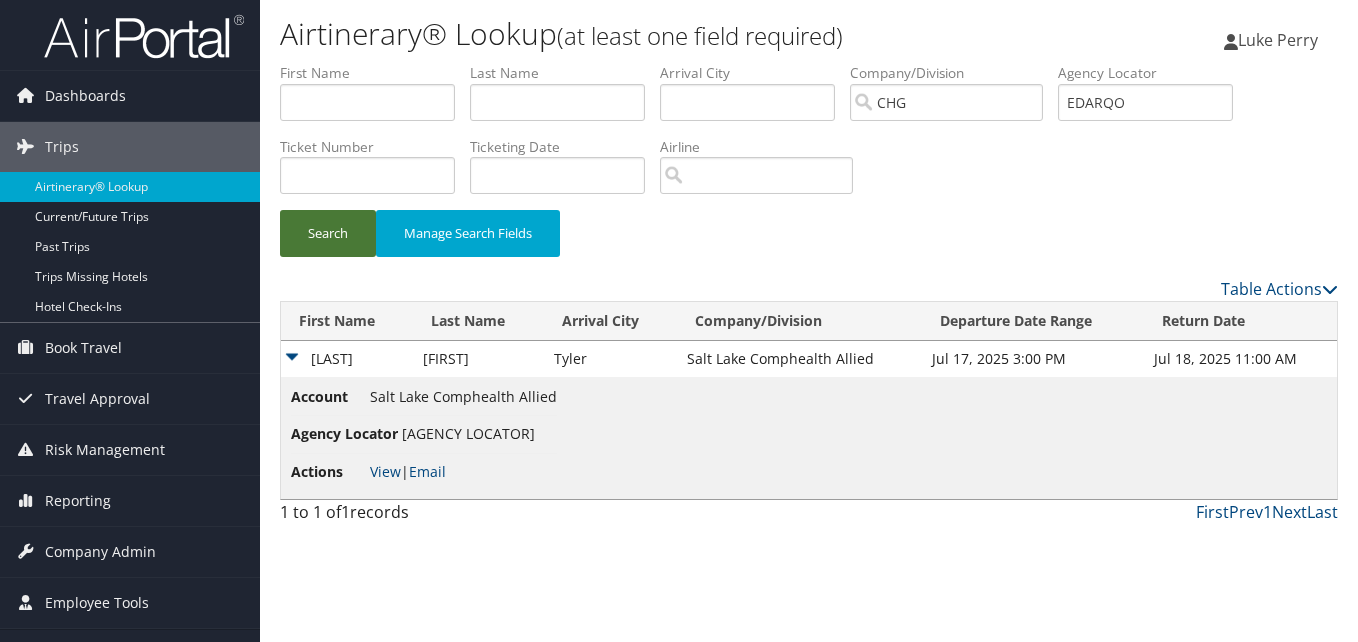 click on "Search" at bounding box center (328, 233) 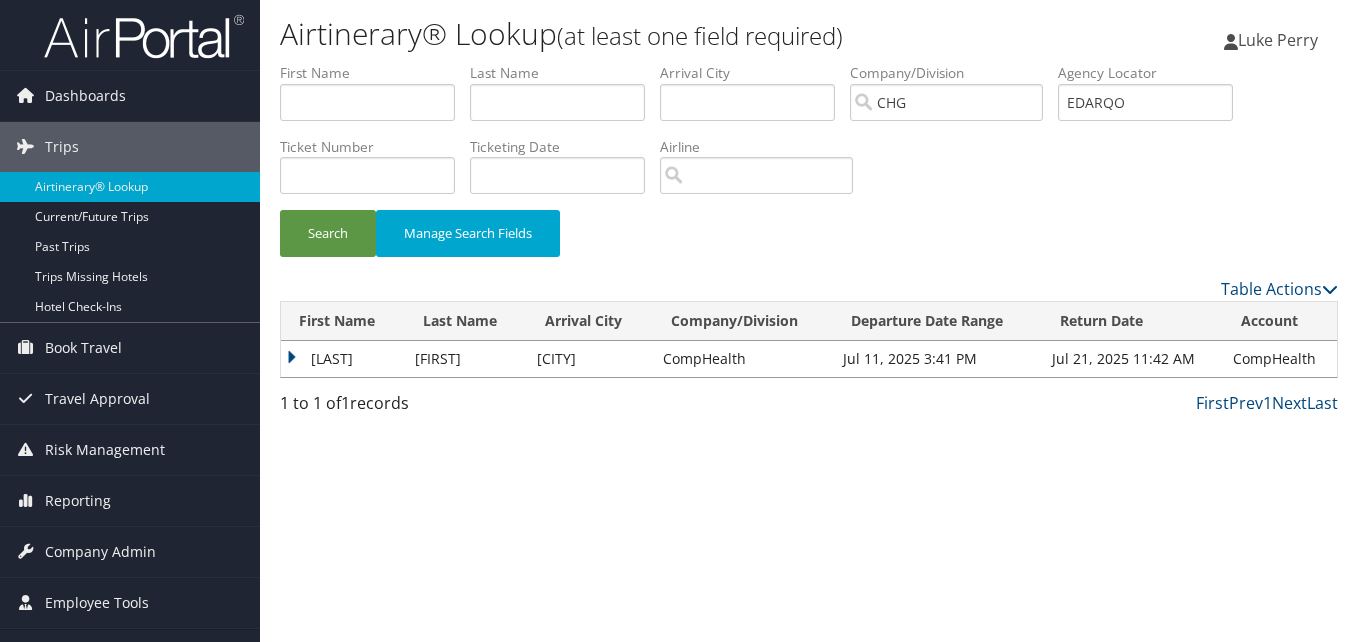 click on "Sohrab" at bounding box center (343, 359) 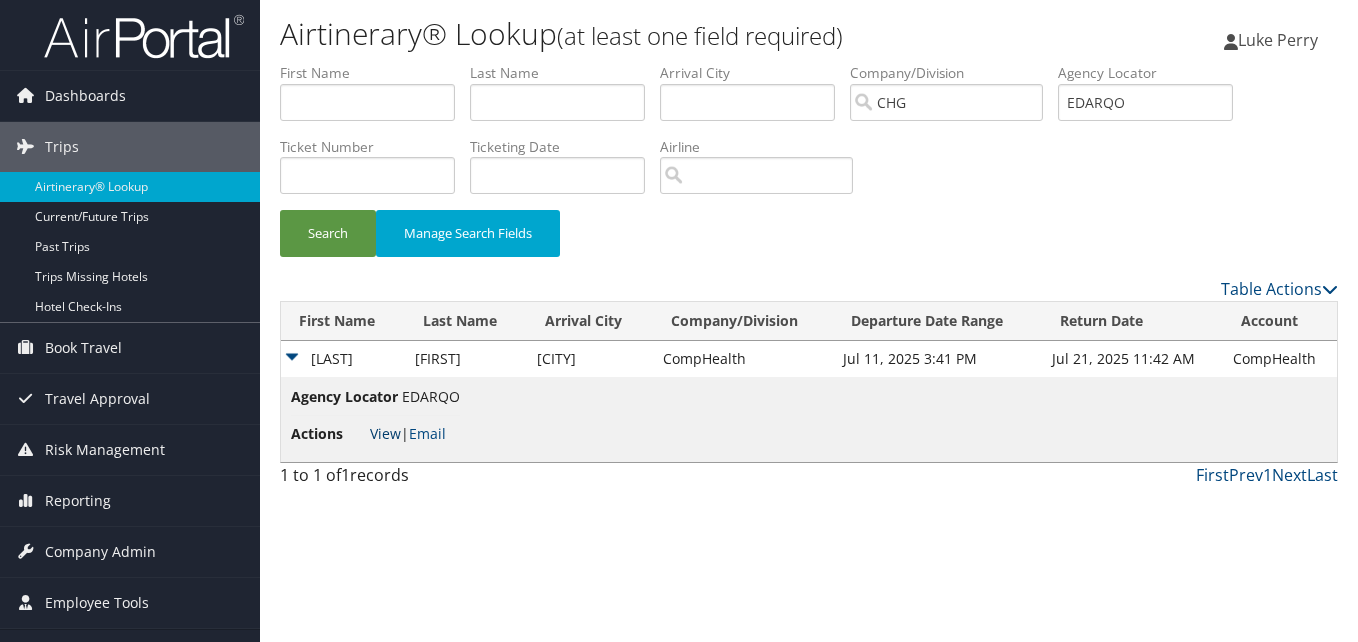 click on "View" at bounding box center (385, 433) 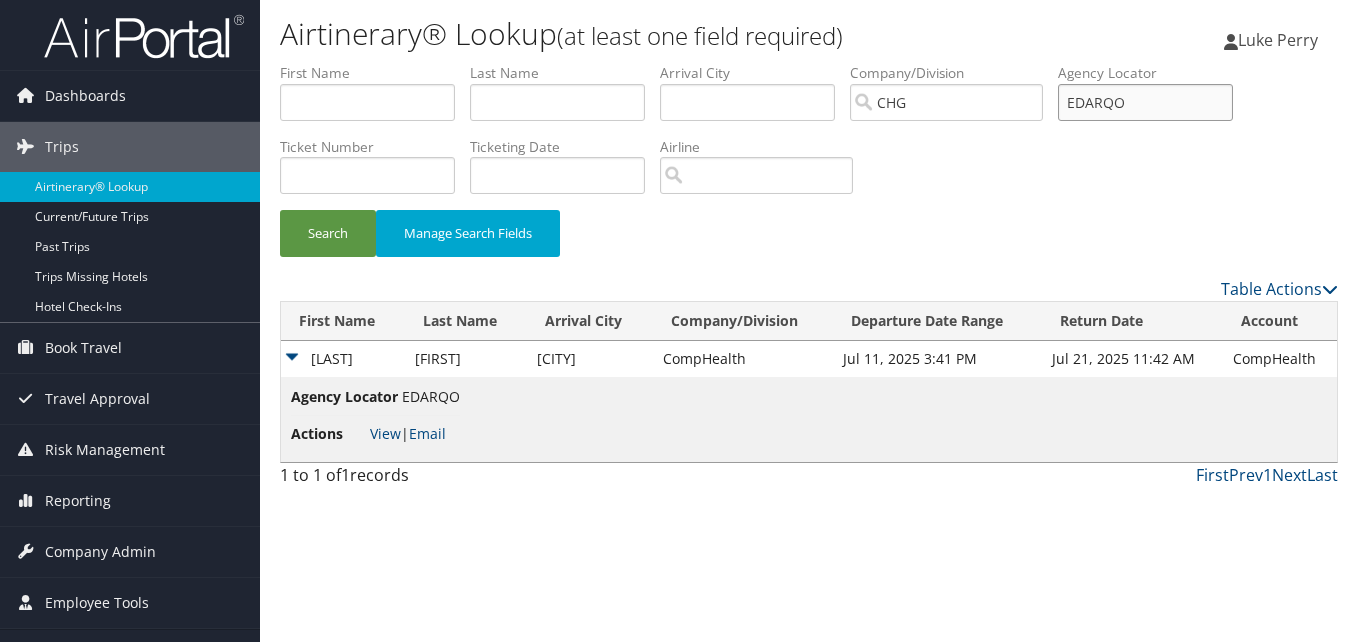 drag, startPoint x: 1148, startPoint y: 94, endPoint x: 986, endPoint y: 92, distance: 162.01234 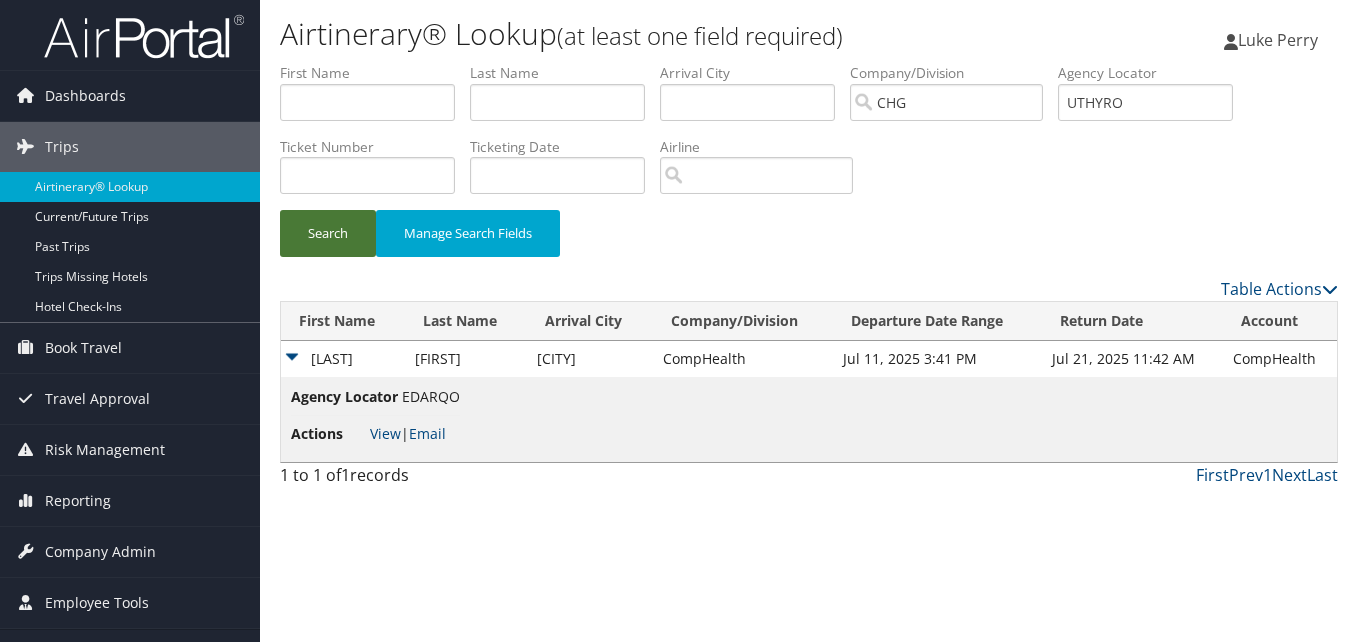 click on "Search" at bounding box center (328, 233) 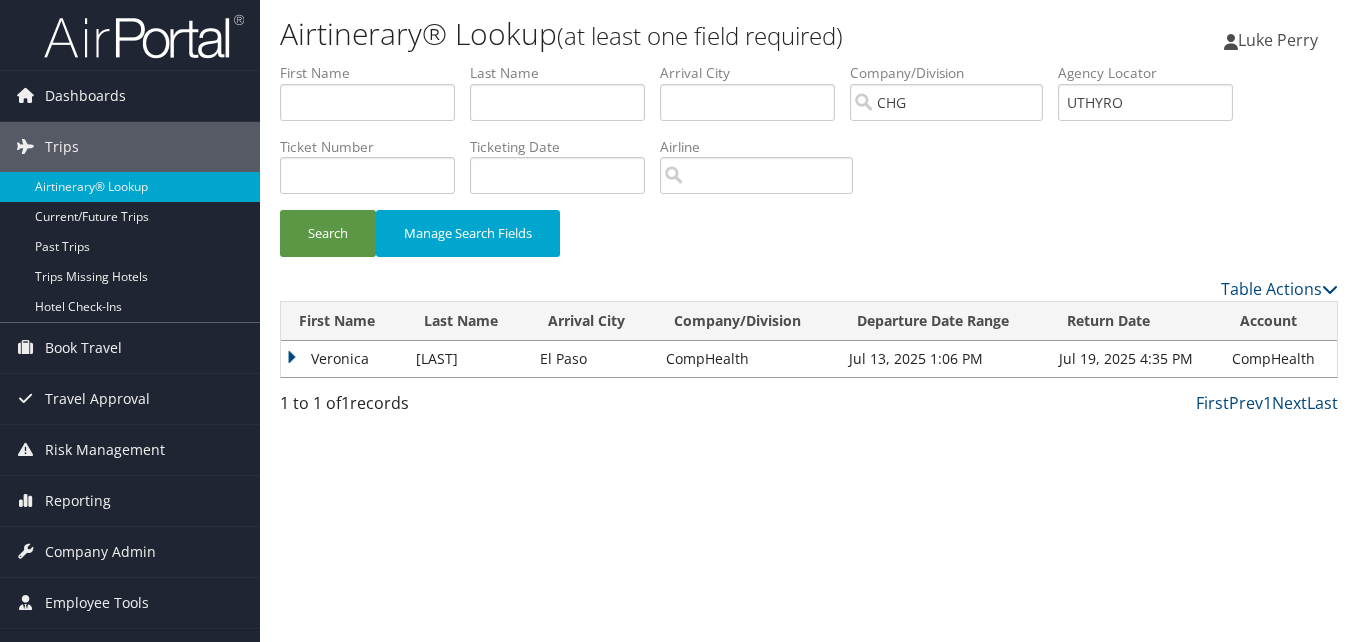 click on "Veronica" at bounding box center (343, 359) 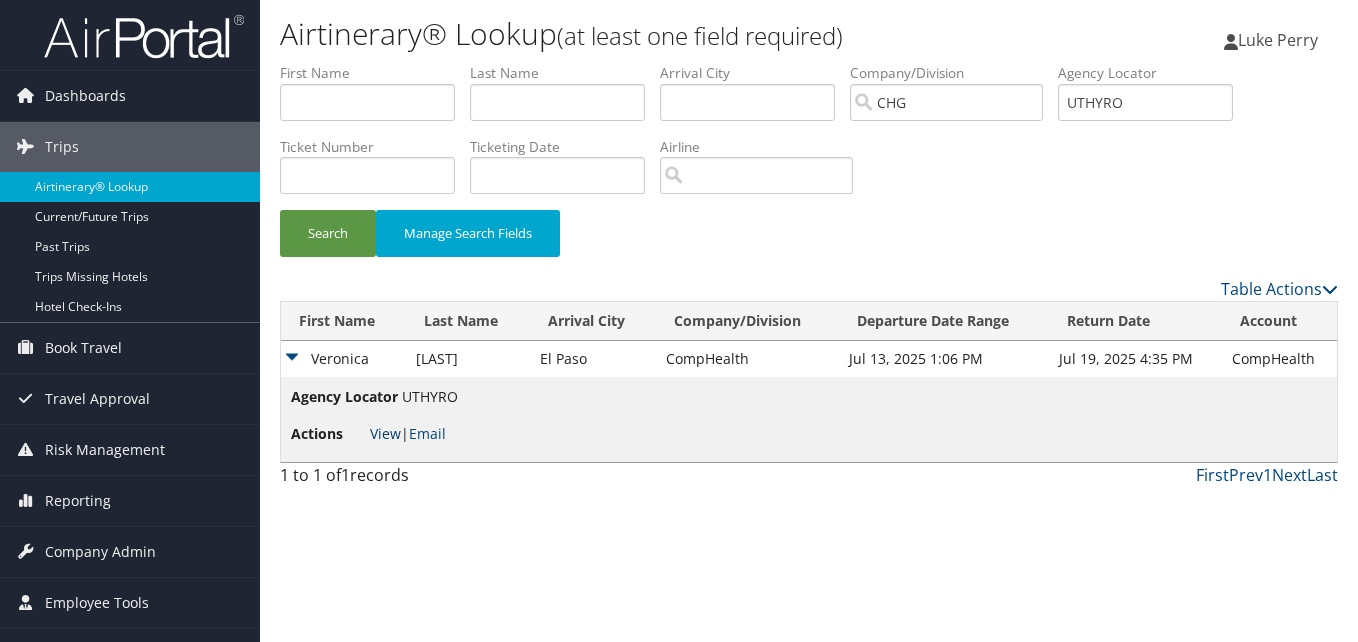 click on "View" at bounding box center (385, 433) 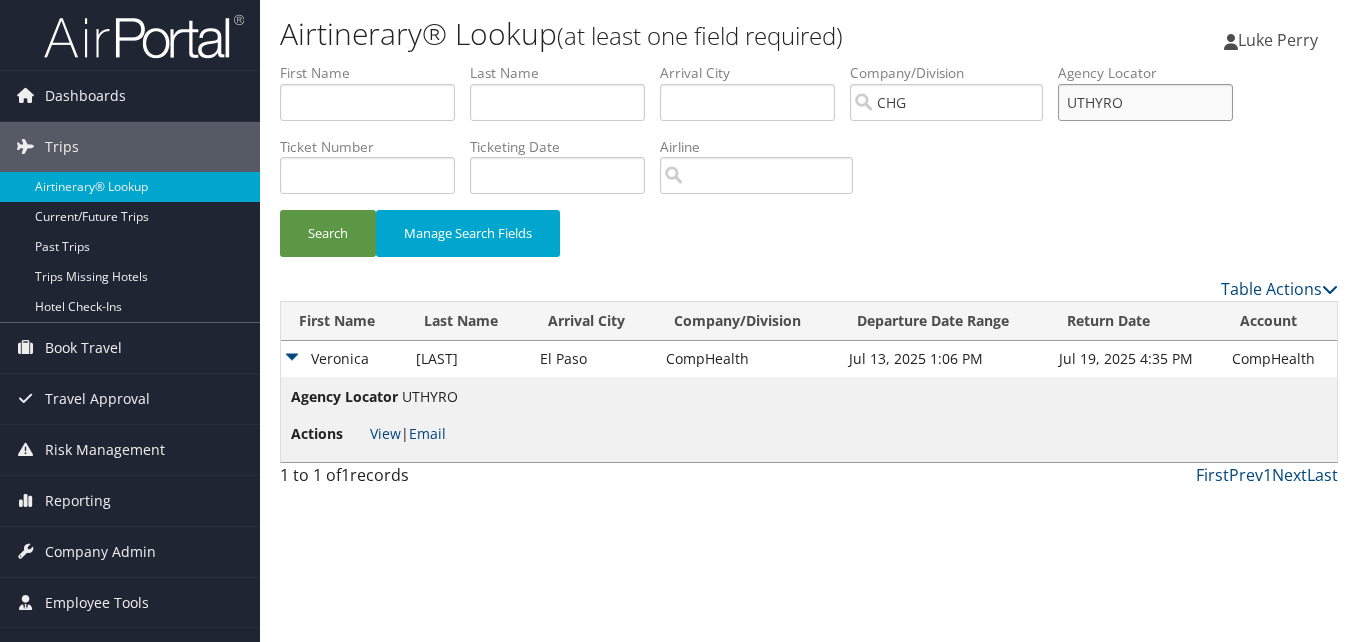 drag, startPoint x: 1146, startPoint y: 106, endPoint x: 935, endPoint y: 74, distance: 213.41275 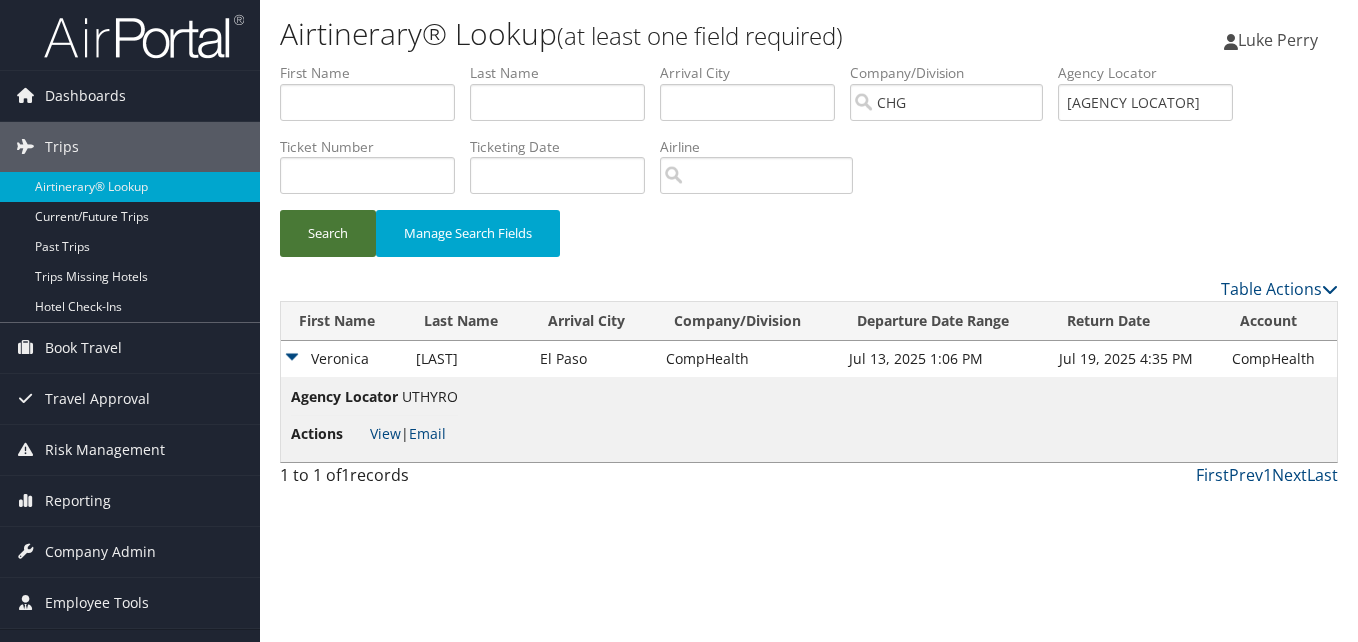 click on "Search" at bounding box center (328, 233) 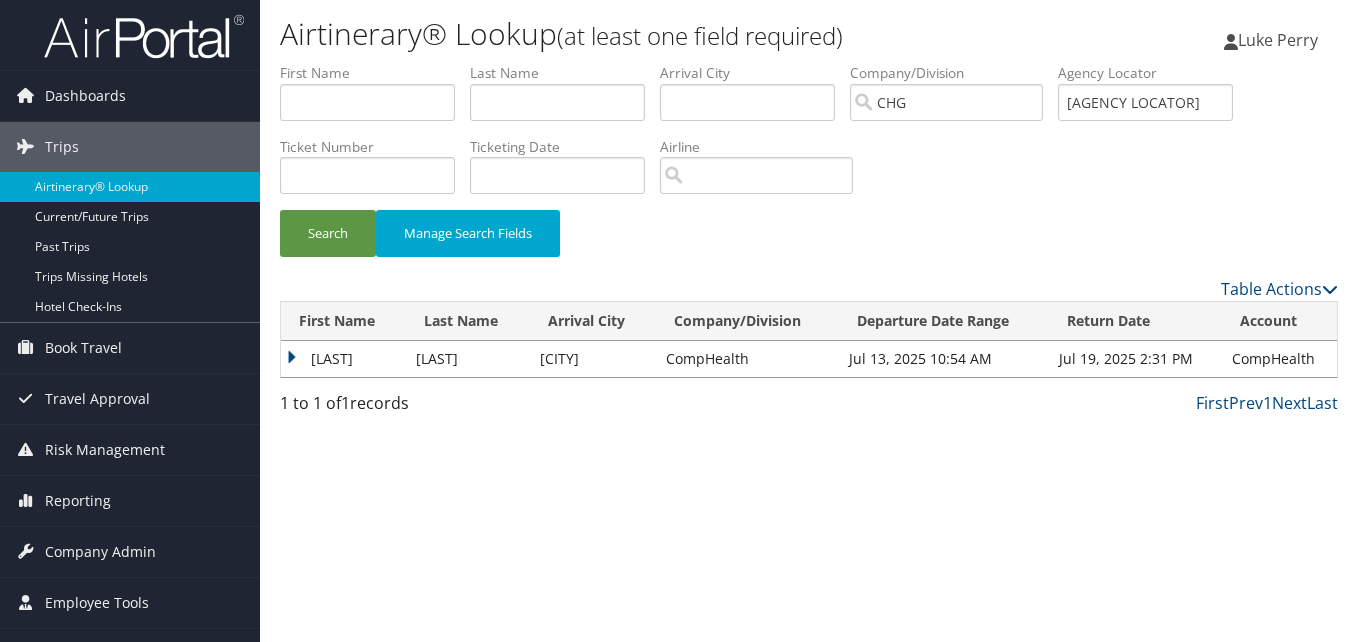 click on "Manuel" at bounding box center (343, 359) 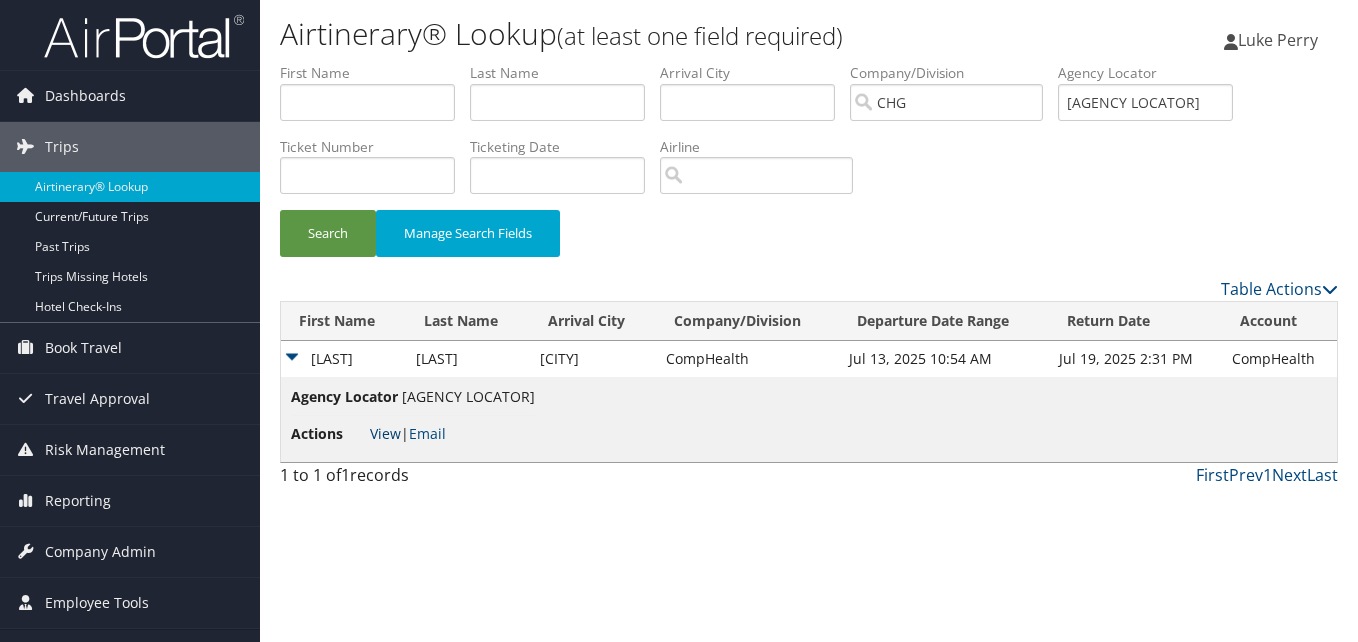 click on "View" at bounding box center (385, 433) 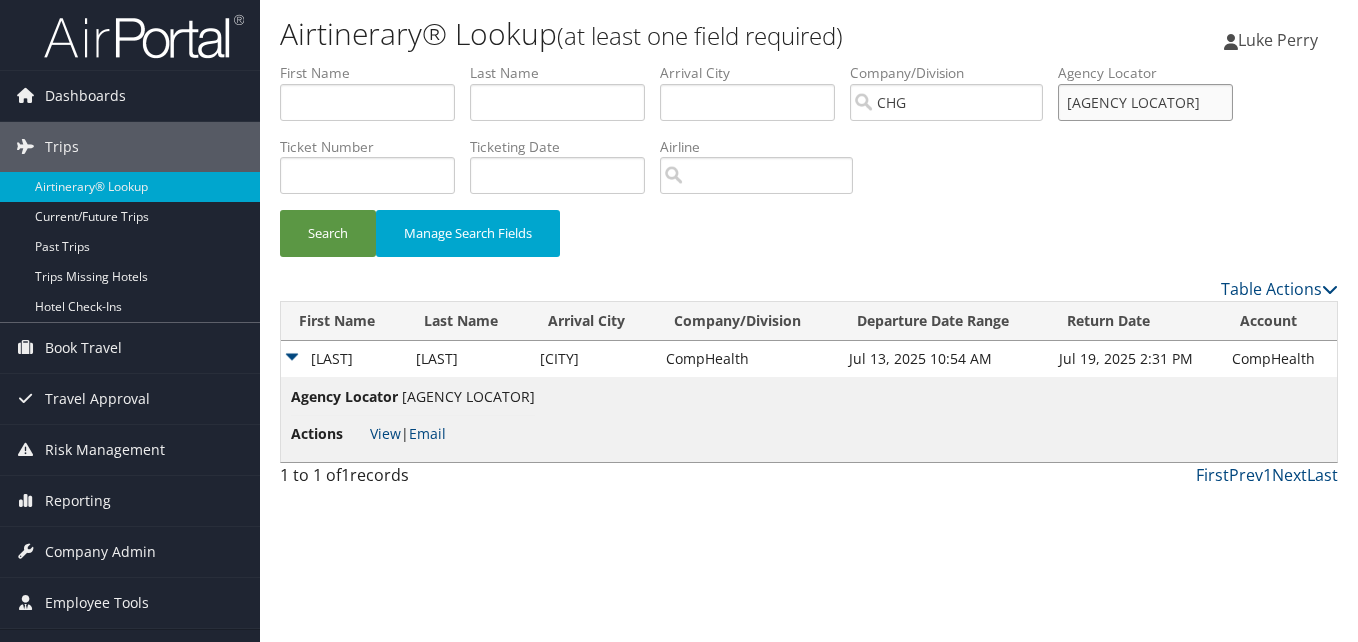 drag, startPoint x: 1136, startPoint y: 105, endPoint x: 1038, endPoint y: 105, distance: 98 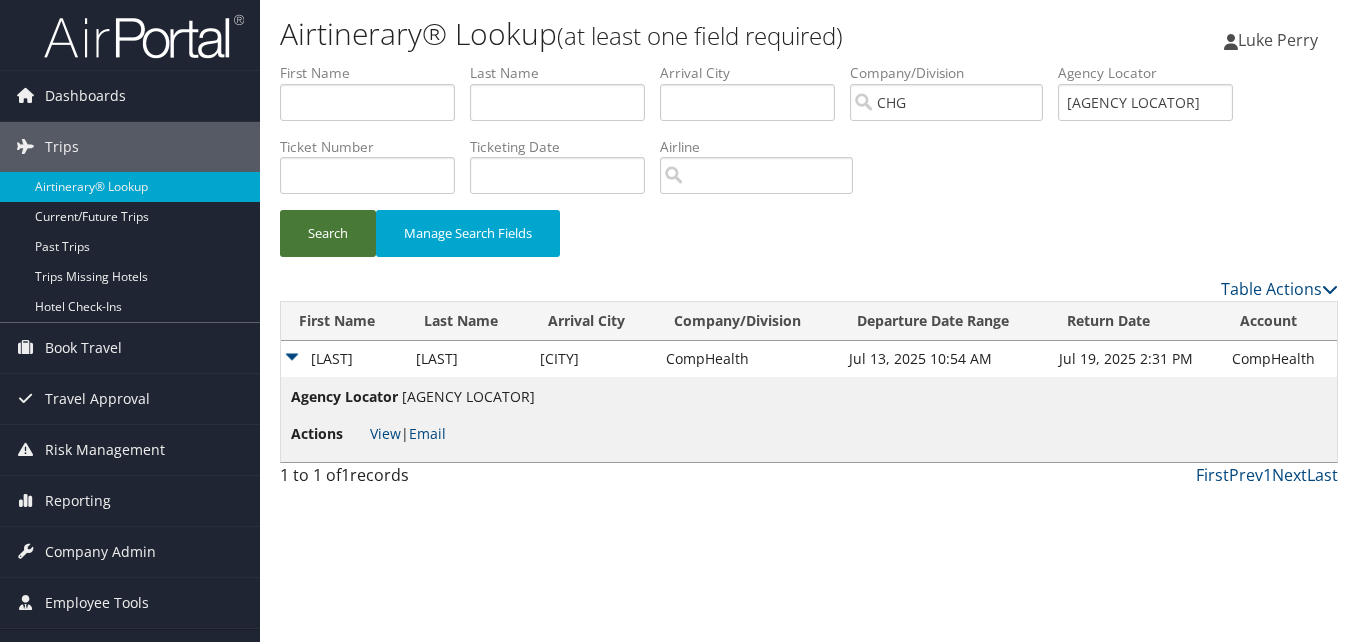 click on "Search" at bounding box center (328, 233) 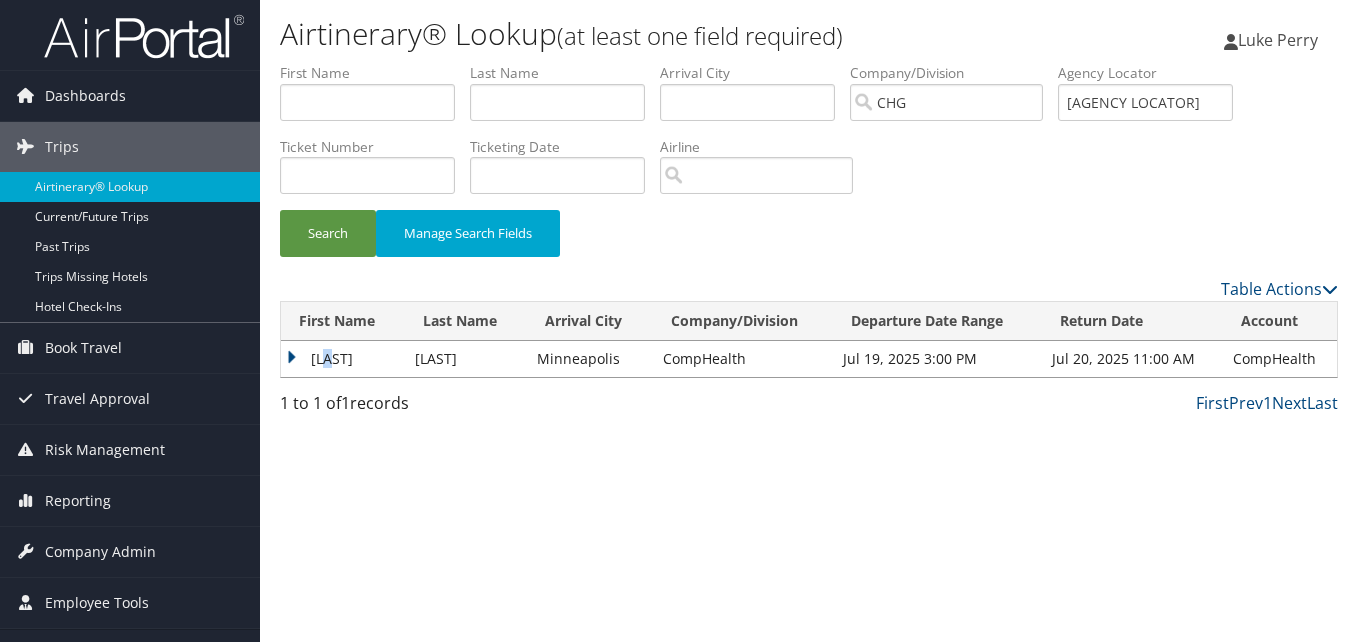 click on "Matthew" at bounding box center (343, 359) 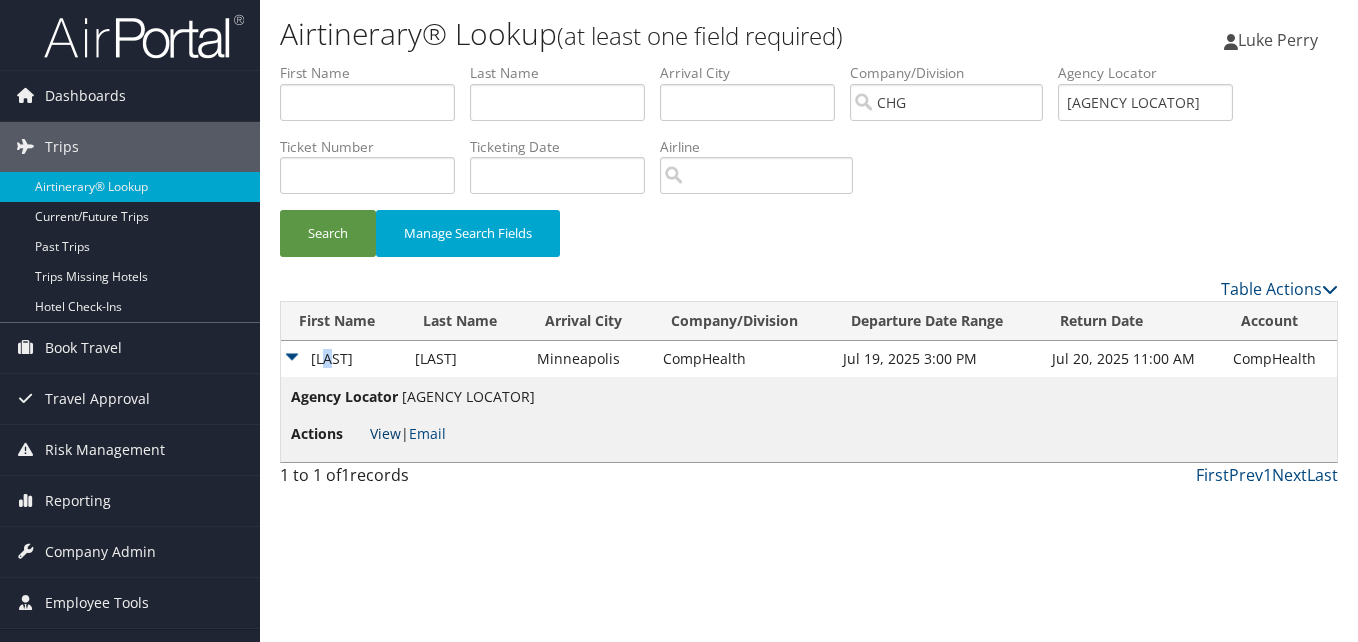drag, startPoint x: 334, startPoint y: 366, endPoint x: 381, endPoint y: 427, distance: 77.00649 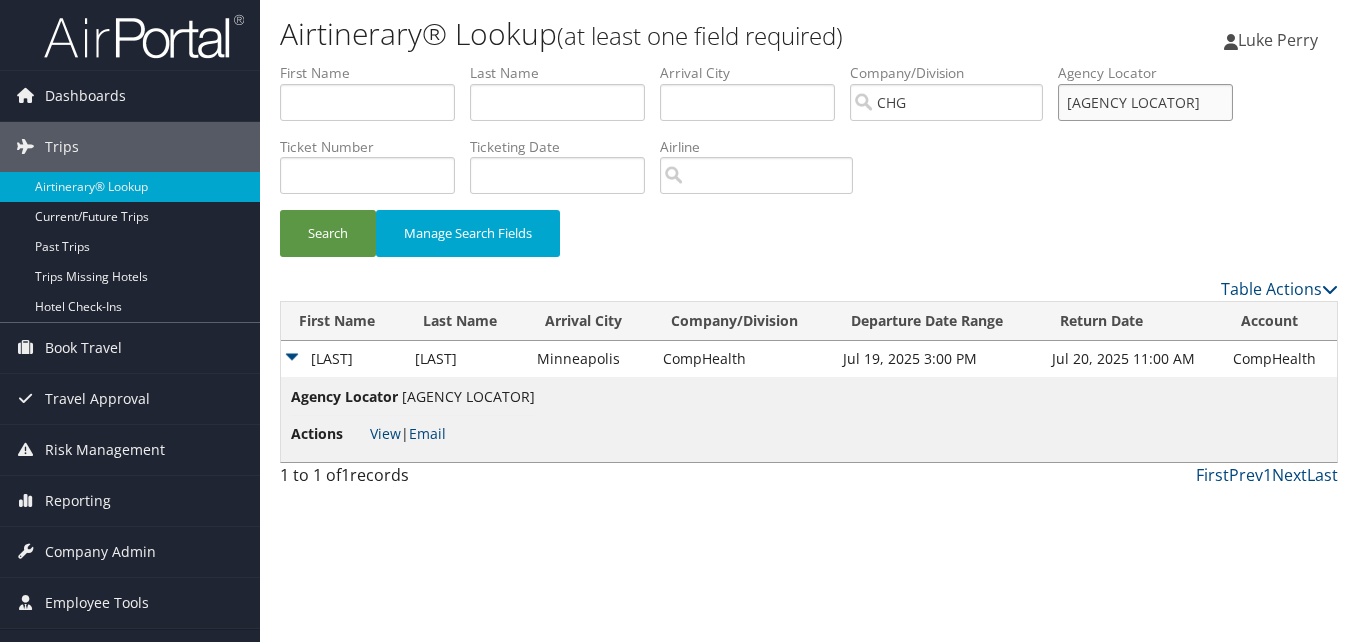 drag, startPoint x: 1133, startPoint y: 98, endPoint x: 1064, endPoint y: 117, distance: 71.568146 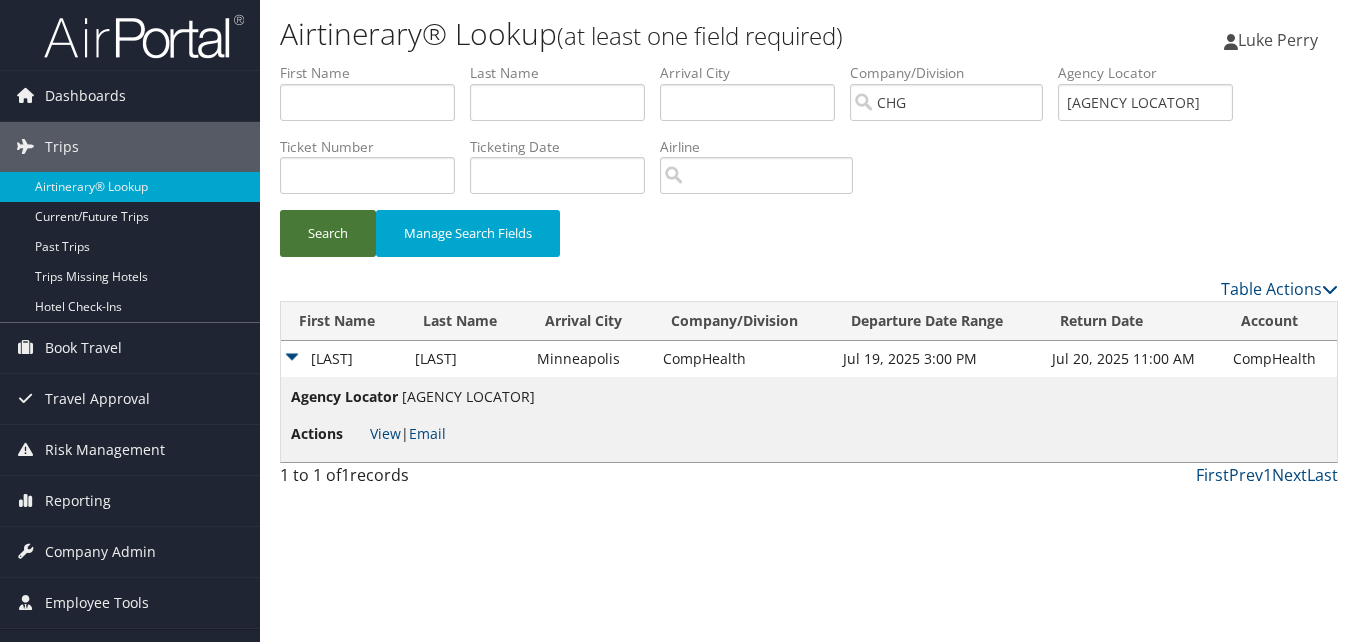 click on "Search" at bounding box center [328, 233] 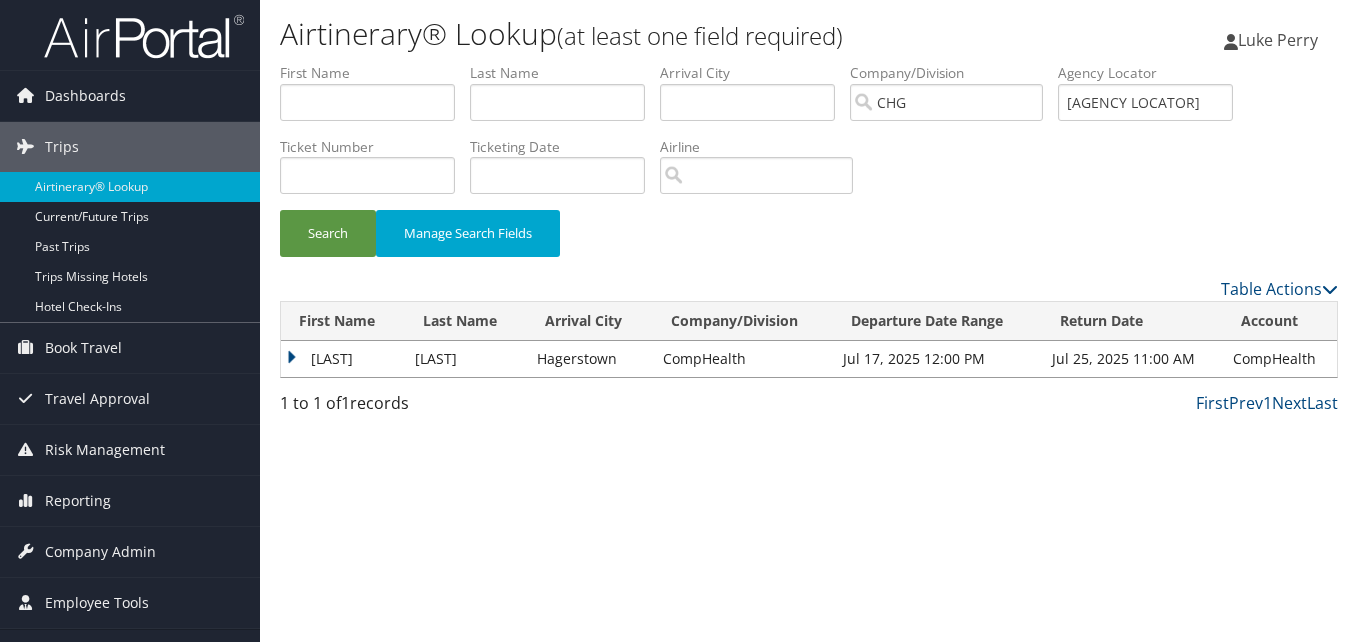 click on "Akinbowale" at bounding box center (343, 359) 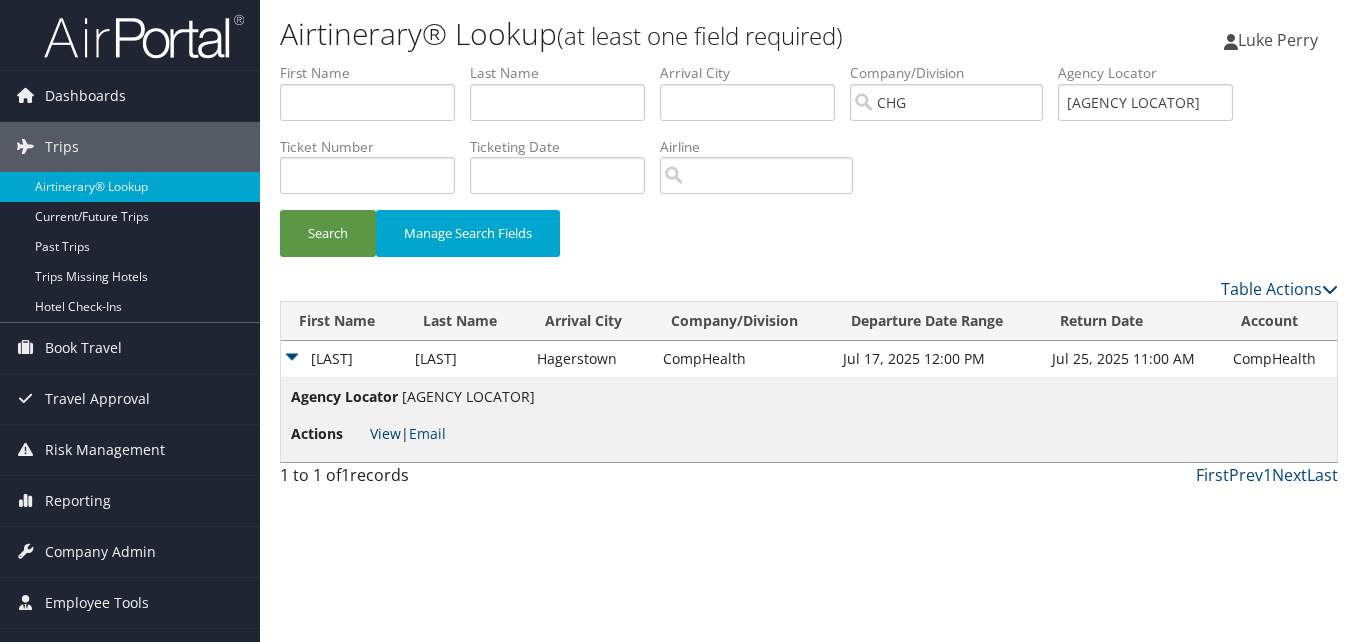 click on "View" at bounding box center (385, 433) 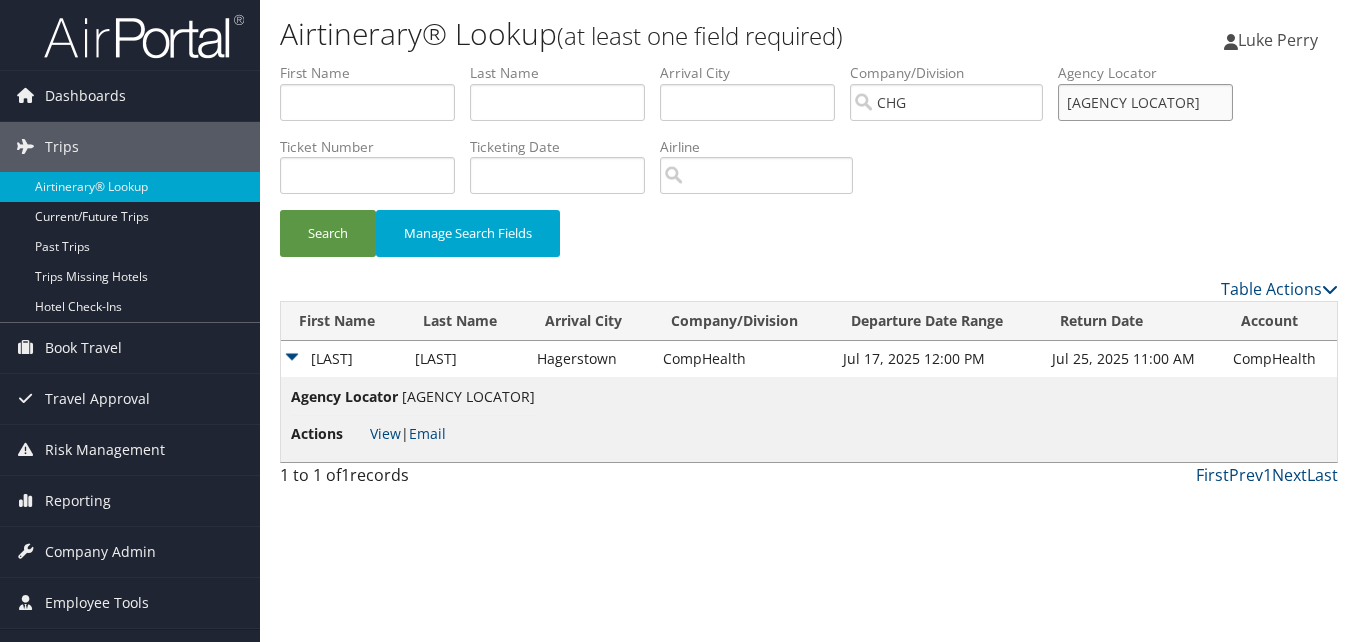 drag, startPoint x: 1094, startPoint y: 121, endPoint x: 1082, endPoint y: 126, distance: 13 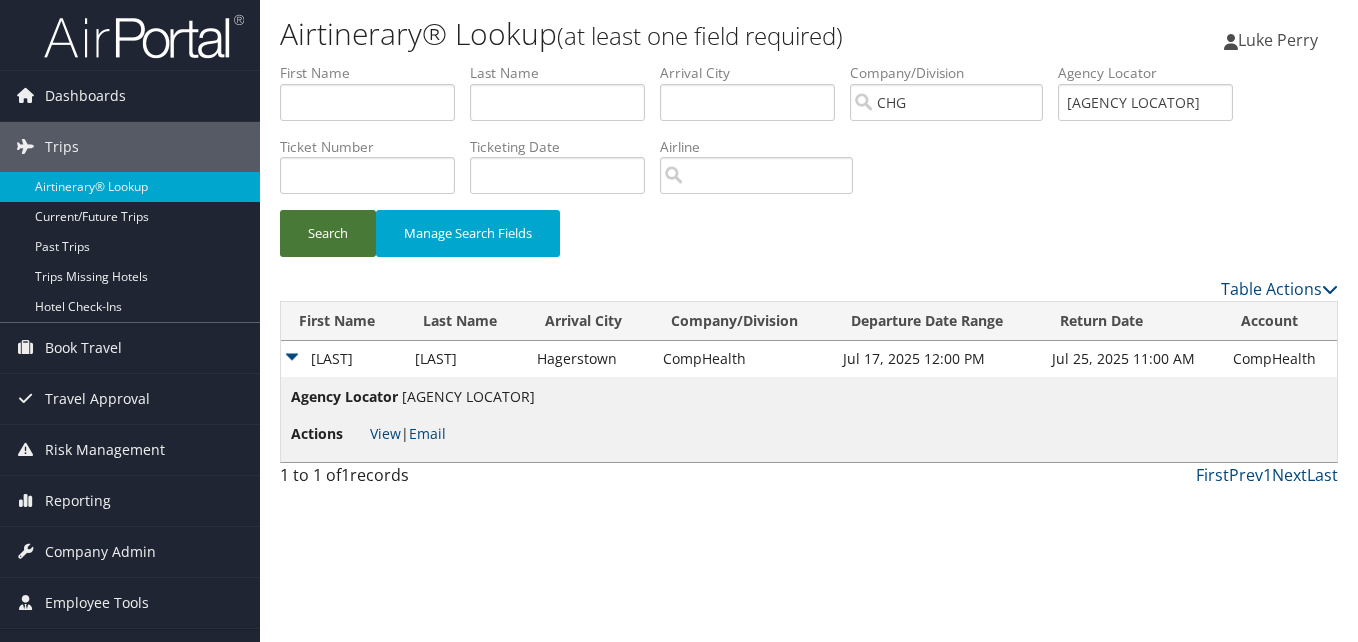 click on "Search" at bounding box center (328, 233) 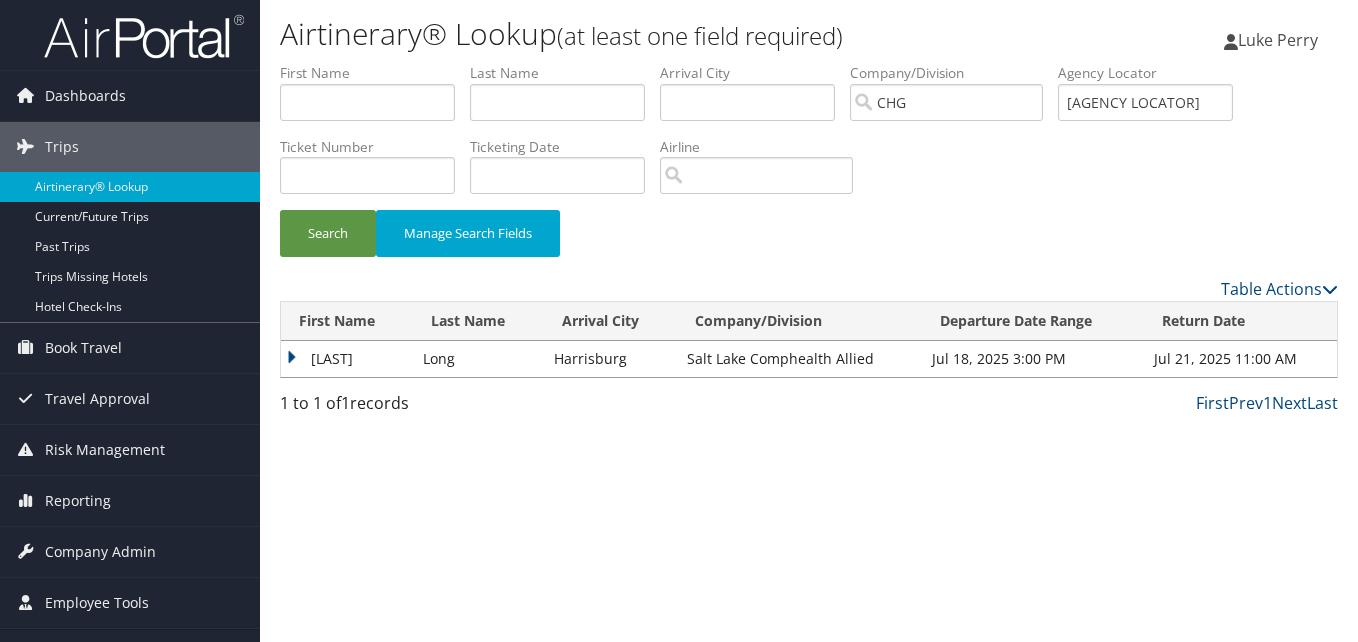 click on "Douglas" at bounding box center [347, 359] 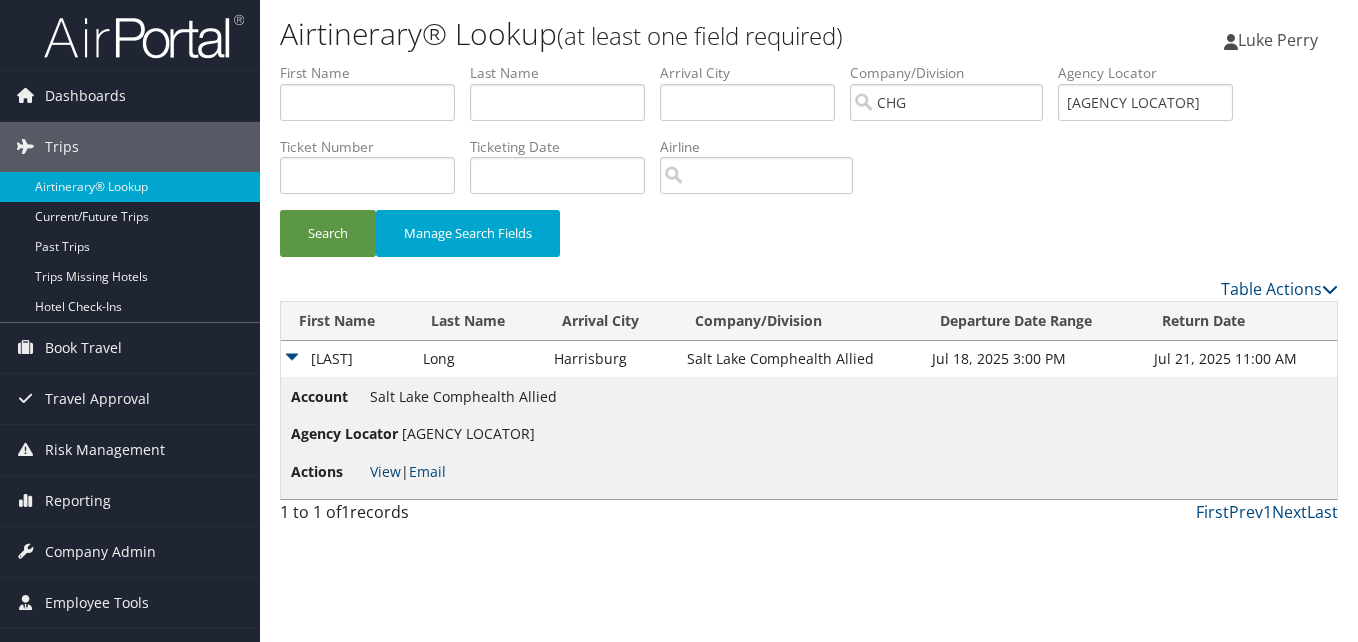 click on "Actions   View  |  Email" at bounding box center [424, 472] 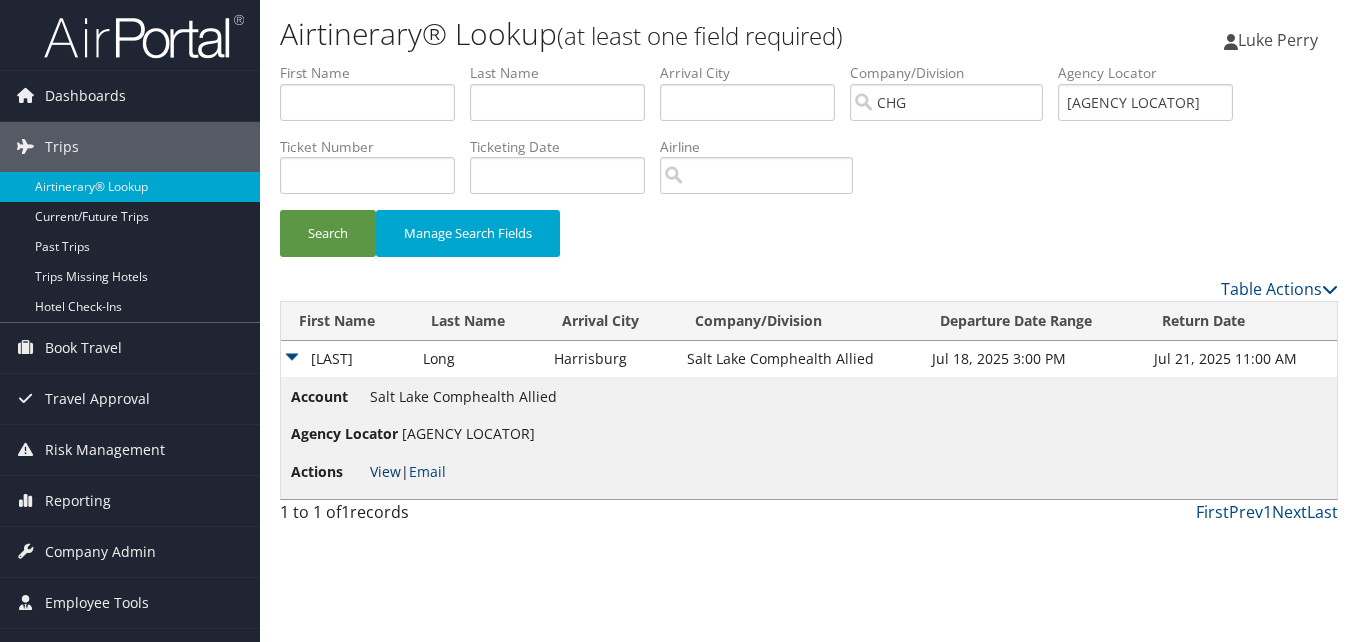 click on "View" at bounding box center (385, 471) 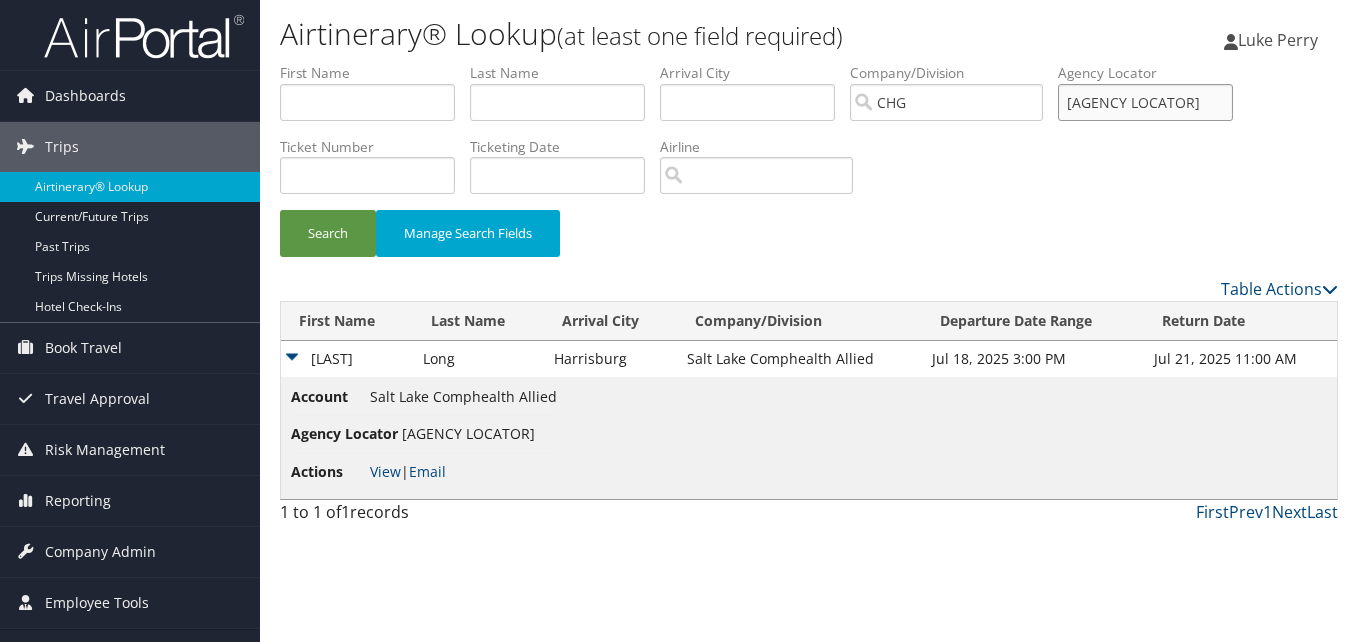 drag, startPoint x: 1132, startPoint y: 94, endPoint x: 889, endPoint y: 87, distance: 243.1008 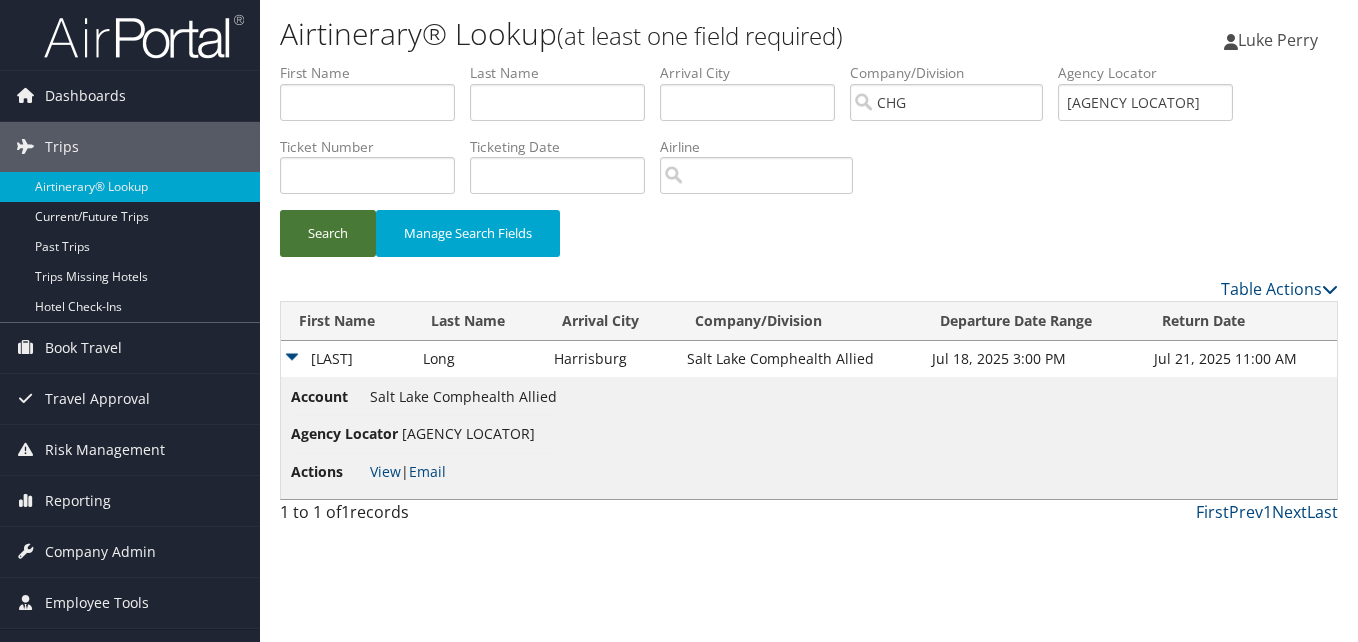 click on "Search" at bounding box center [328, 233] 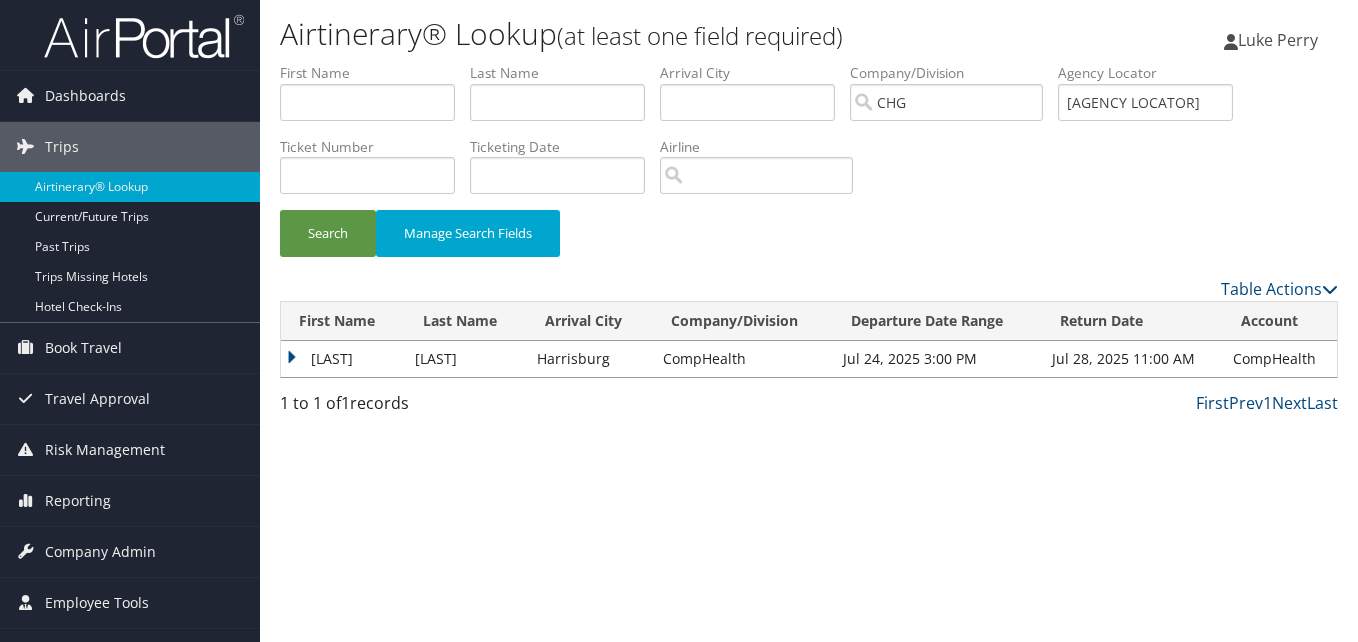 click on "Hany" at bounding box center (343, 359) 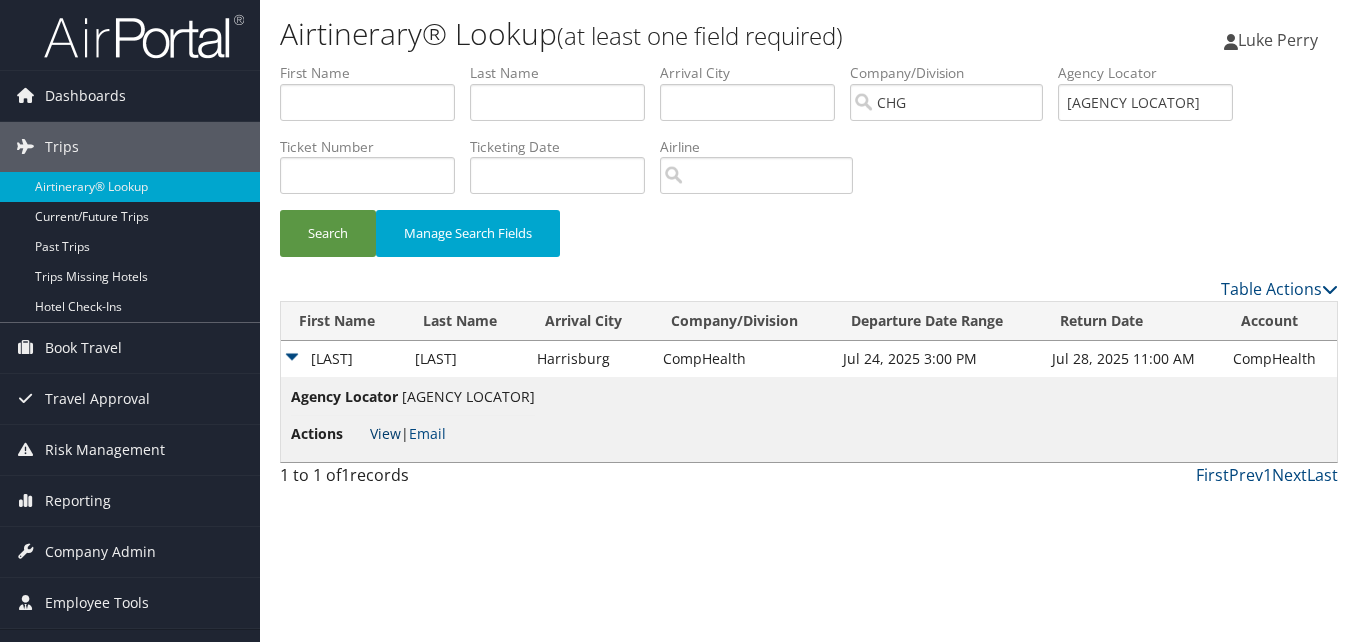 click on "View" at bounding box center (385, 433) 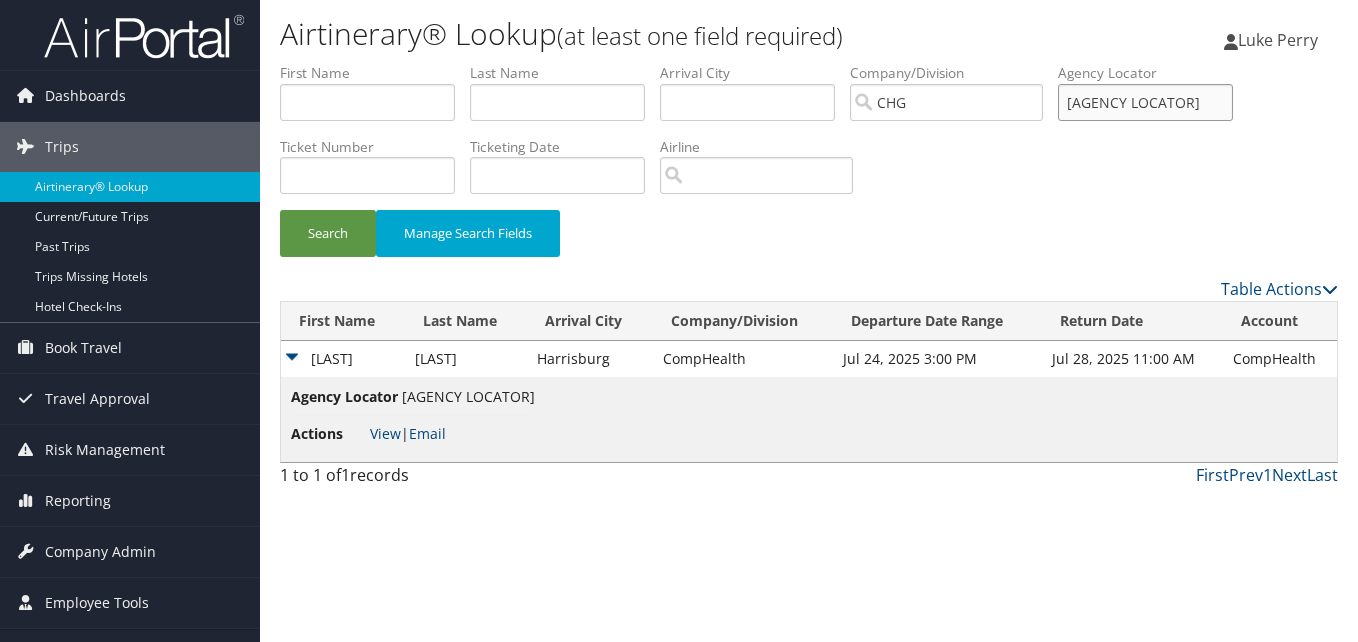 drag, startPoint x: 1143, startPoint y: 96, endPoint x: 1101, endPoint y: 103, distance: 42.579338 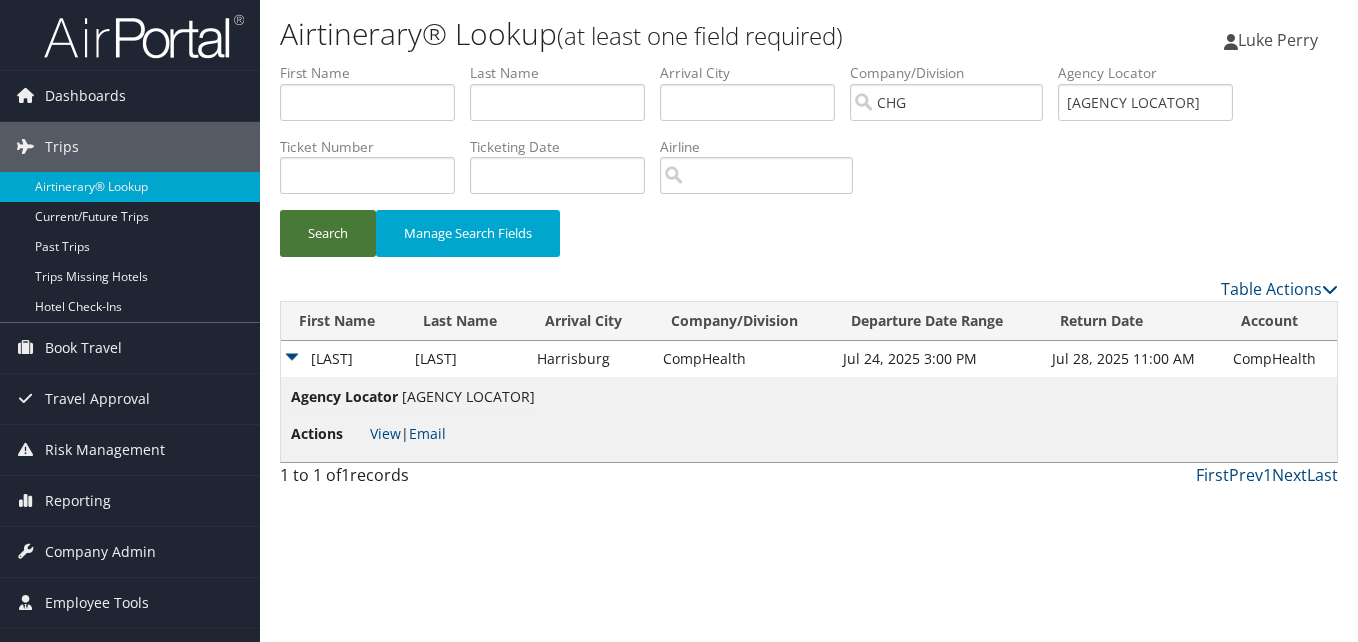 click on "Search" at bounding box center [328, 233] 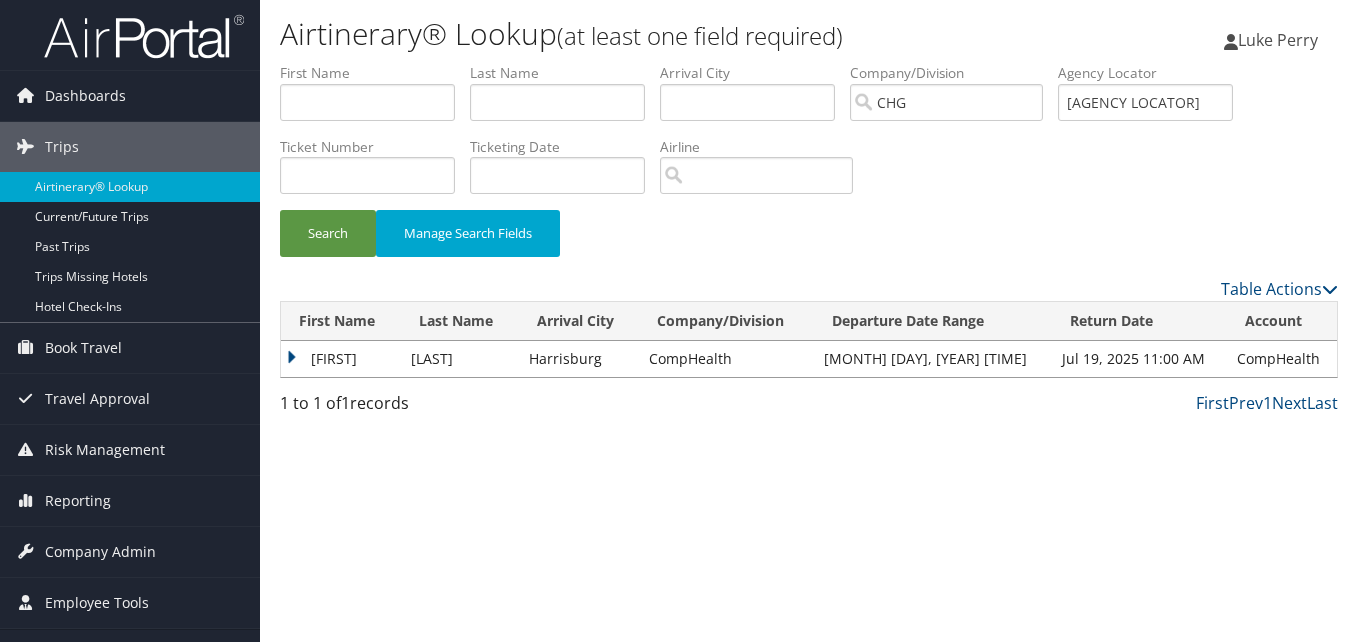 click on "Jad" at bounding box center (341, 359) 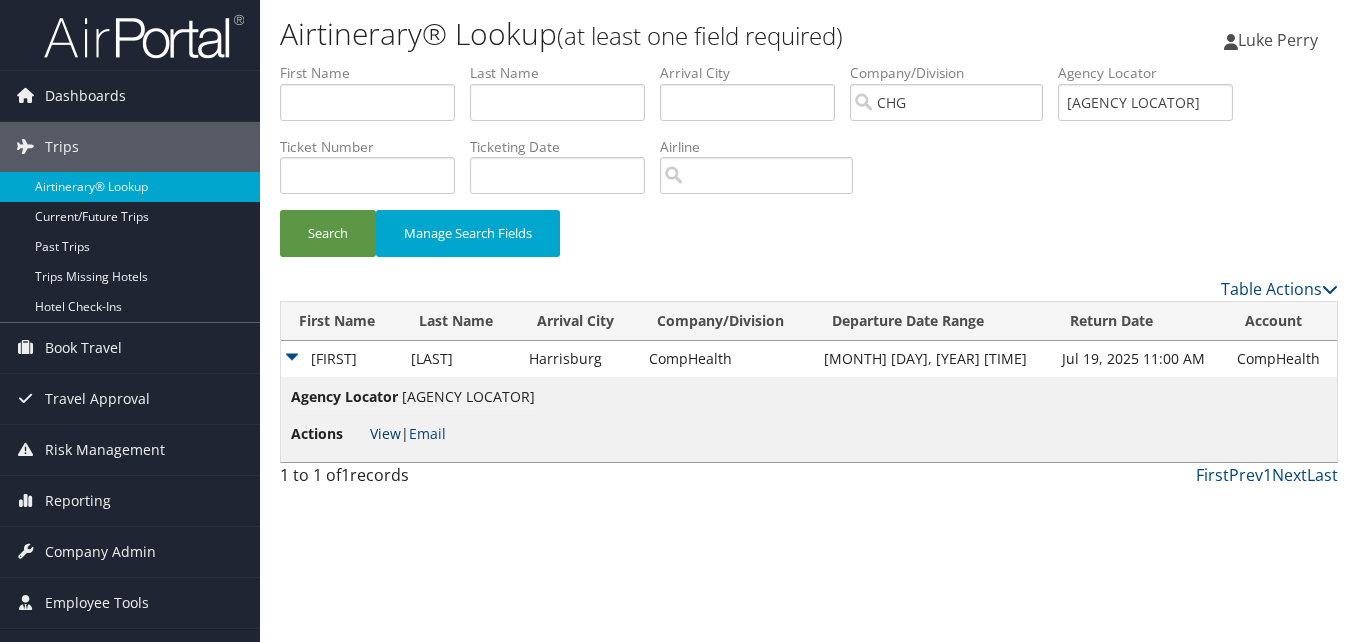 click on "View" at bounding box center [385, 433] 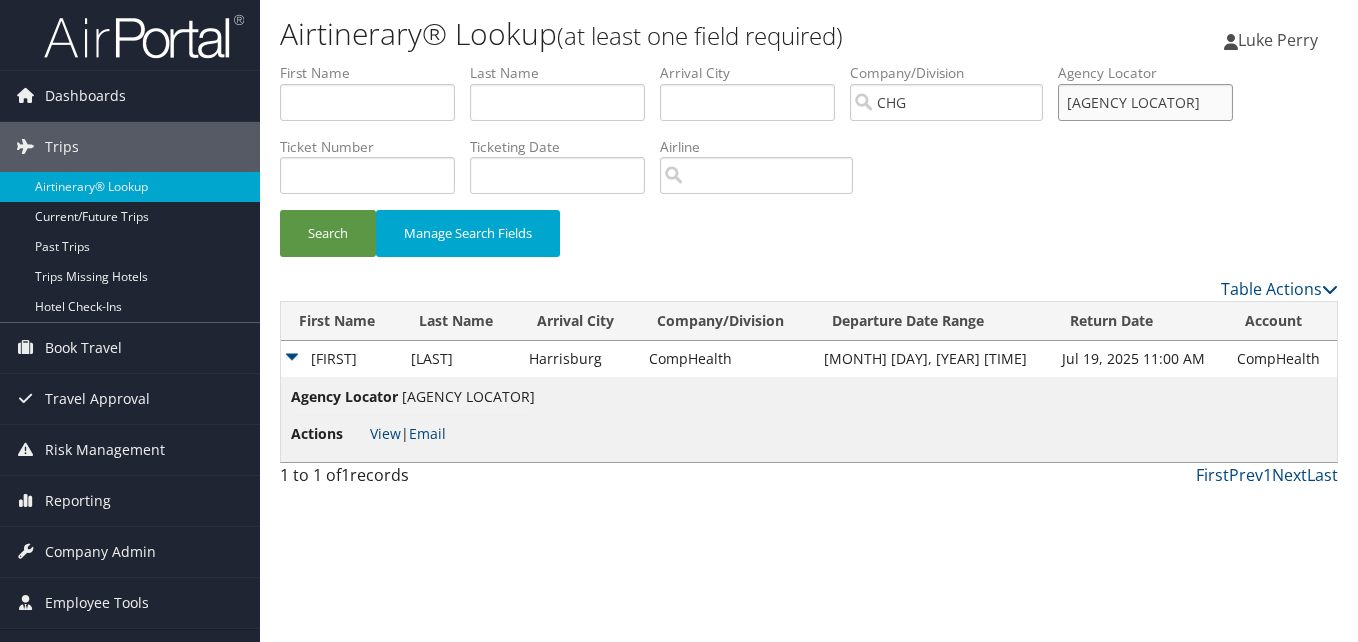 drag, startPoint x: 1122, startPoint y: 103, endPoint x: 1088, endPoint y: 103, distance: 34 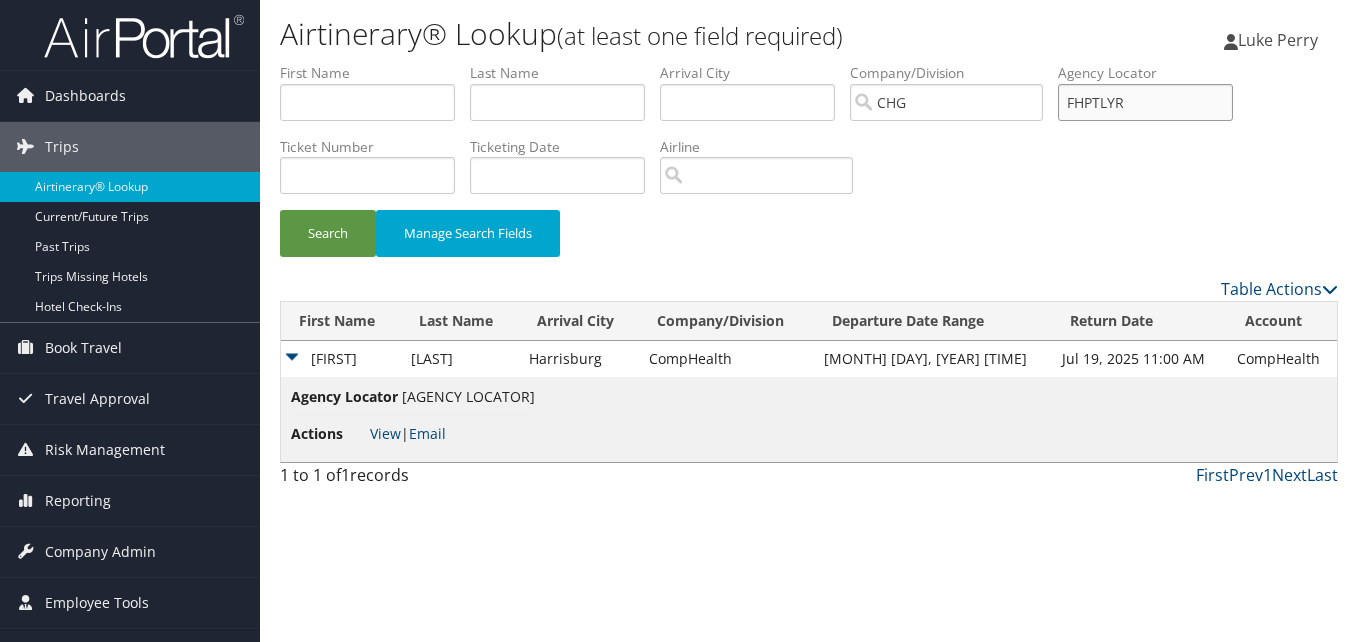 click on "FHPTLYR" at bounding box center [1145, 102] 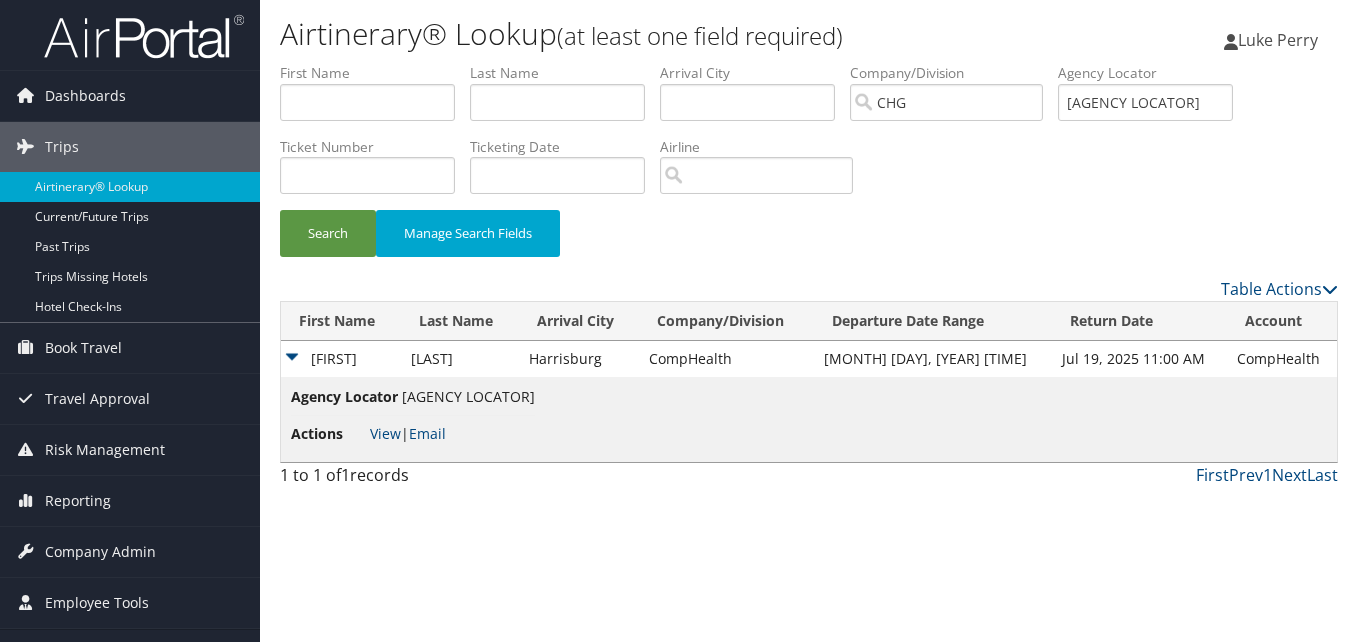 click on "Search Manage Search Fields" at bounding box center [809, 170] 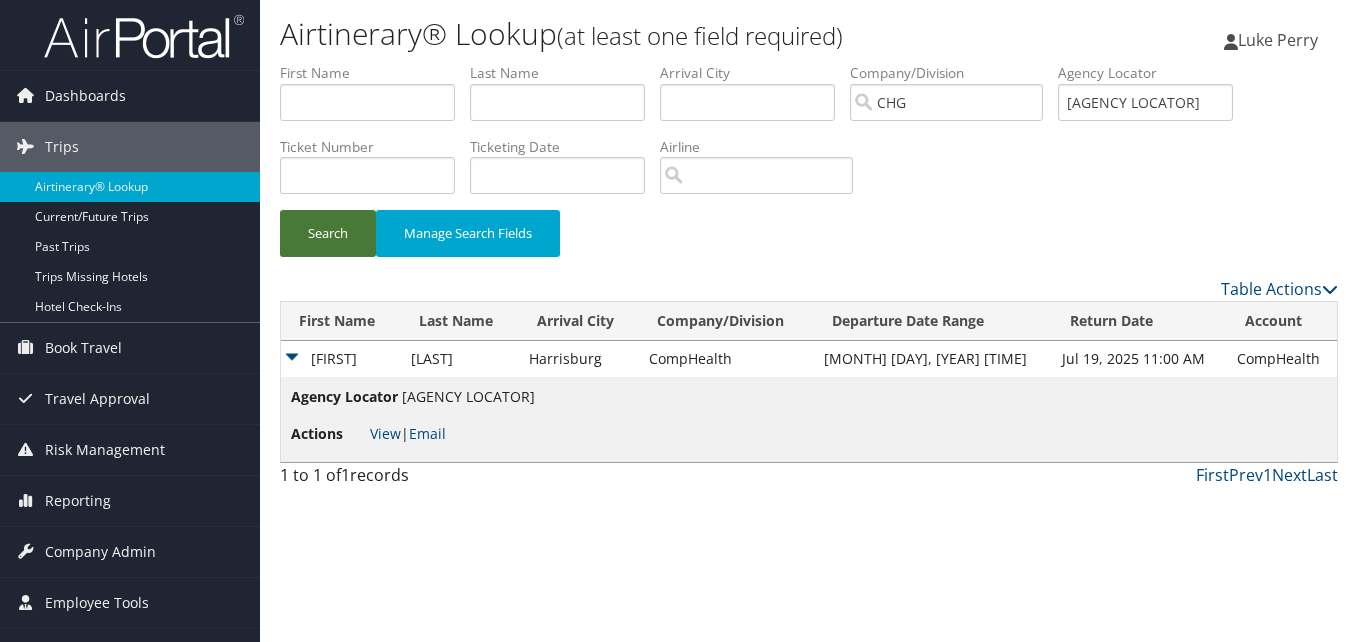 click on "Search" at bounding box center [328, 233] 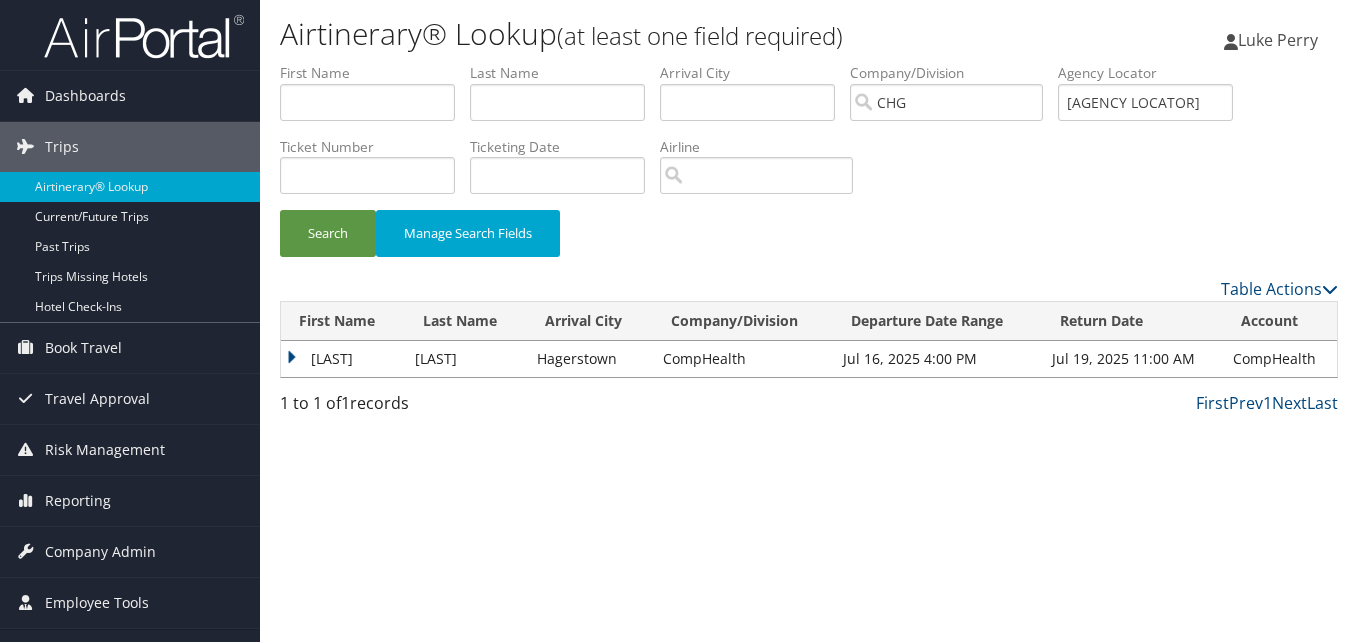 click on "Liudmila" at bounding box center (343, 359) 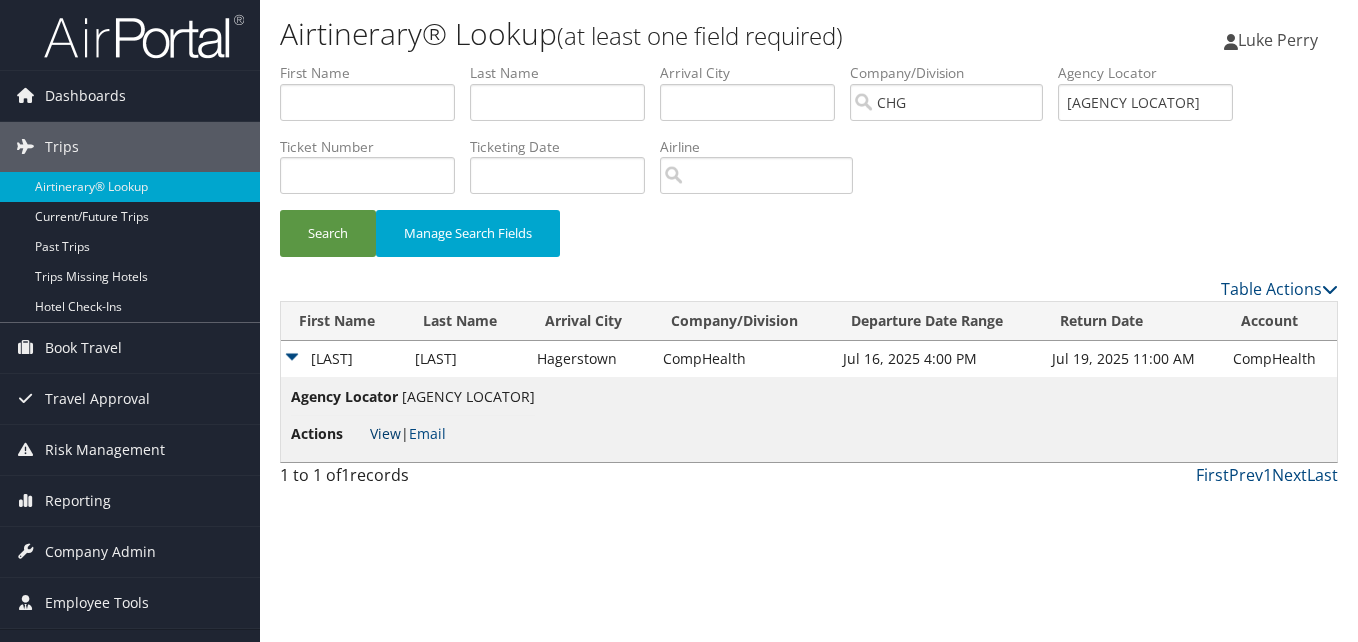 click on "View" at bounding box center [385, 433] 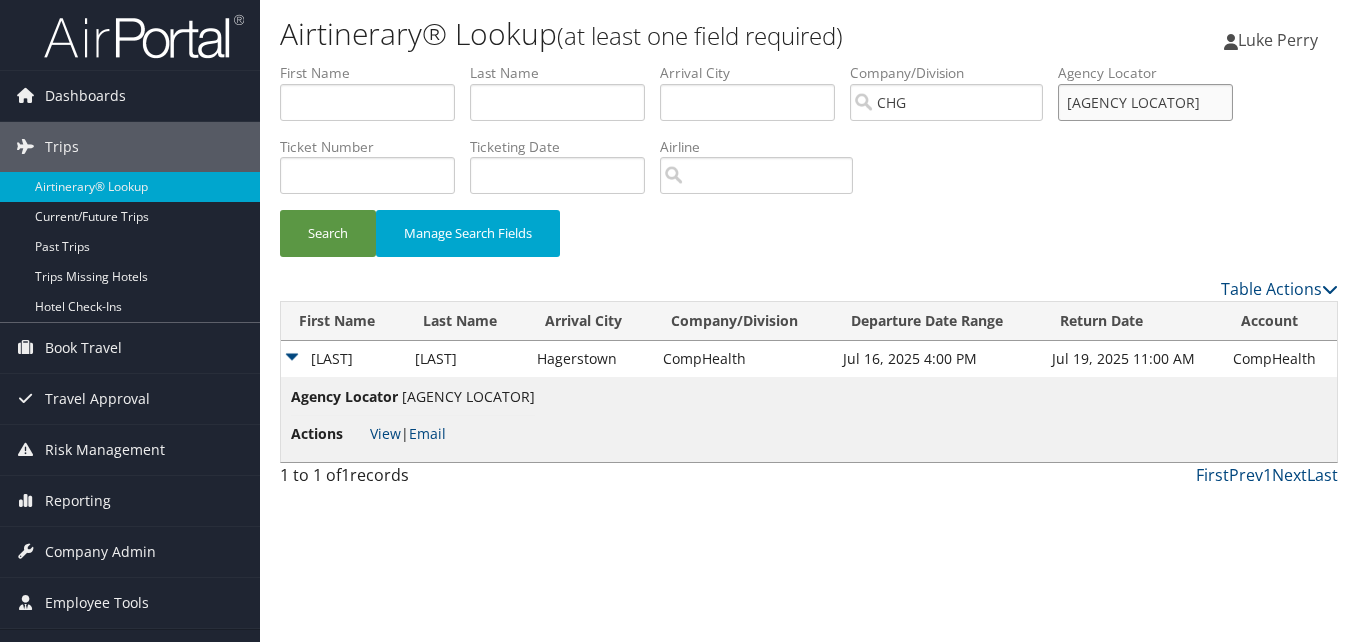 drag, startPoint x: 1150, startPoint y: 103, endPoint x: 1196, endPoint y: 106, distance: 46.09772 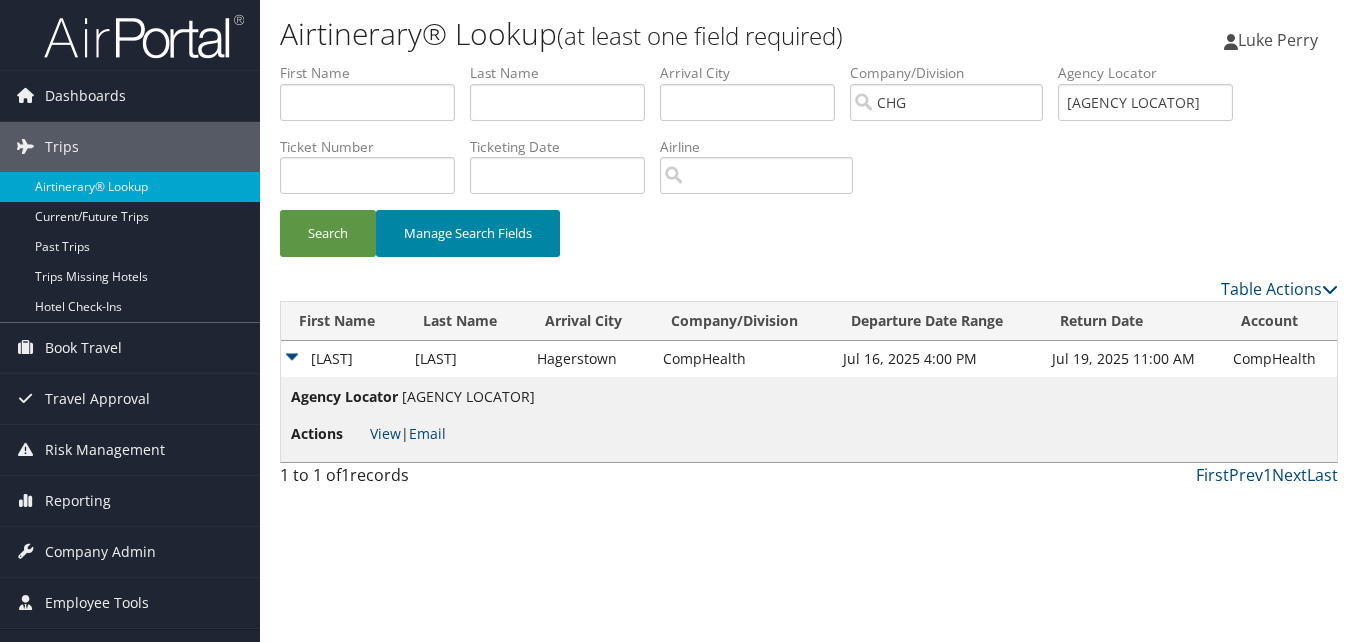 click on "Manage Search Fields" at bounding box center (468, 233) 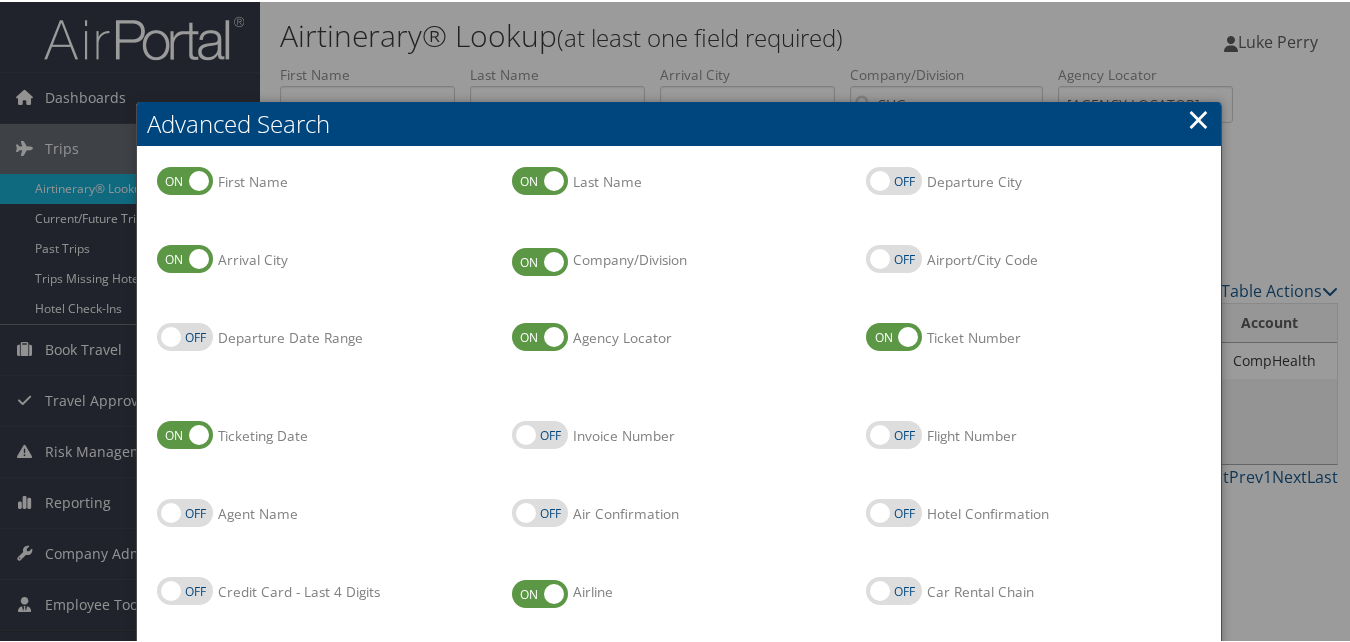 click on "×" at bounding box center (1198, 117) 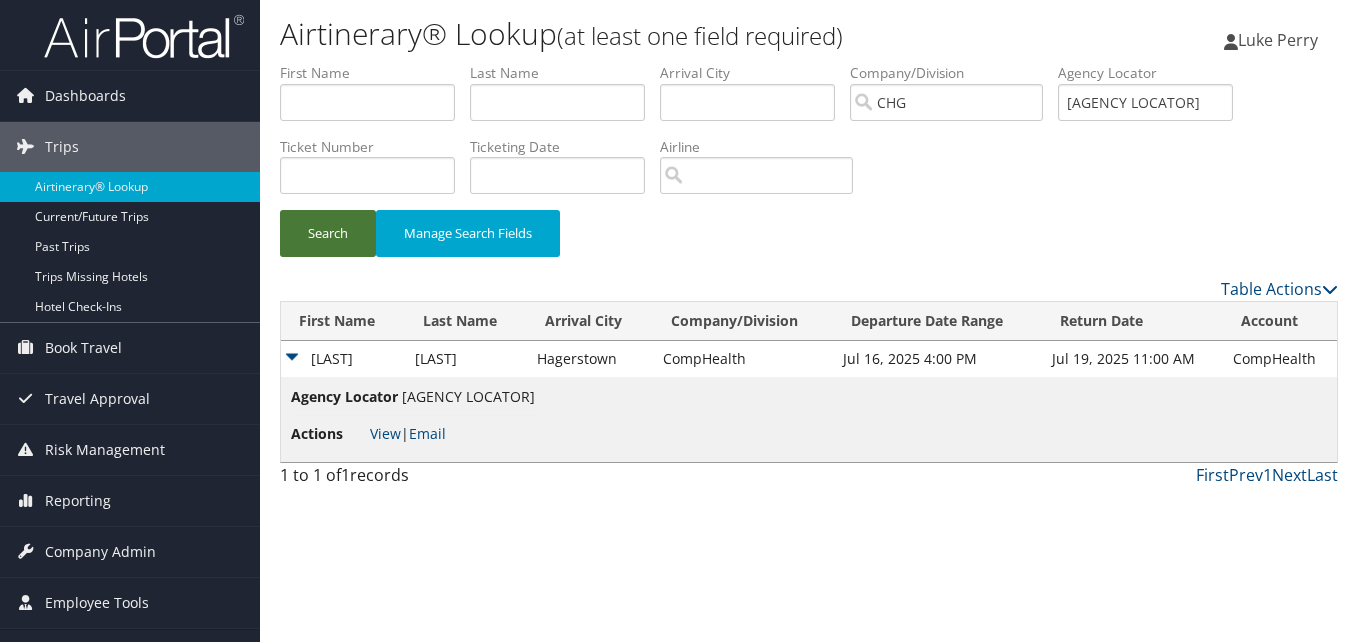 click on "Search" at bounding box center [328, 233] 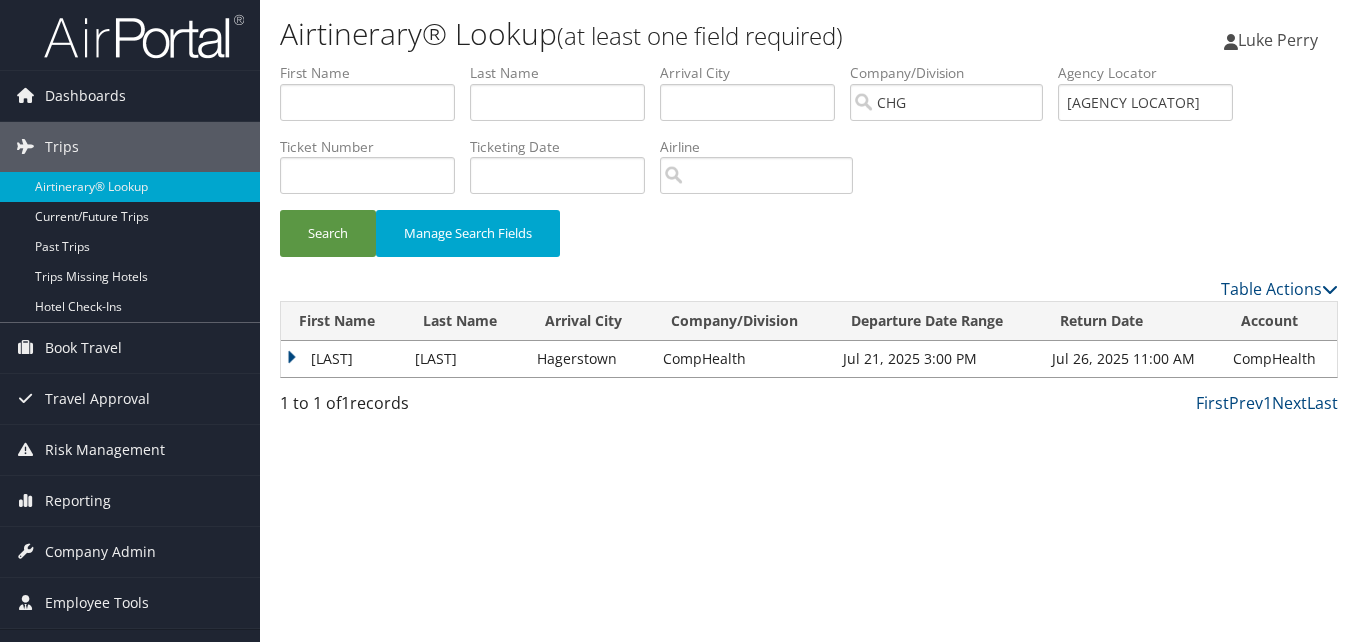 click on "Liudmila" at bounding box center [343, 359] 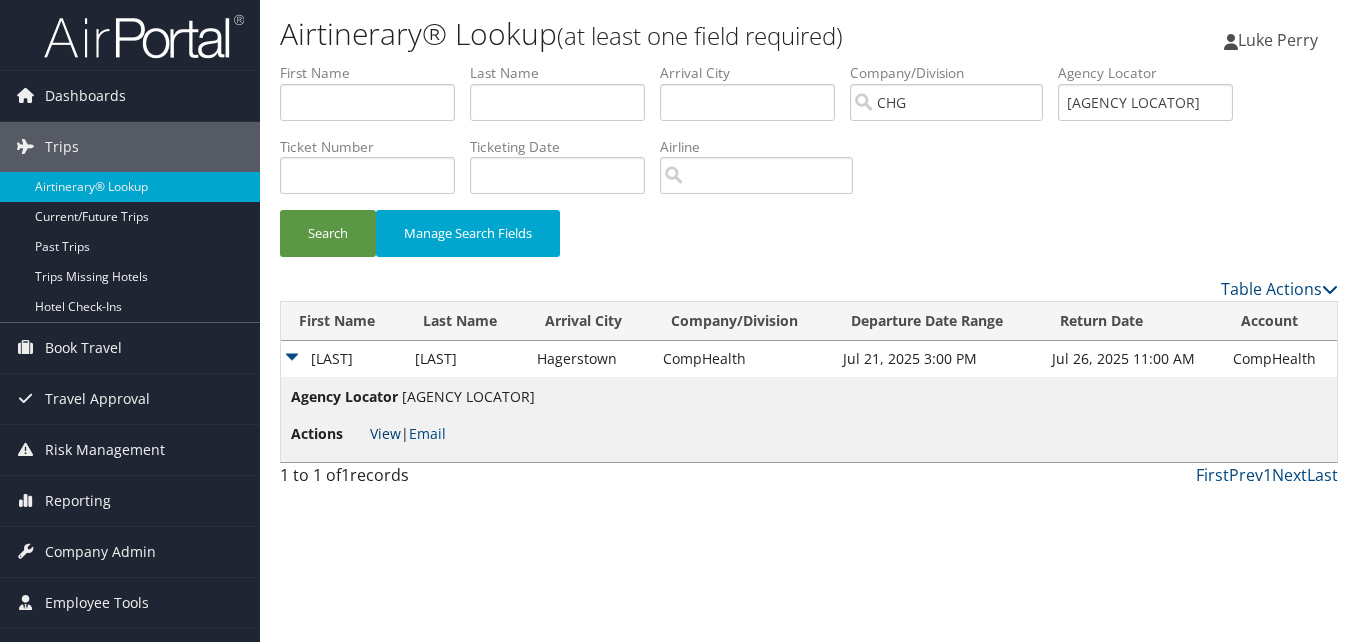 click on "View" at bounding box center (385, 433) 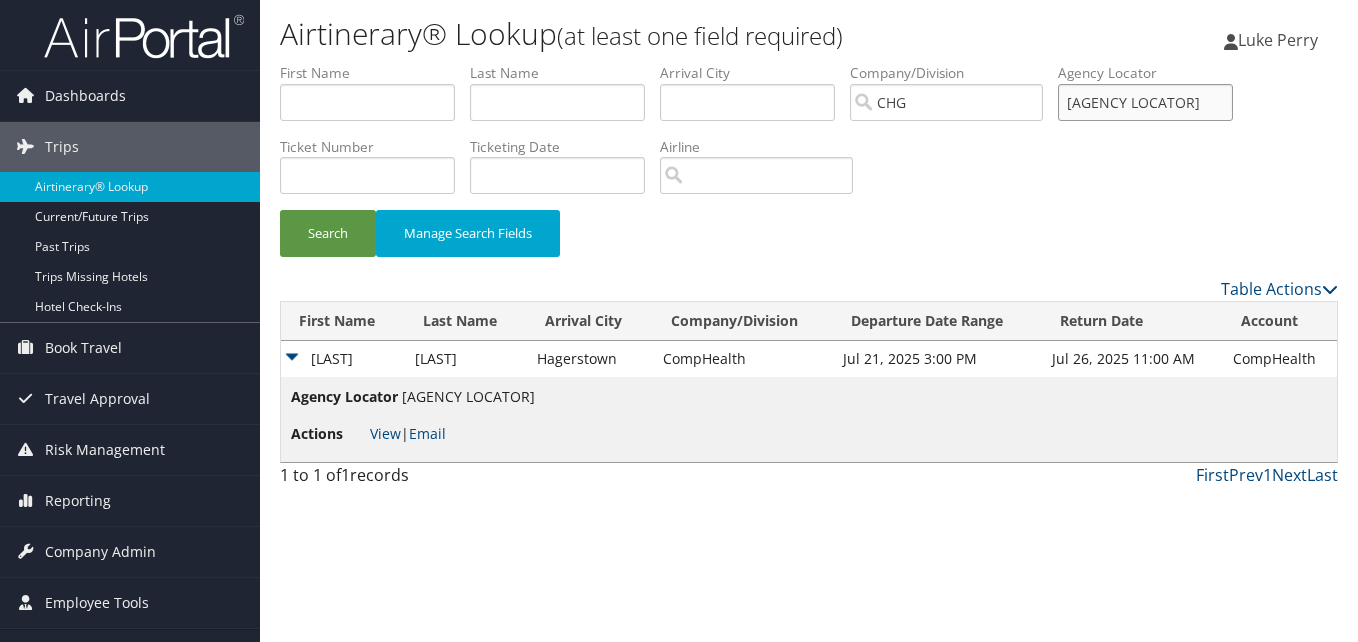 drag, startPoint x: 1148, startPoint y: 108, endPoint x: 1067, endPoint y: 115, distance: 81.3019 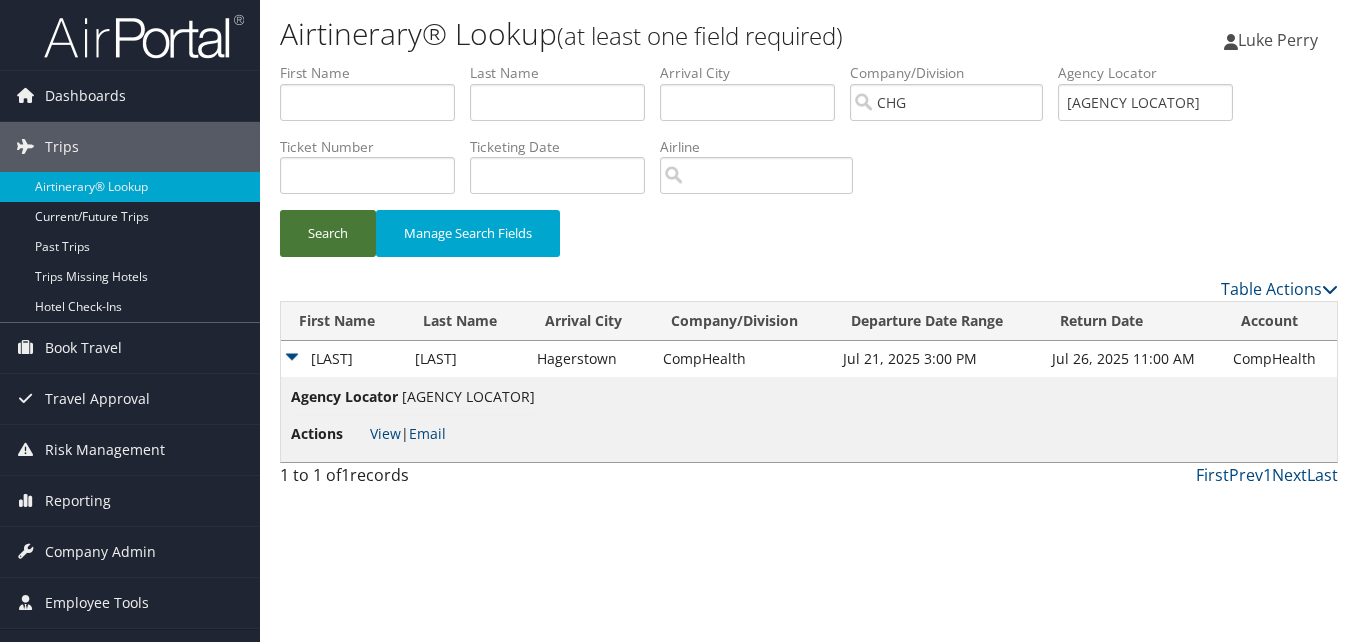 click on "Search" at bounding box center [328, 233] 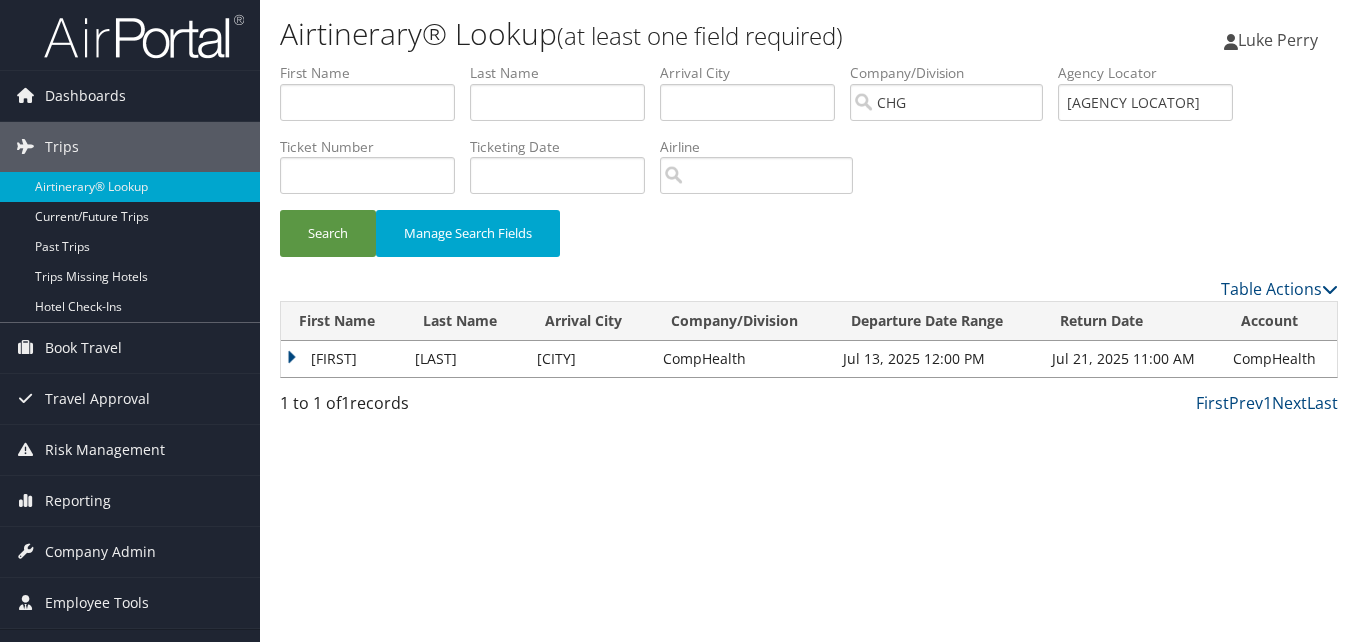 click on "Mohamed" at bounding box center (343, 359) 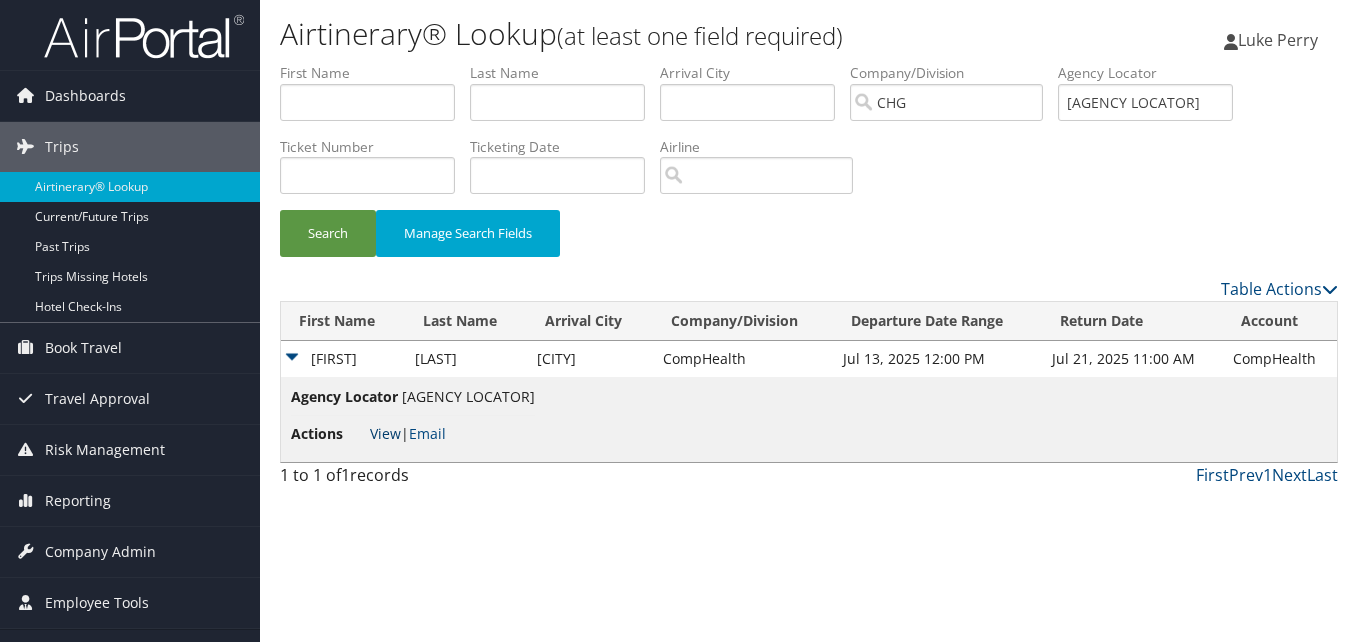 click on "View" at bounding box center (385, 433) 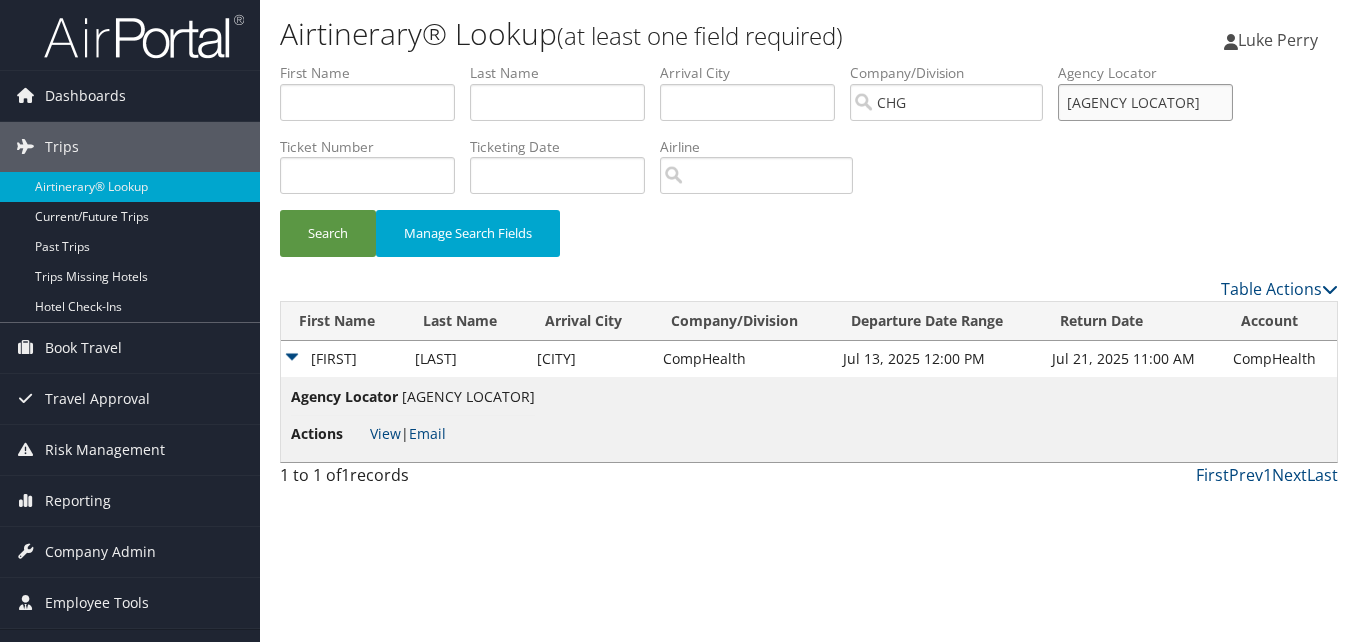 drag, startPoint x: 1138, startPoint y: 116, endPoint x: 1068, endPoint y: 100, distance: 71.80529 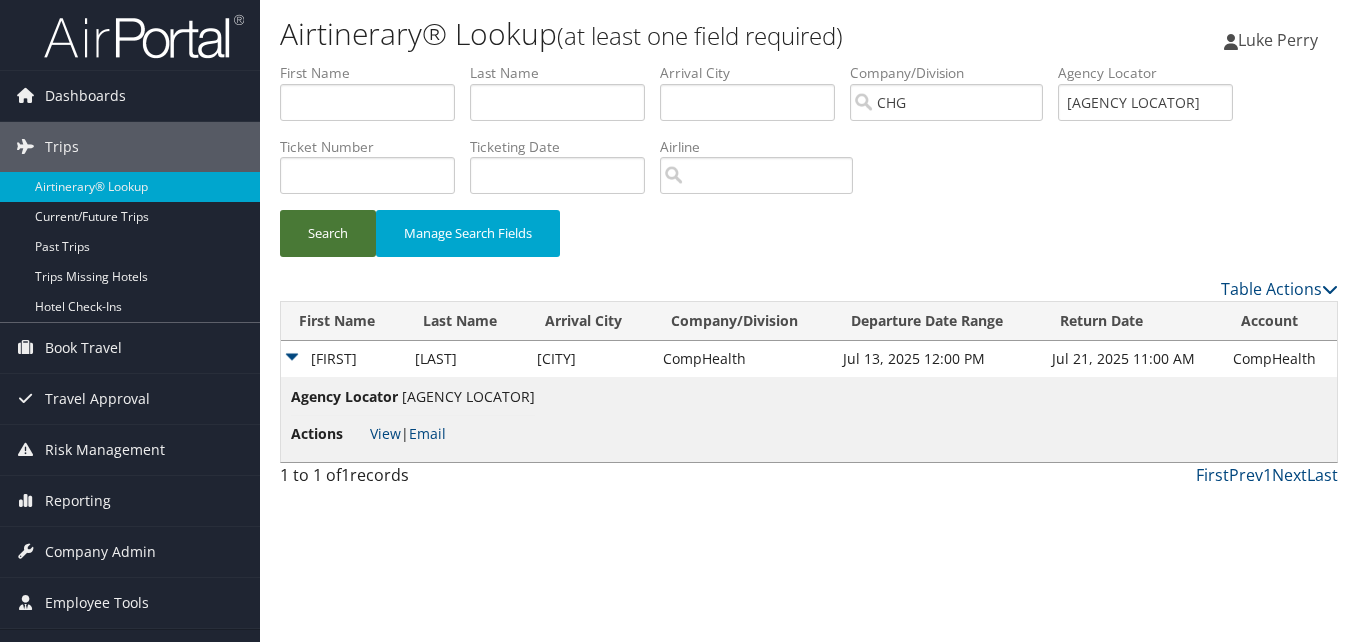 click on "Search" at bounding box center (328, 233) 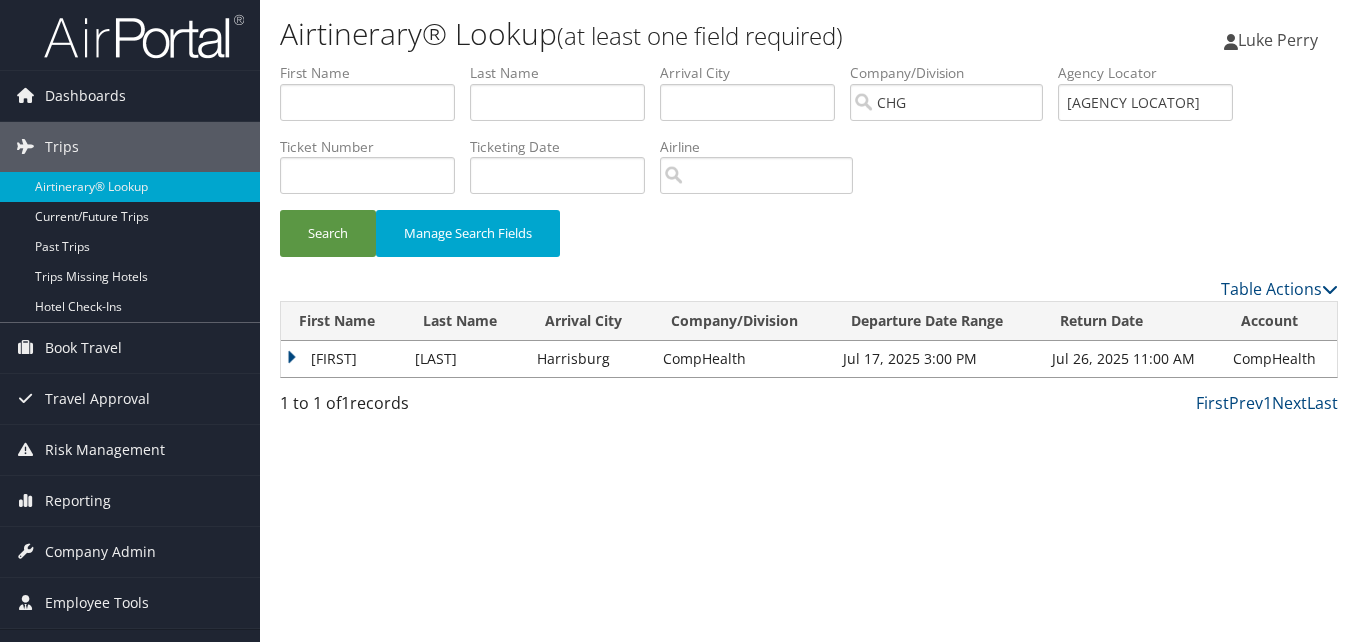 click on "Amit" at bounding box center [343, 359] 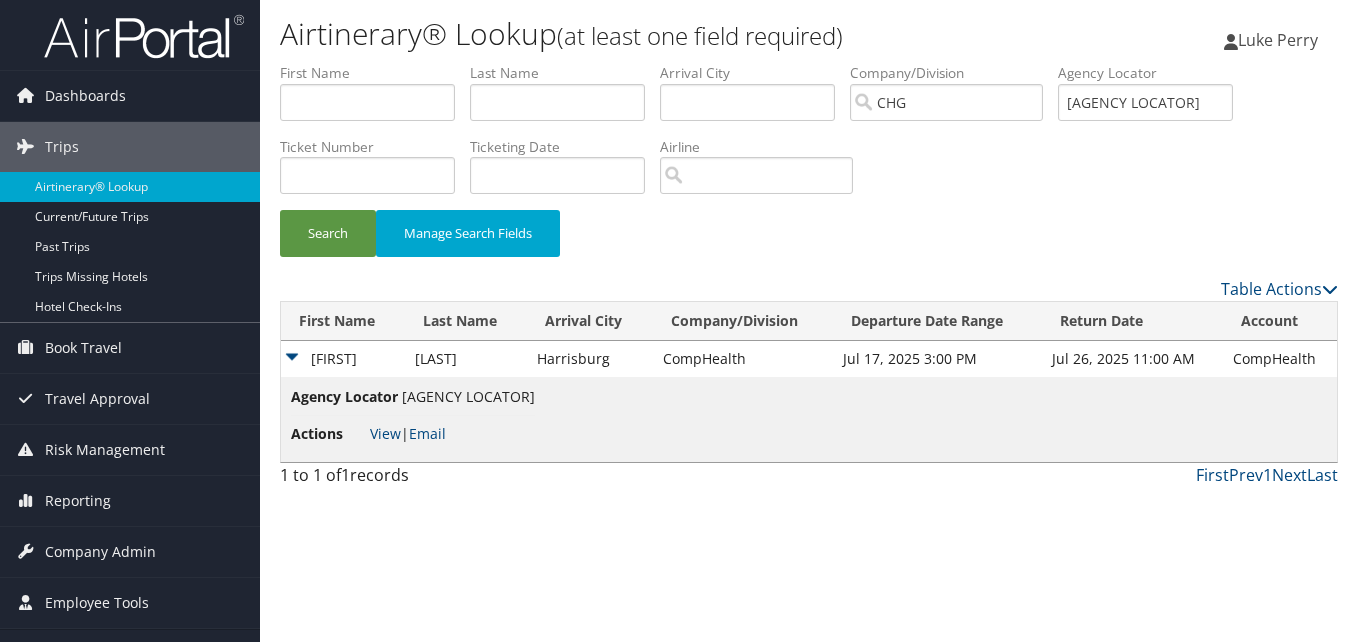 click on "Actions   View  |  Email" at bounding box center (413, 434) 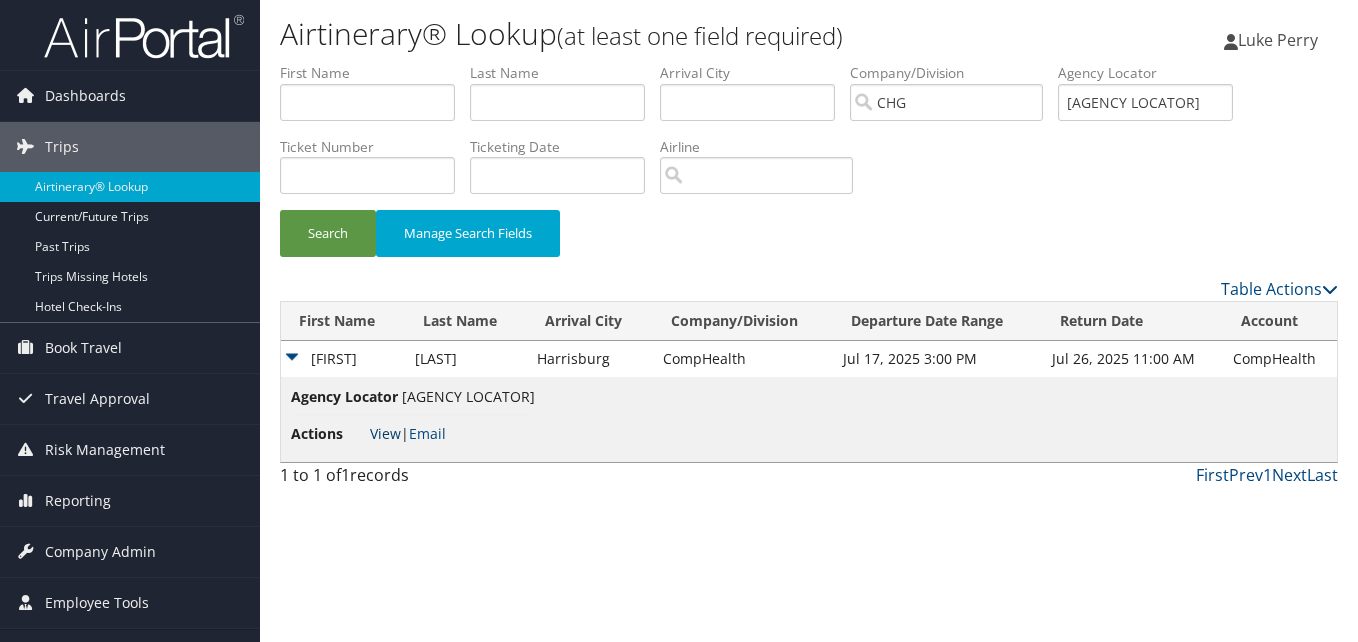 click on "View" at bounding box center (385, 433) 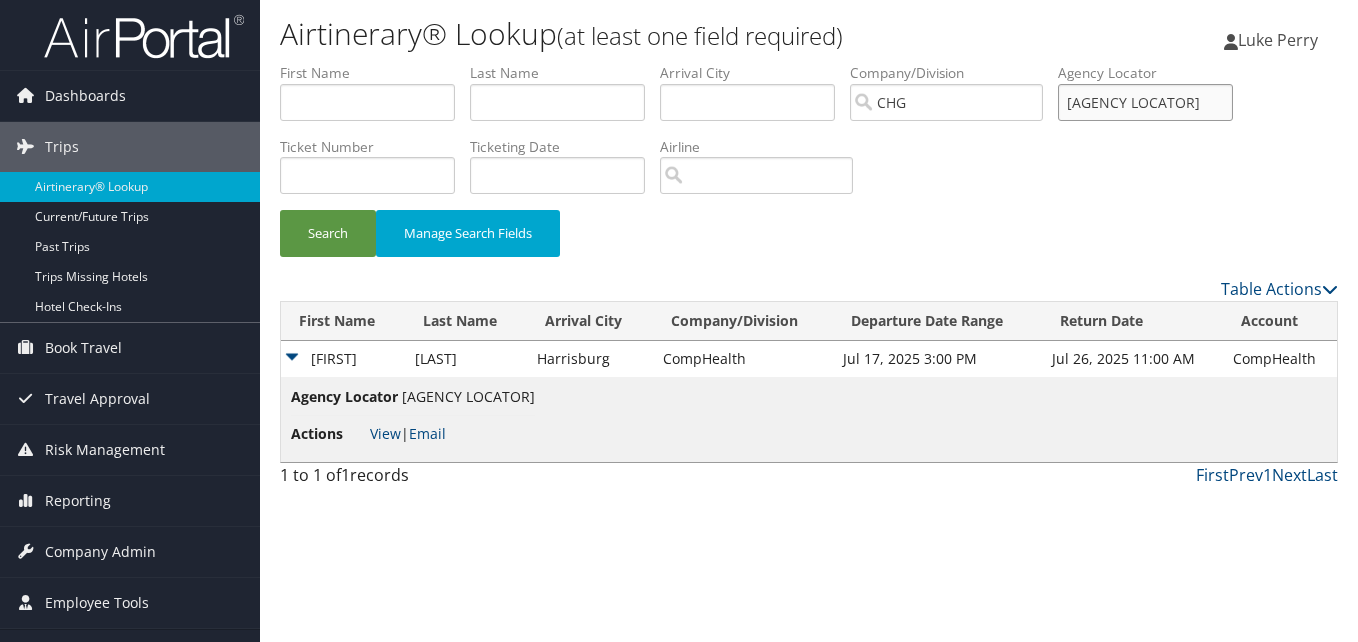 click on "First Name Last Name Departure City Arrival City Company/Division CHG Airport/City Code Departure Date Range Agency Locator QKXCUX Ticket Number Ticketing Date Invoice Number Flight Number Agent Name Air Confirmation Hotel Confirmation Credit Card - Last 4 Digits Airline Car Rental Chain Hotel Chain Rail Vendor Authorization Billable Client Code Cost Center Department Explanation Manager ID Project Purpose Region Traveler ID" at bounding box center (809, 63) 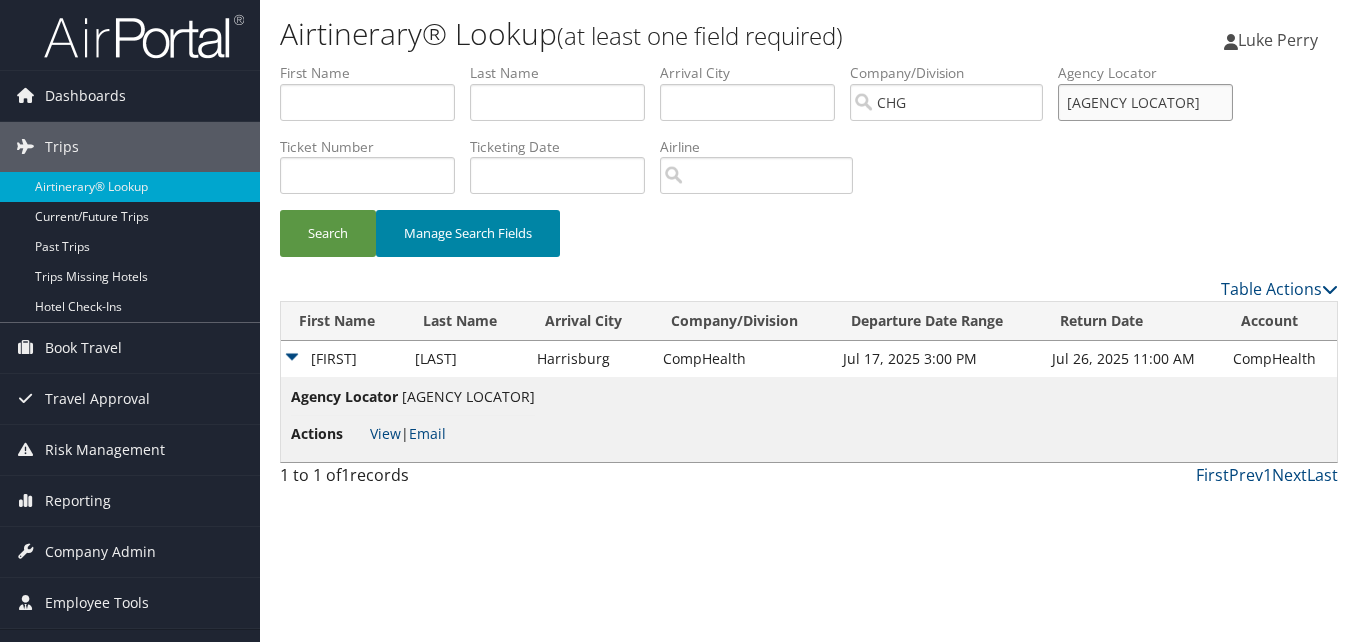 paste on "YRTLGG" 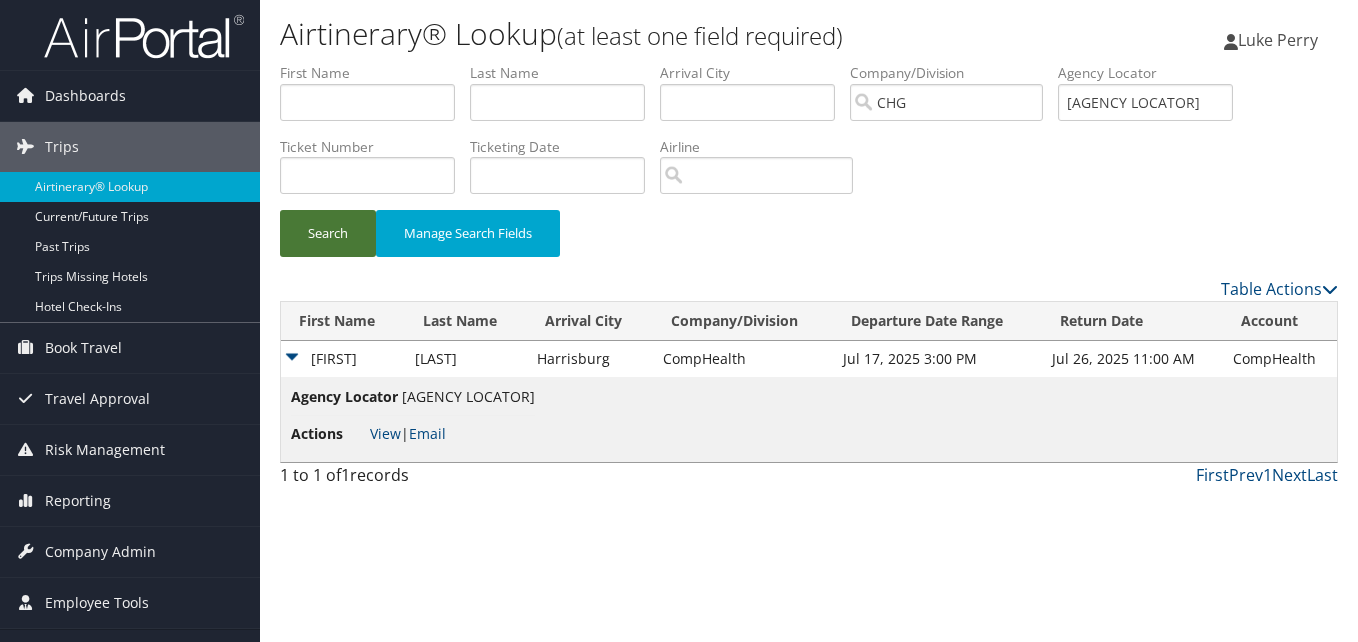 click on "Search" at bounding box center (328, 233) 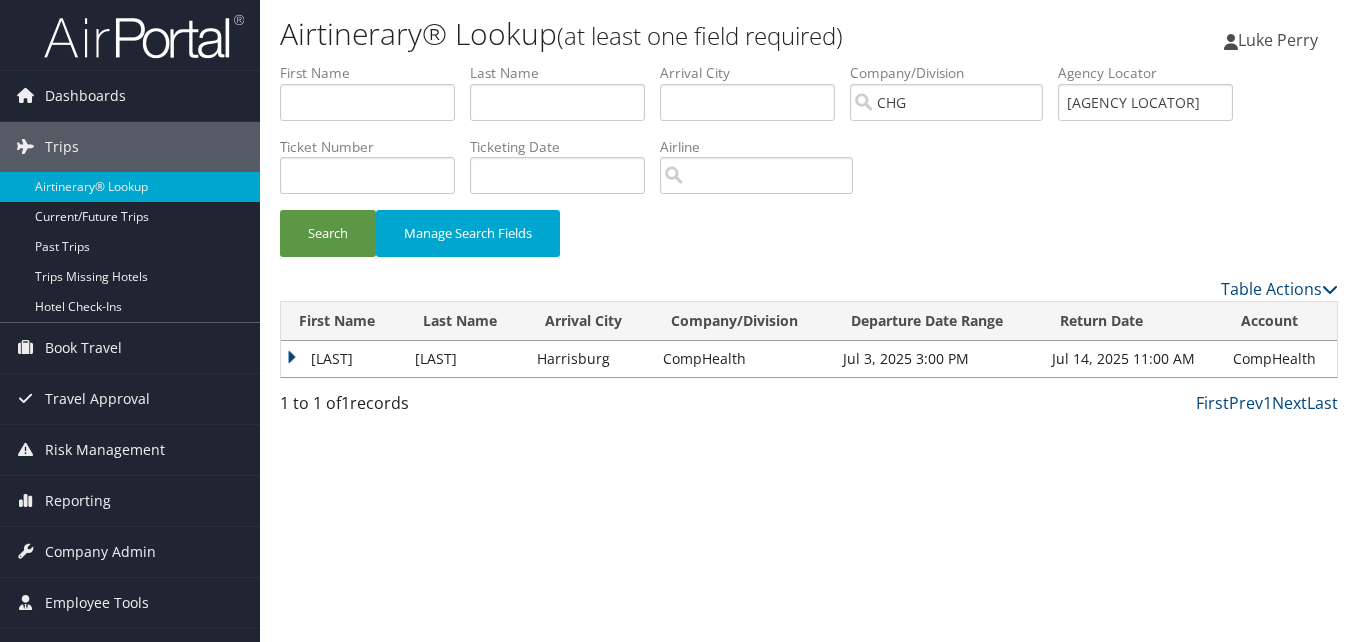 click on "Richard" at bounding box center (343, 359) 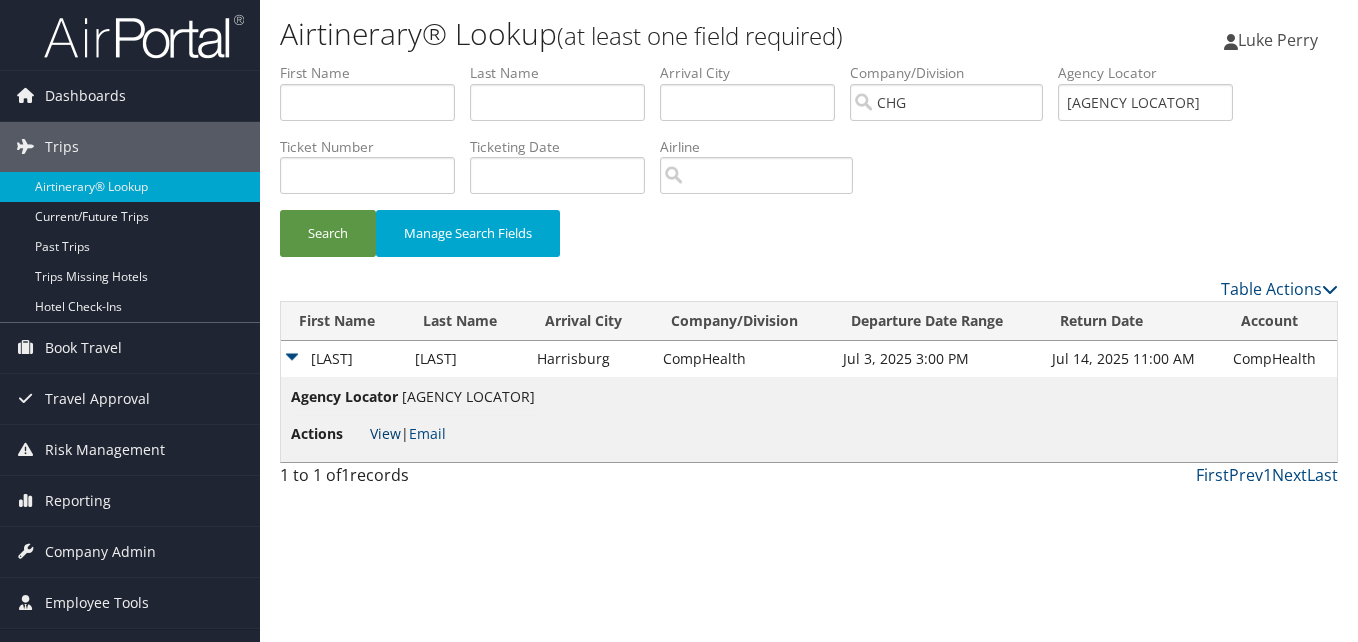 click on "View" at bounding box center (385, 433) 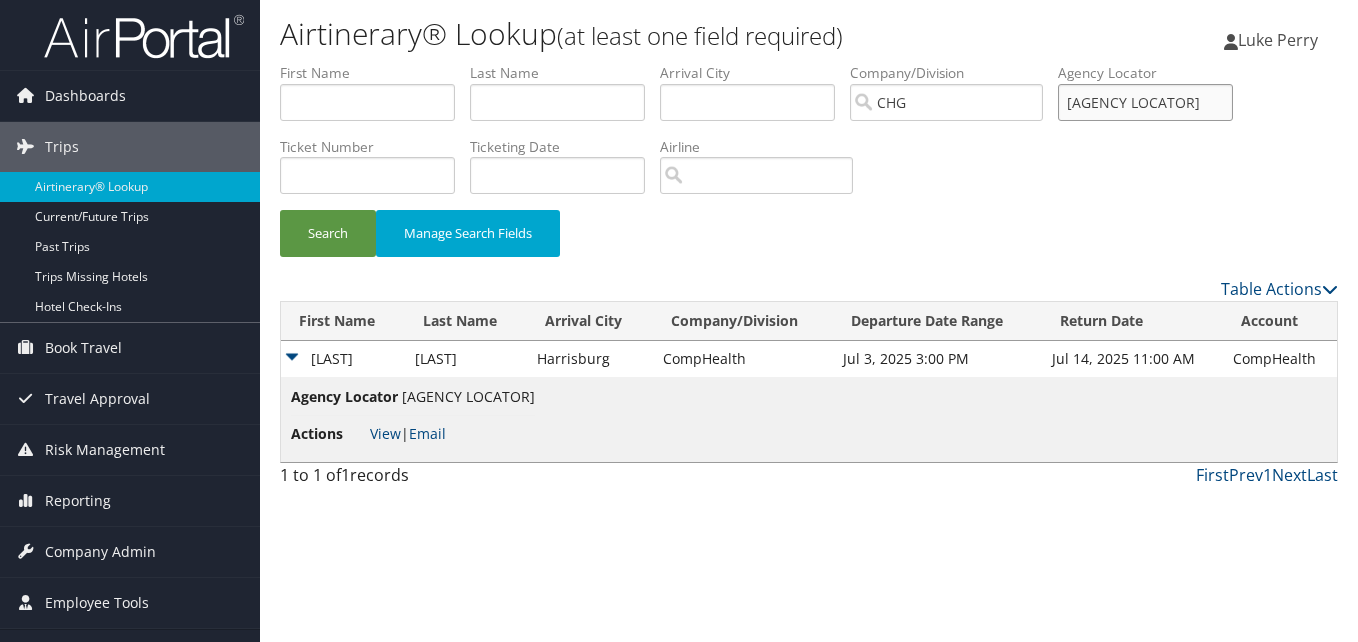 drag, startPoint x: 1132, startPoint y: 94, endPoint x: 1066, endPoint y: 112, distance: 68.41052 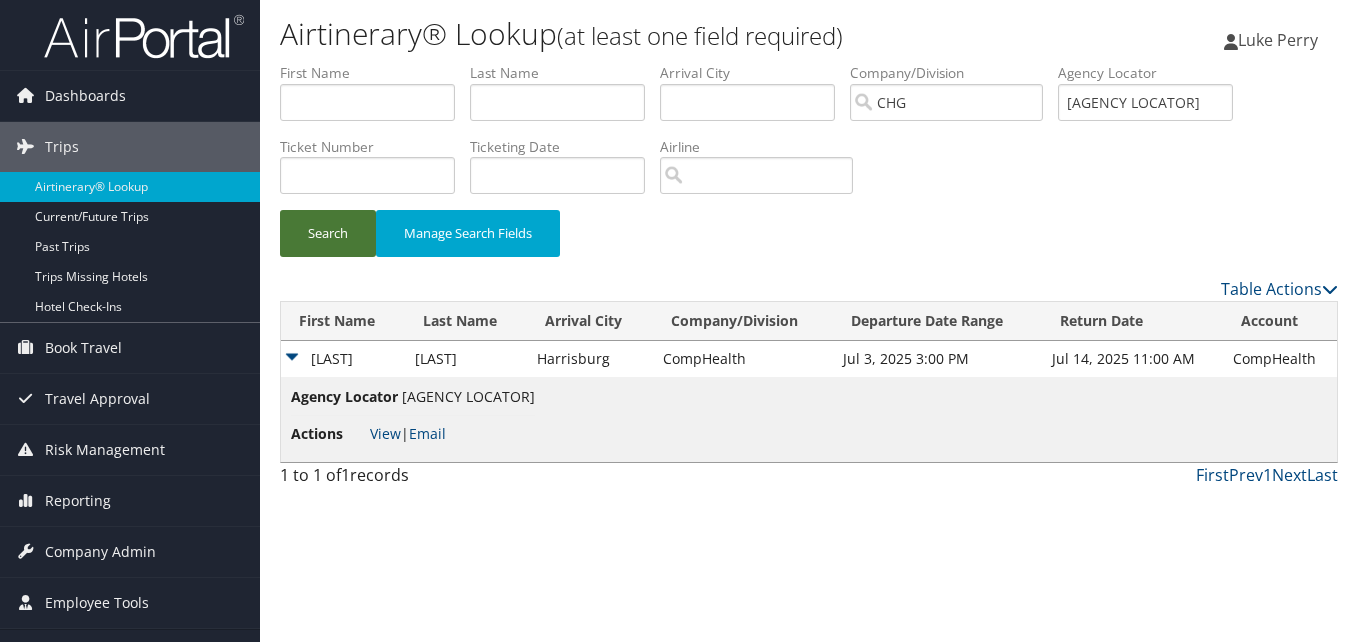 click on "Search" at bounding box center [328, 233] 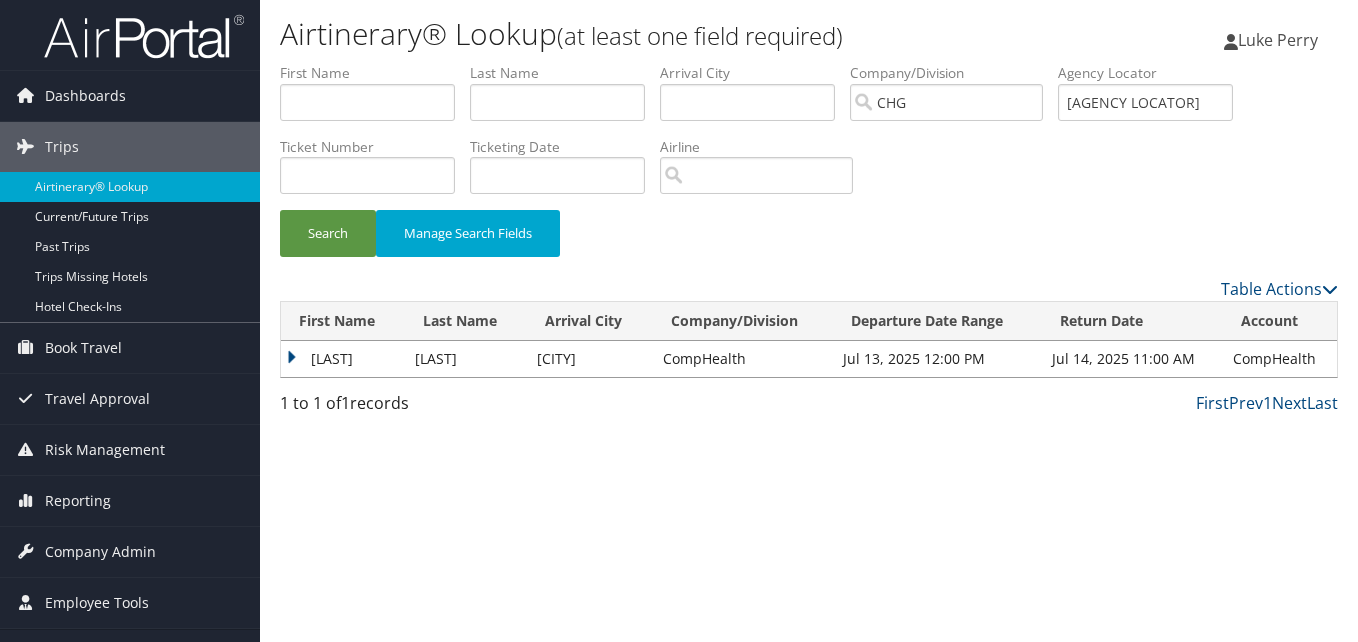 click on "Karyn" at bounding box center [343, 359] 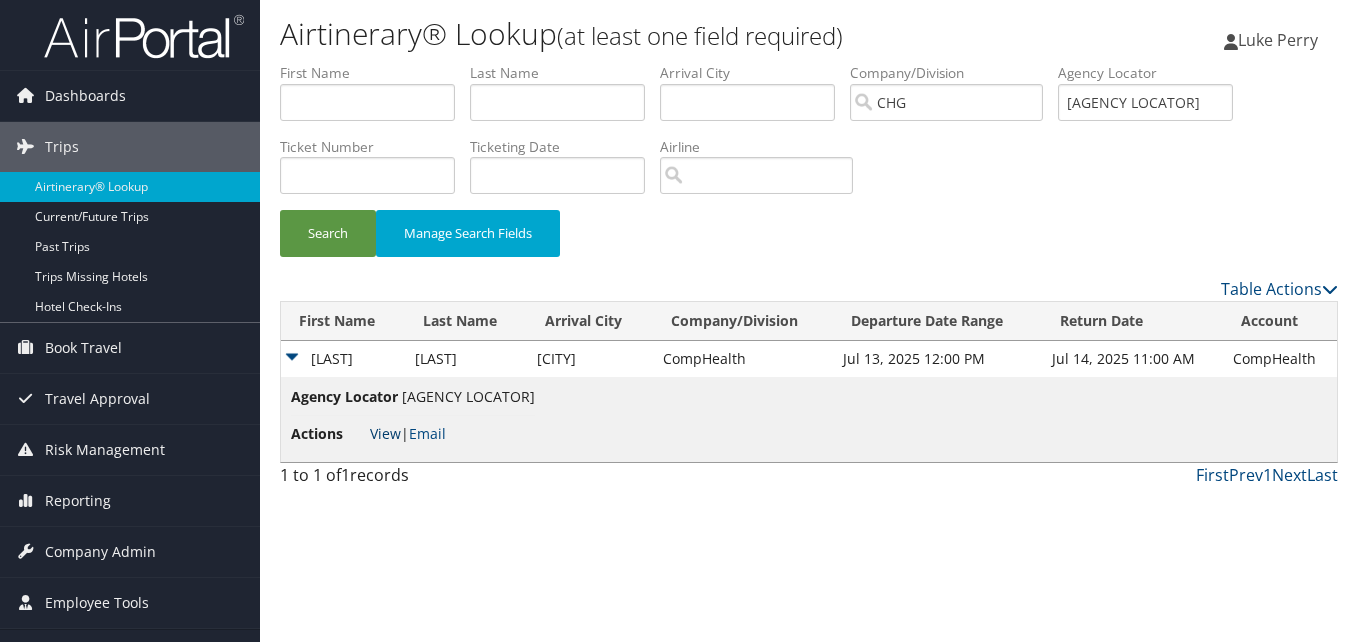 click on "View" at bounding box center [385, 433] 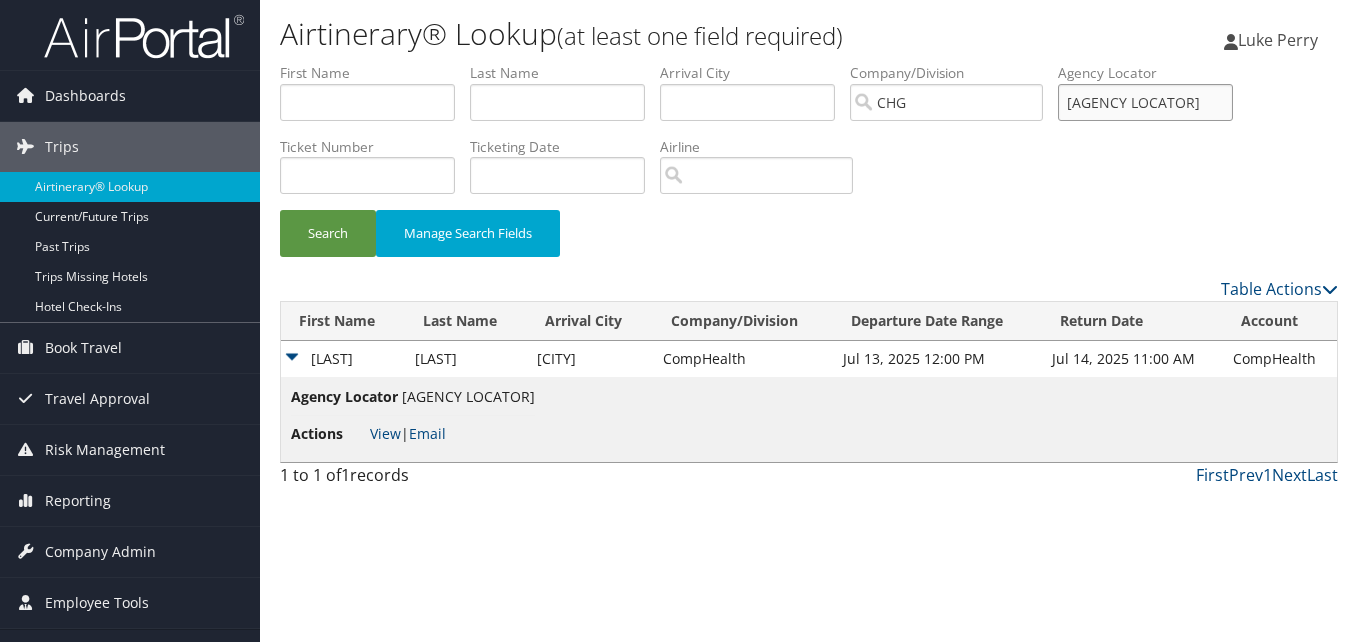 drag, startPoint x: 1107, startPoint y: 111, endPoint x: 1027, endPoint y: 116, distance: 80.1561 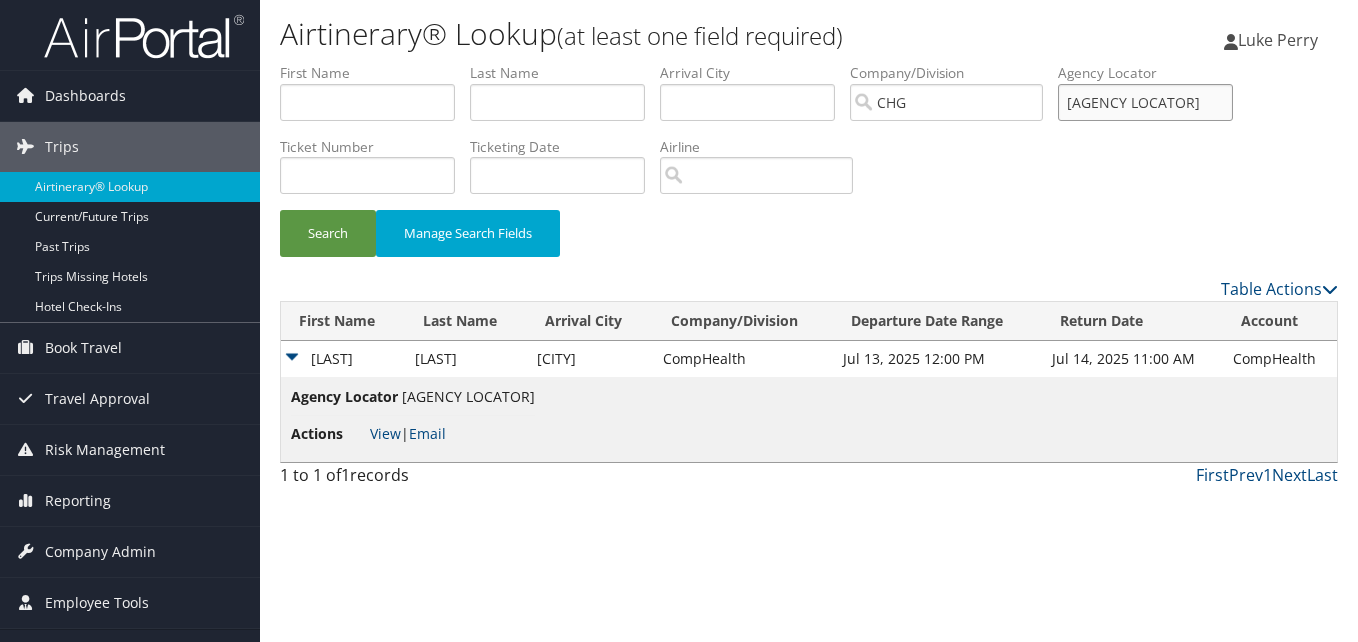 paste 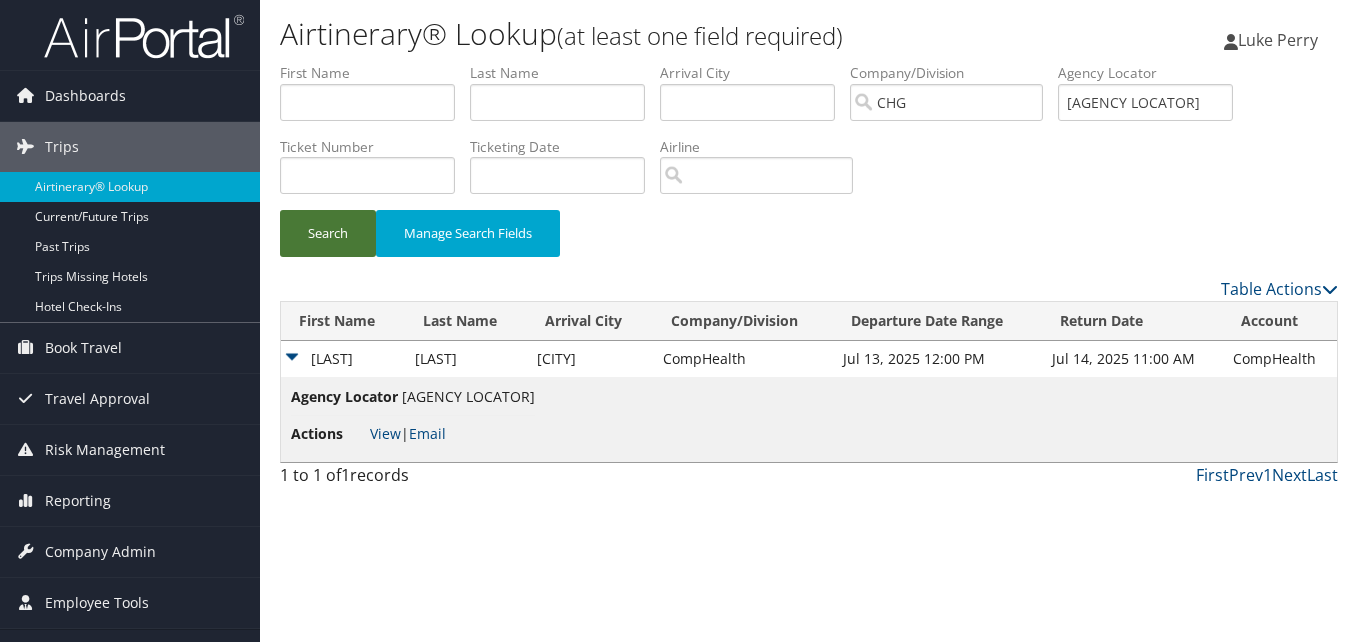 click on "Search" at bounding box center (328, 233) 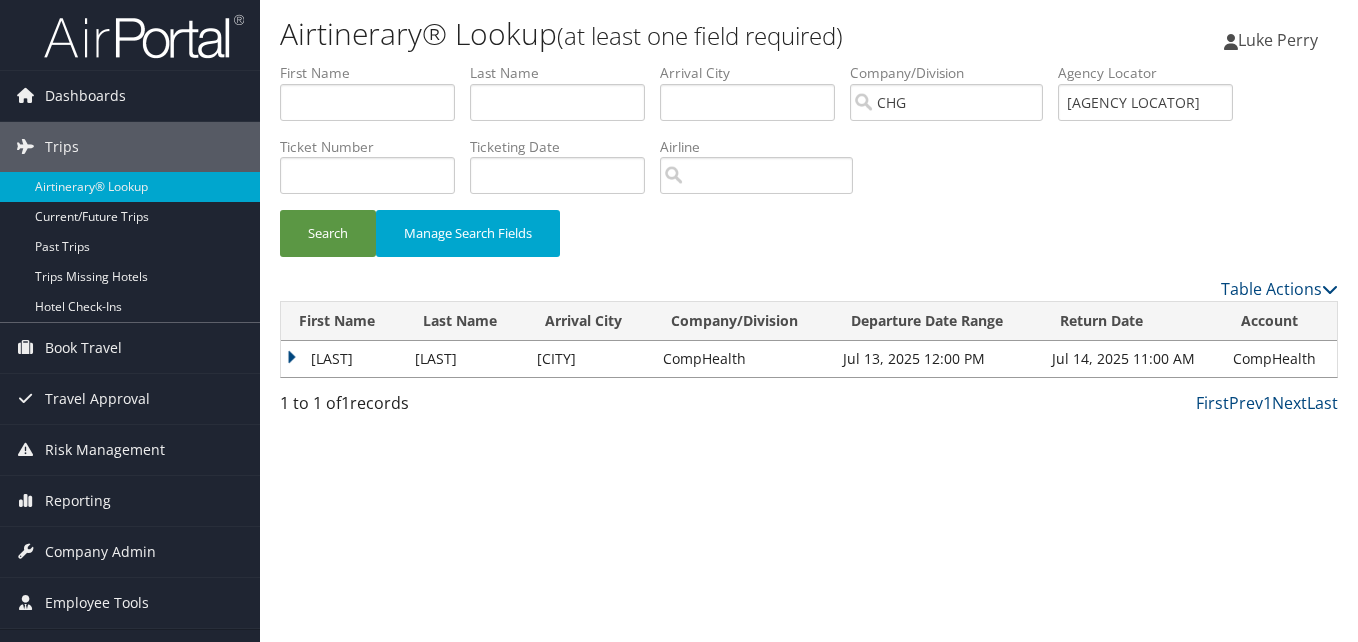 click on "Karyn" at bounding box center [343, 359] 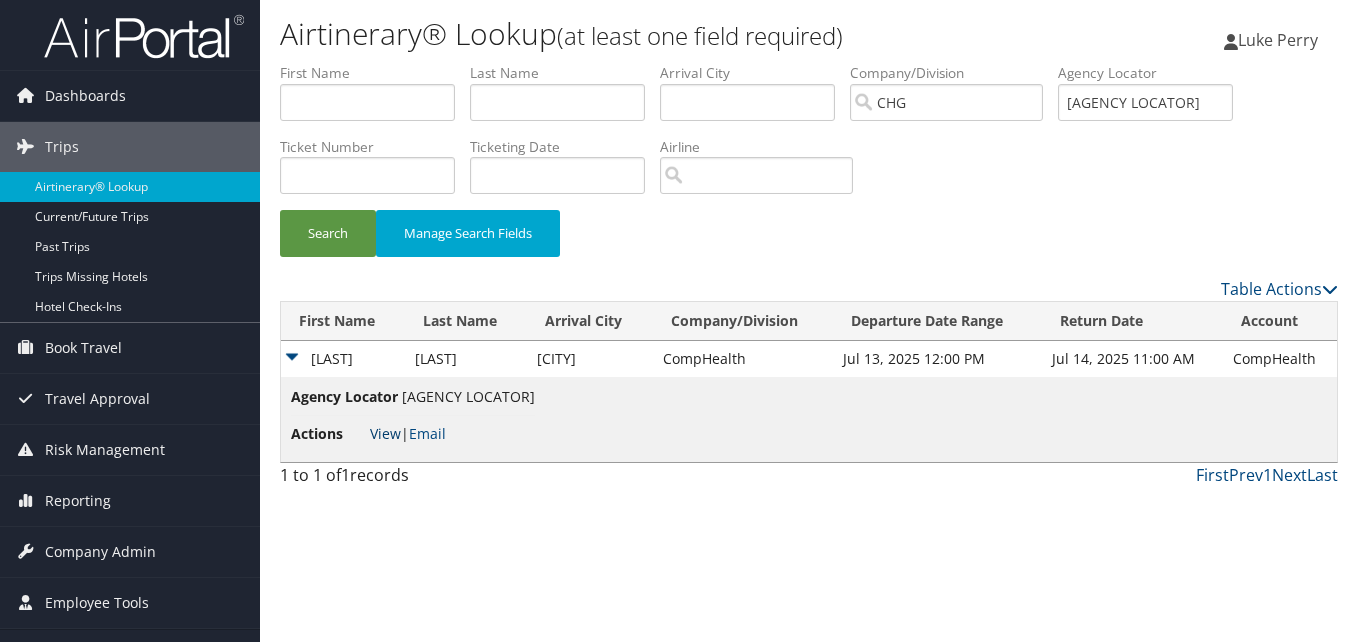 click on "View" at bounding box center [385, 433] 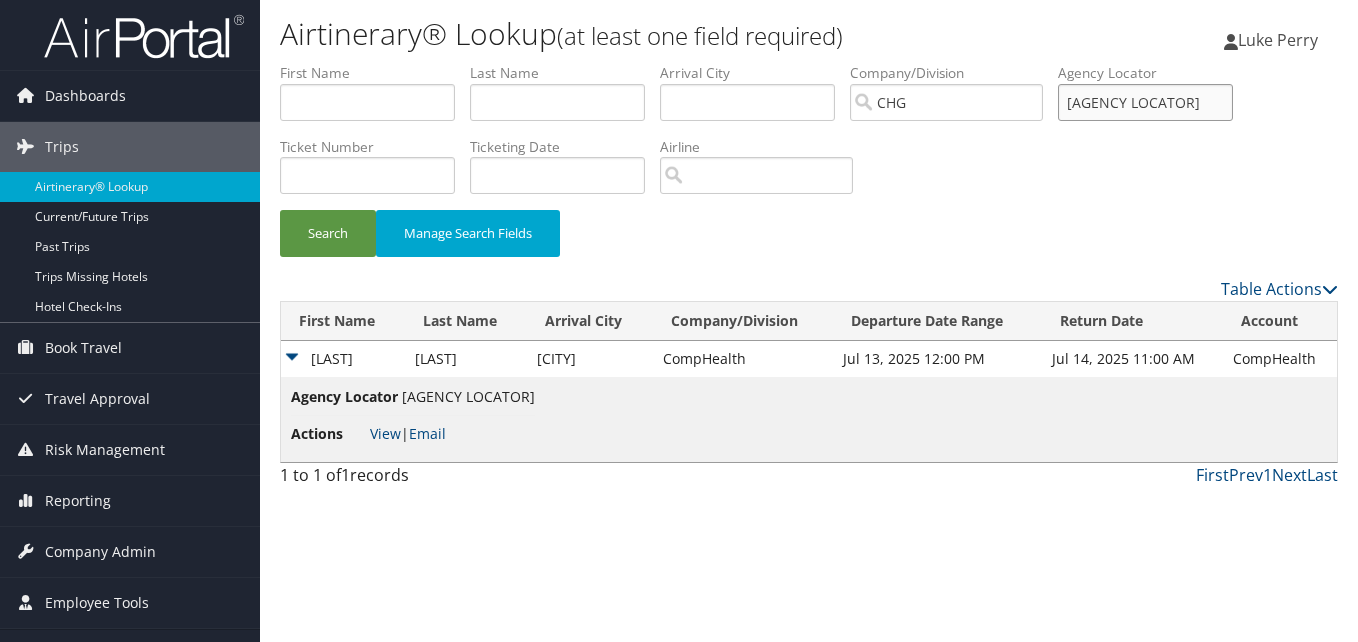 drag, startPoint x: 1101, startPoint y: 104, endPoint x: 1055, endPoint y: 105, distance: 46.010868 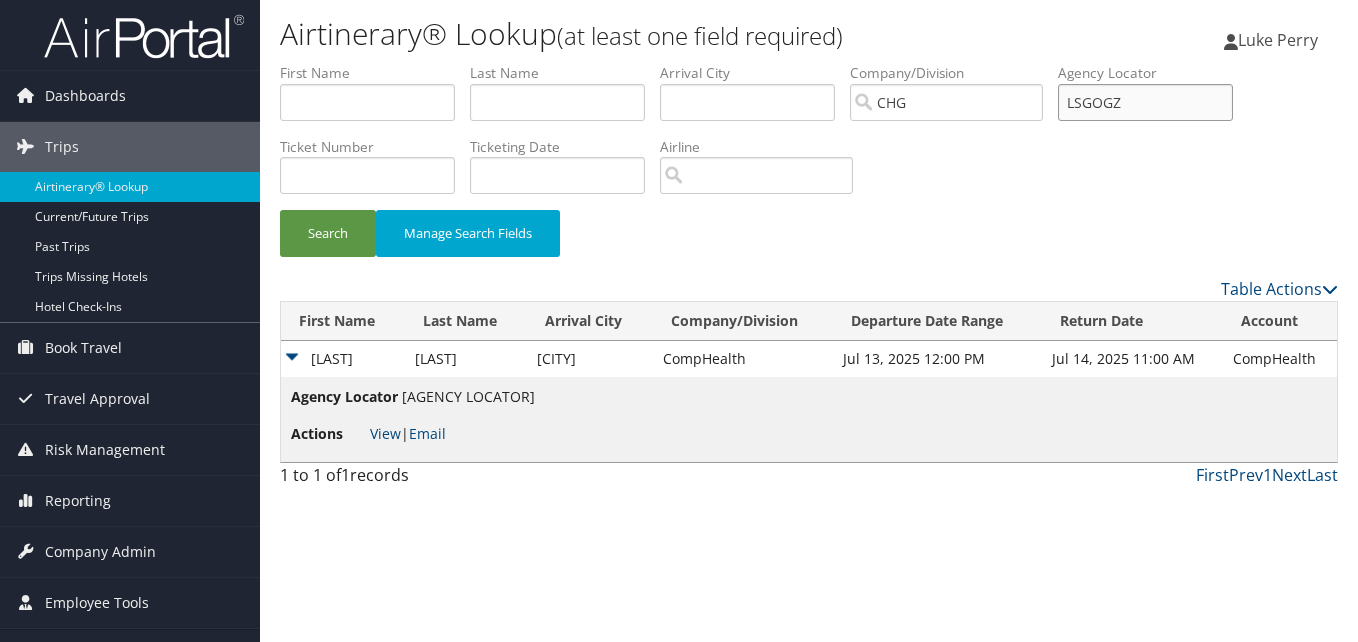 click on "LSGOGZ" at bounding box center (1145, 102) 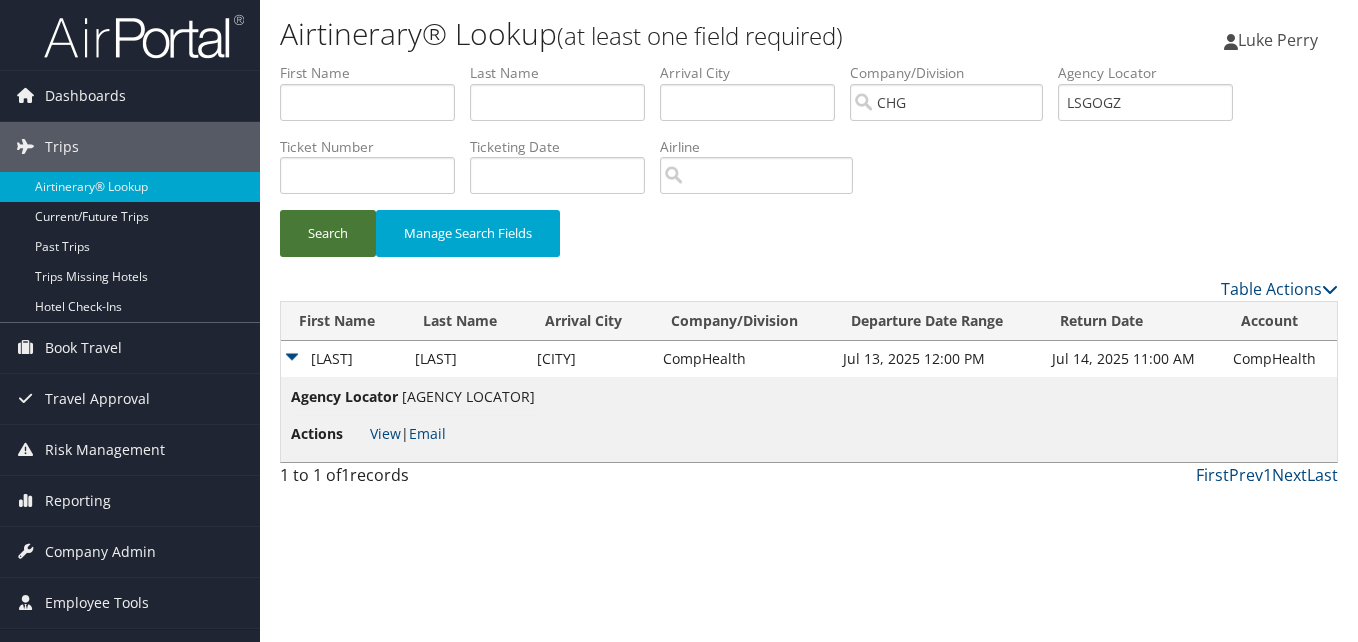 click on "Search" at bounding box center (328, 233) 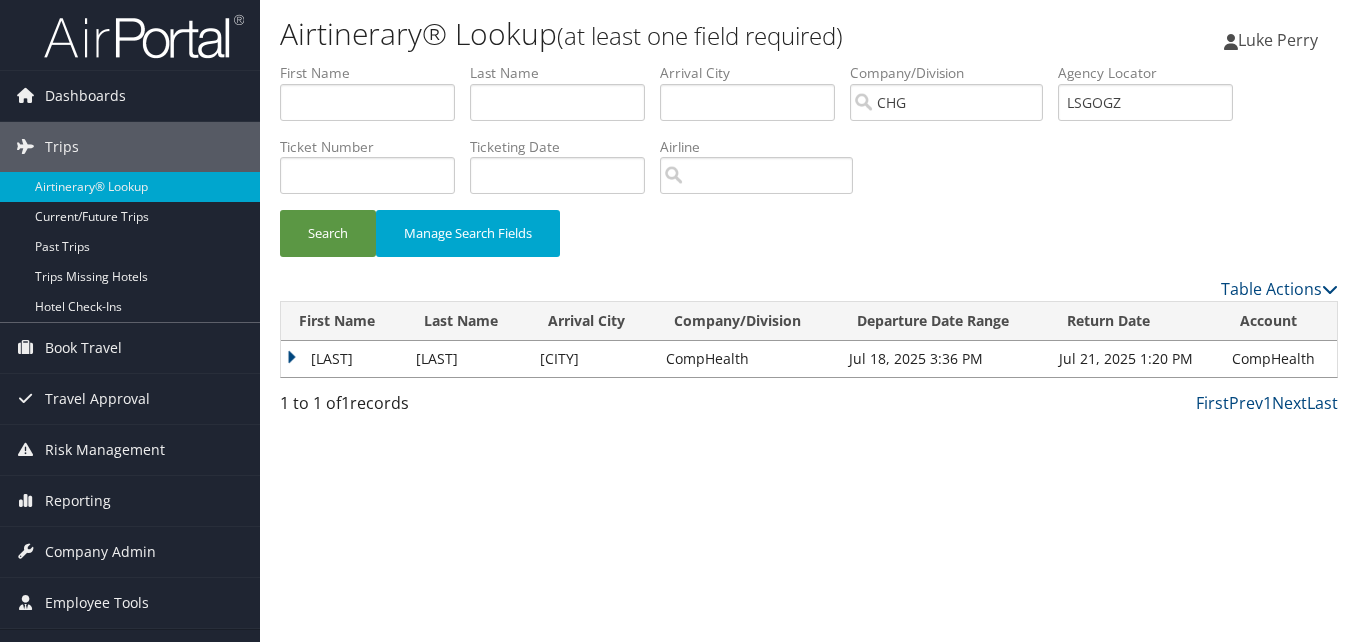 click on "Hashim" at bounding box center [343, 359] 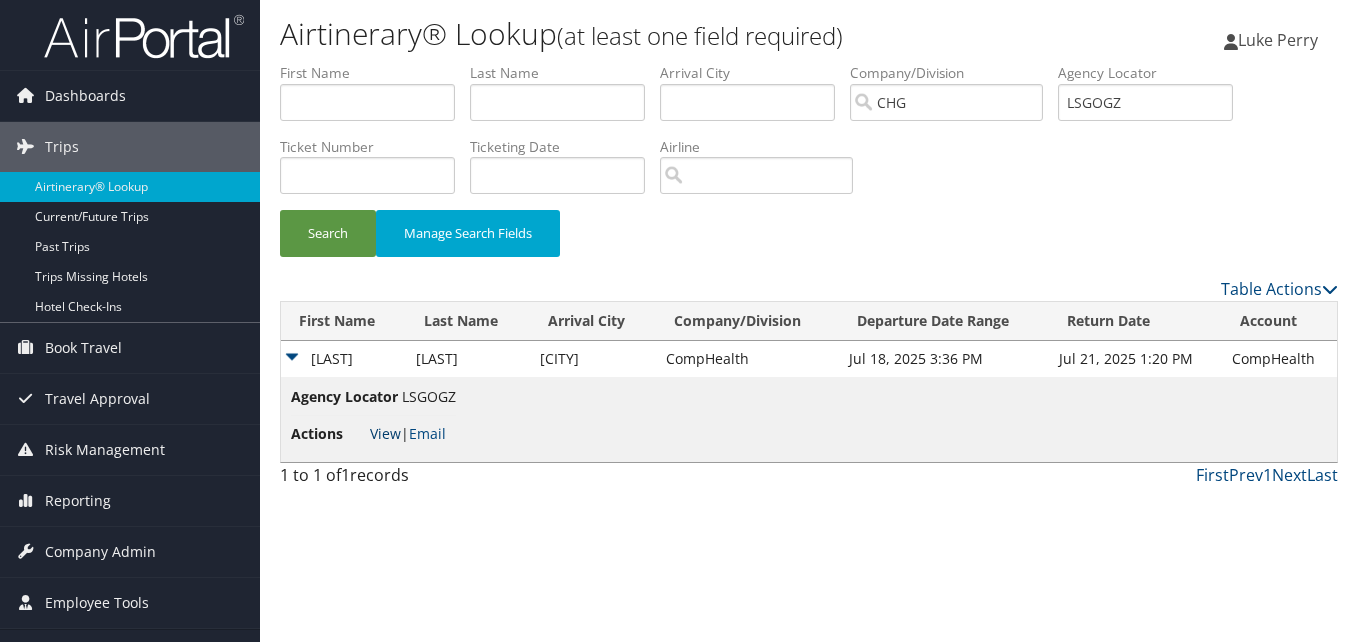 click on "View" at bounding box center [385, 433] 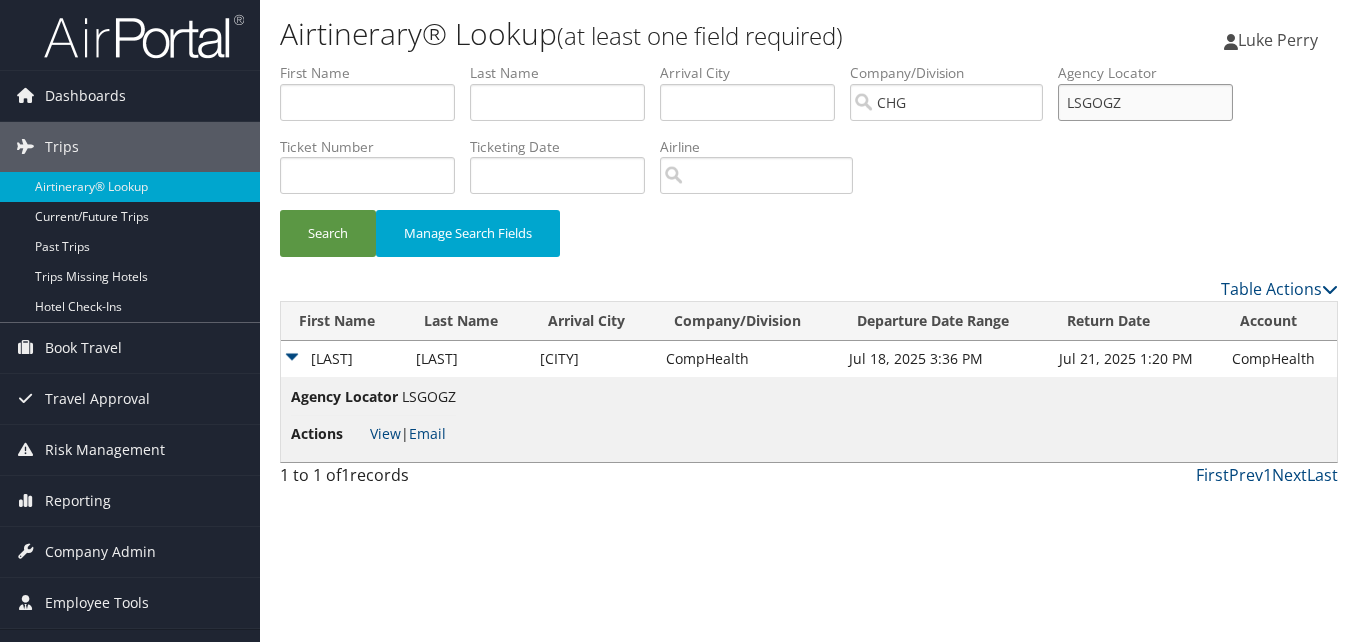 drag, startPoint x: 1188, startPoint y: 107, endPoint x: 993, endPoint y: 118, distance: 195.31001 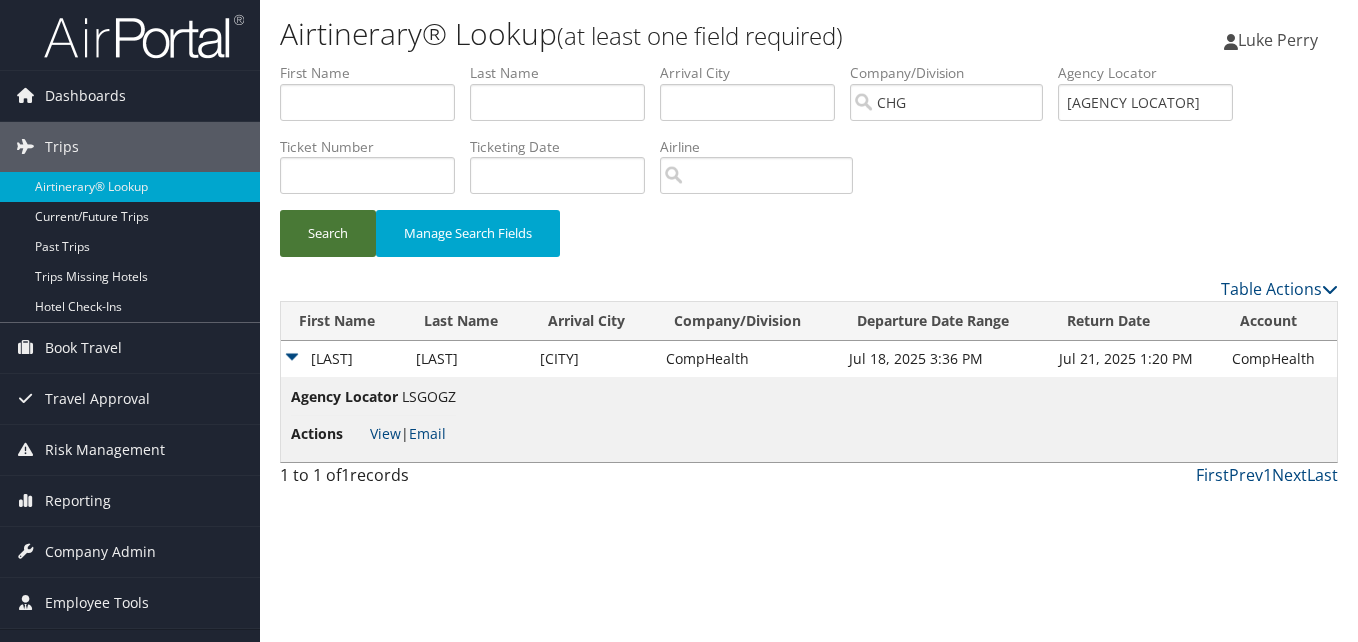 click on "Search" at bounding box center [328, 233] 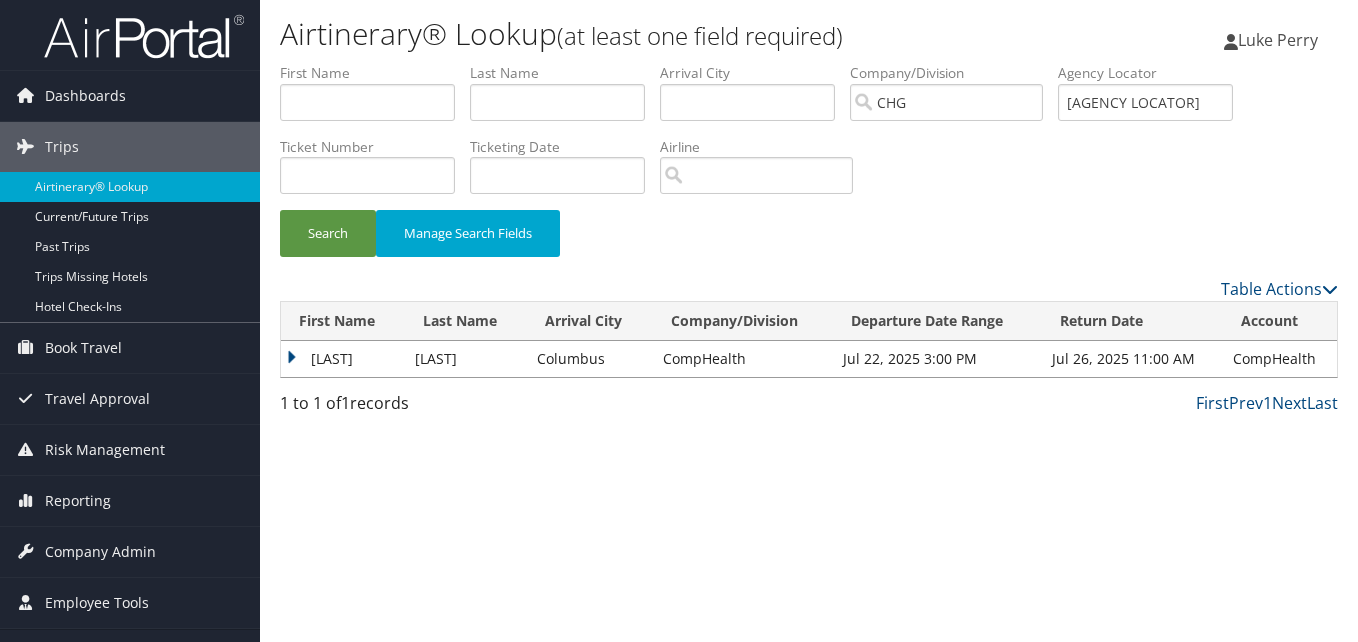 click on "Jaime" at bounding box center [343, 359] 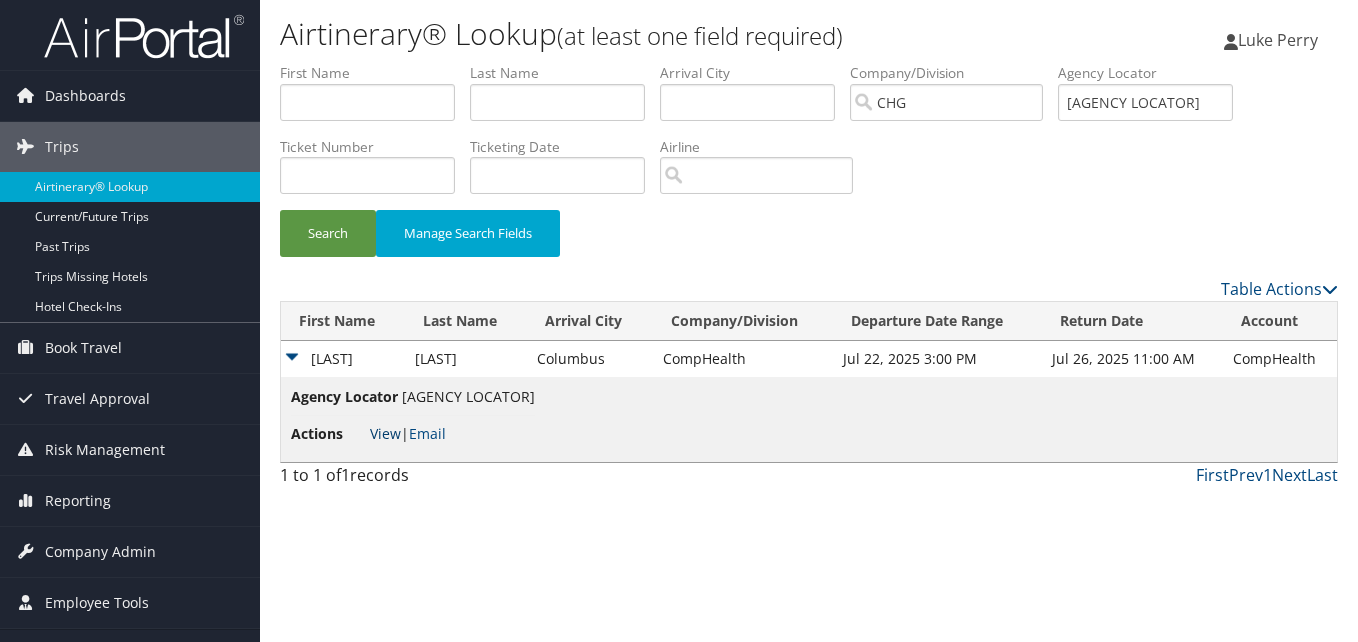 click on "View" at bounding box center [385, 433] 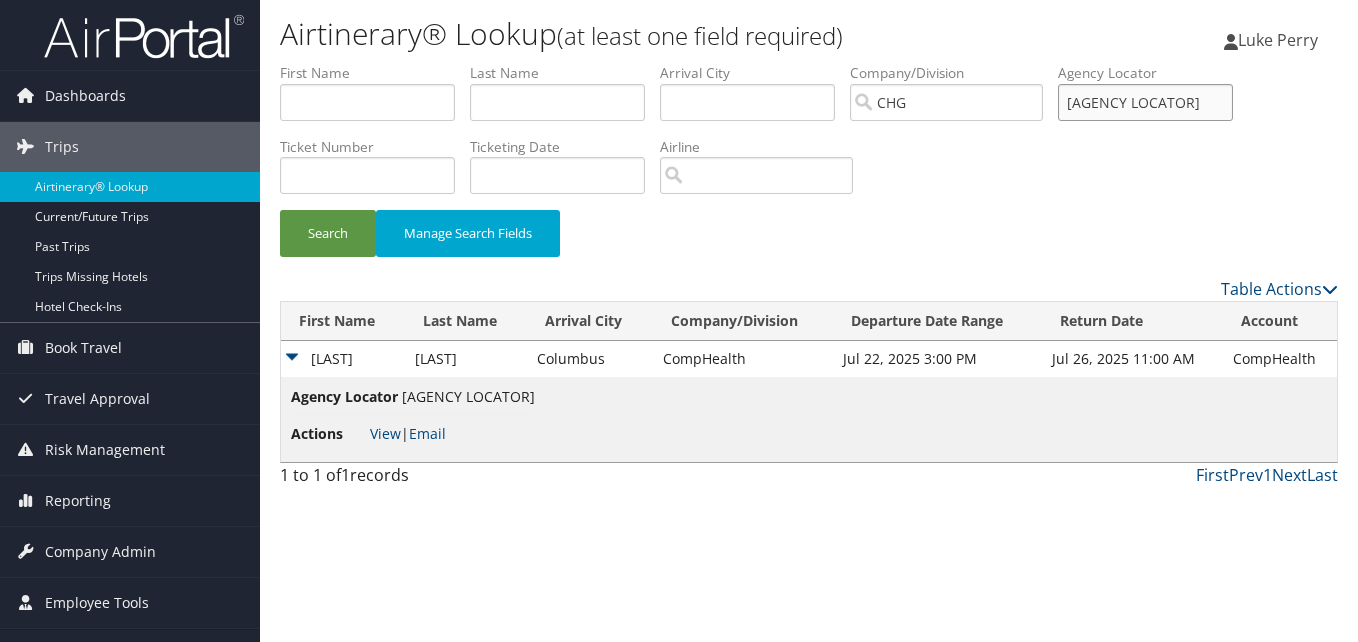 drag, startPoint x: 1141, startPoint y: 93, endPoint x: 1060, endPoint y: 111, distance: 82.9759 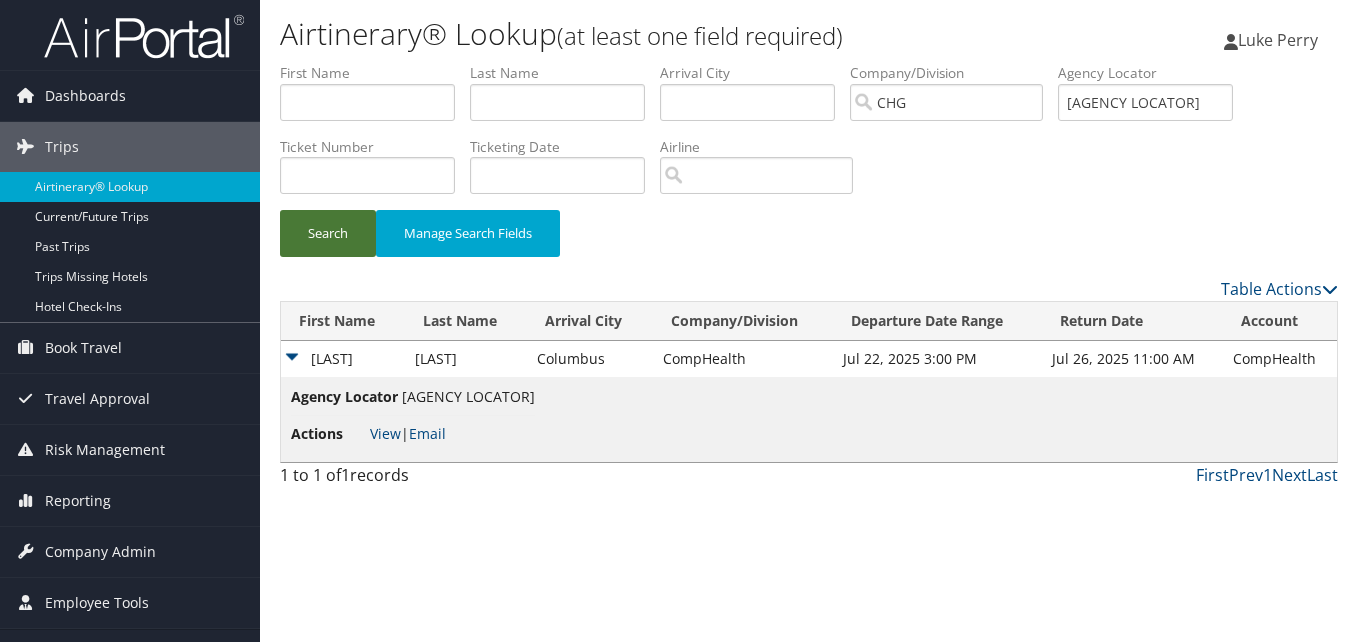 click on "Search" at bounding box center [328, 233] 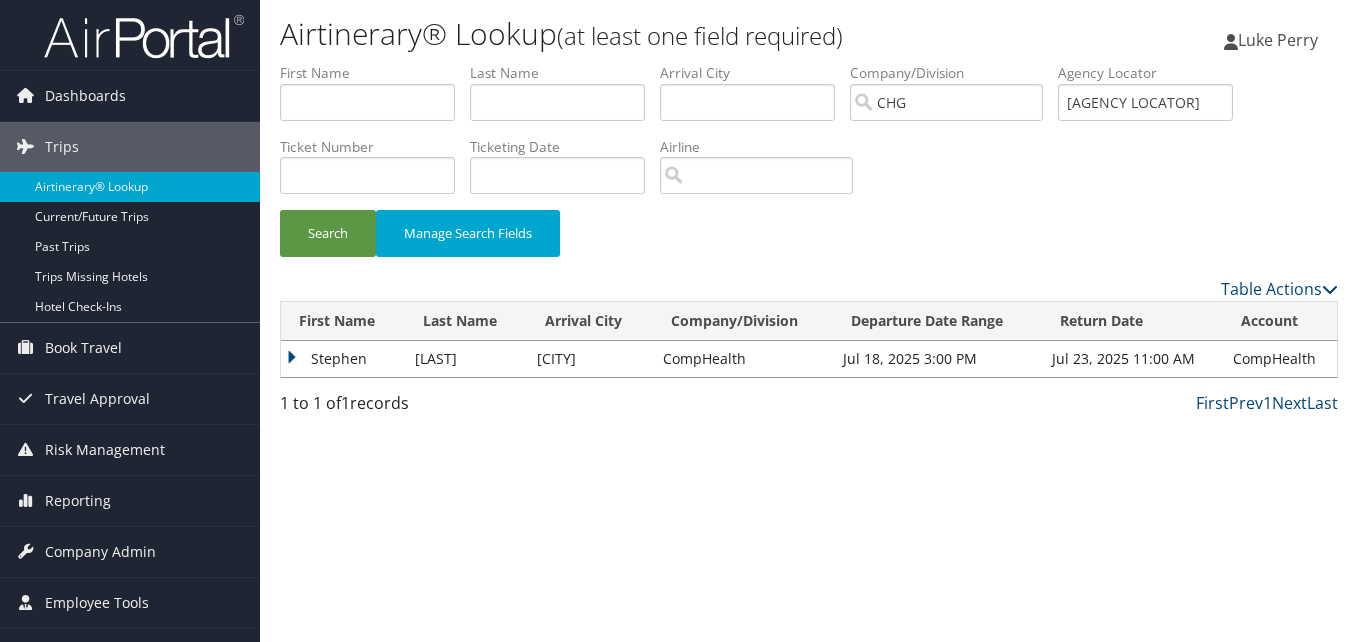 click on "Stephen" at bounding box center (343, 359) 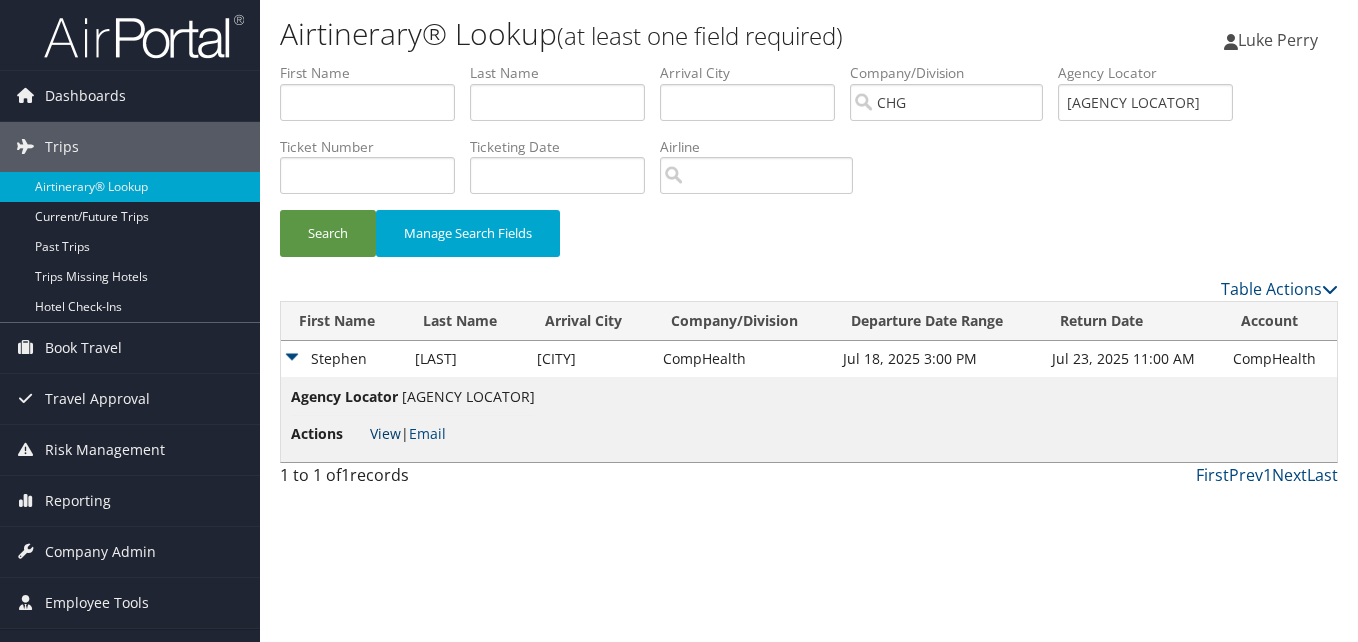 click on "View" at bounding box center (385, 433) 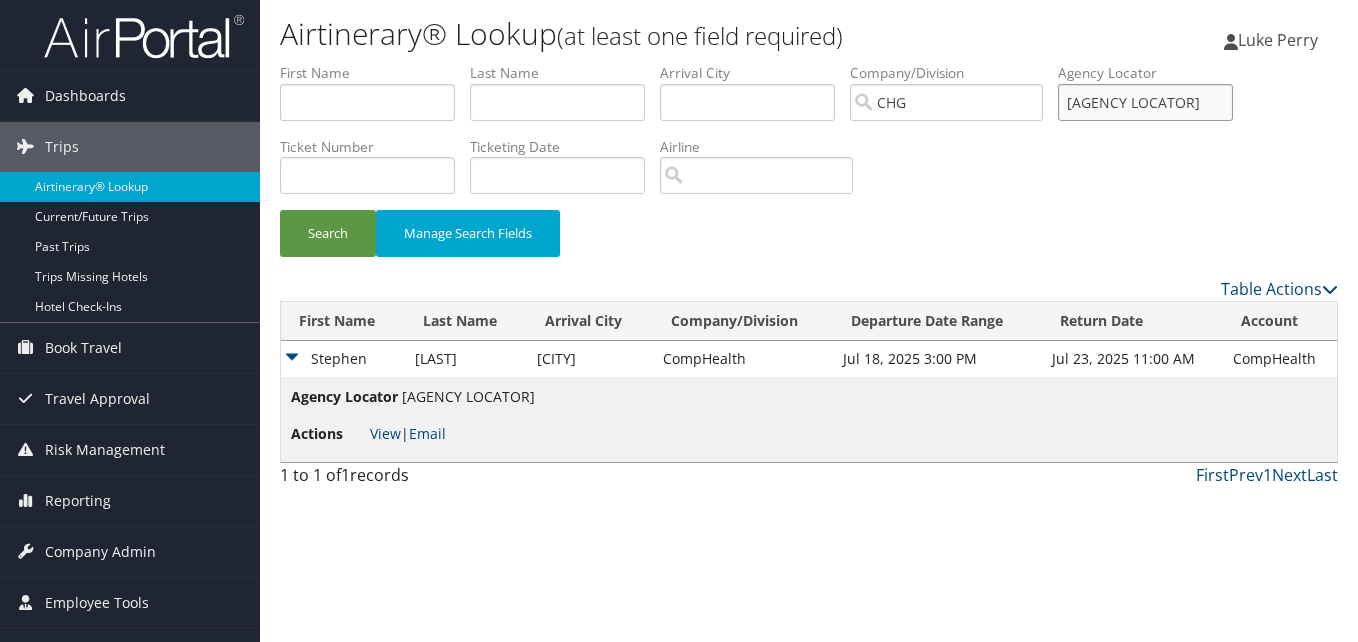 drag, startPoint x: 1143, startPoint y: 102, endPoint x: 953, endPoint y: 88, distance: 190.51509 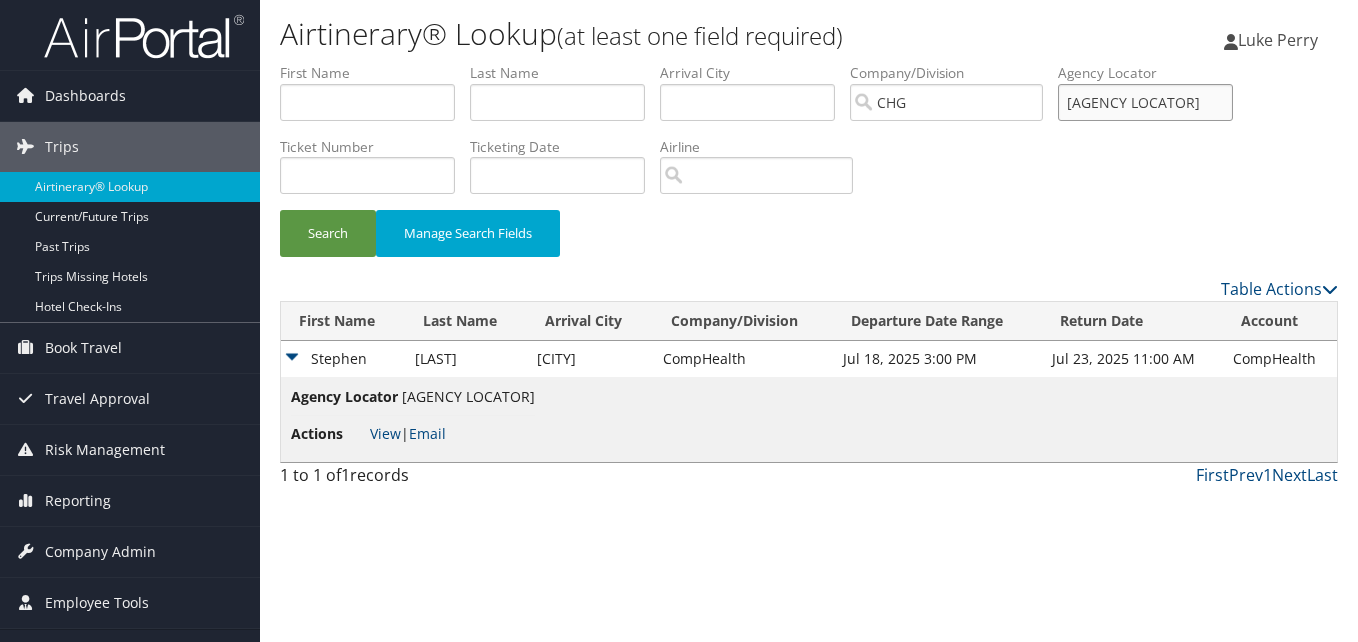 paste on "HPNGHZ" 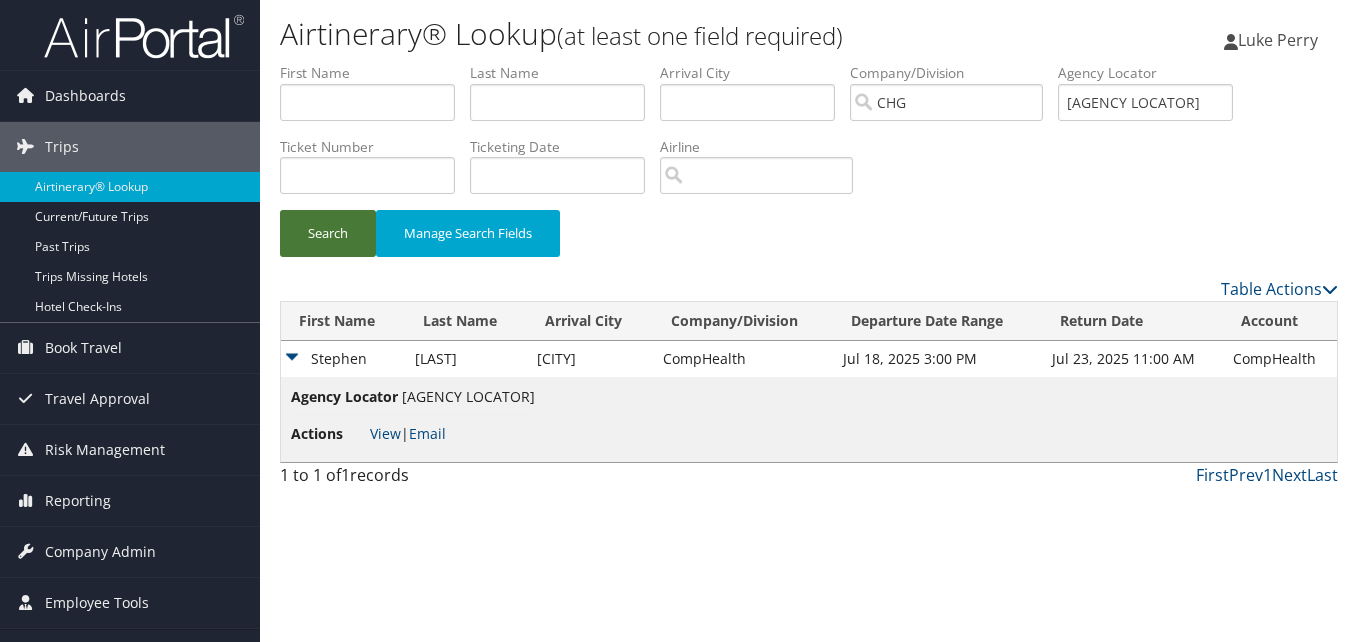 click on "Search" at bounding box center [328, 233] 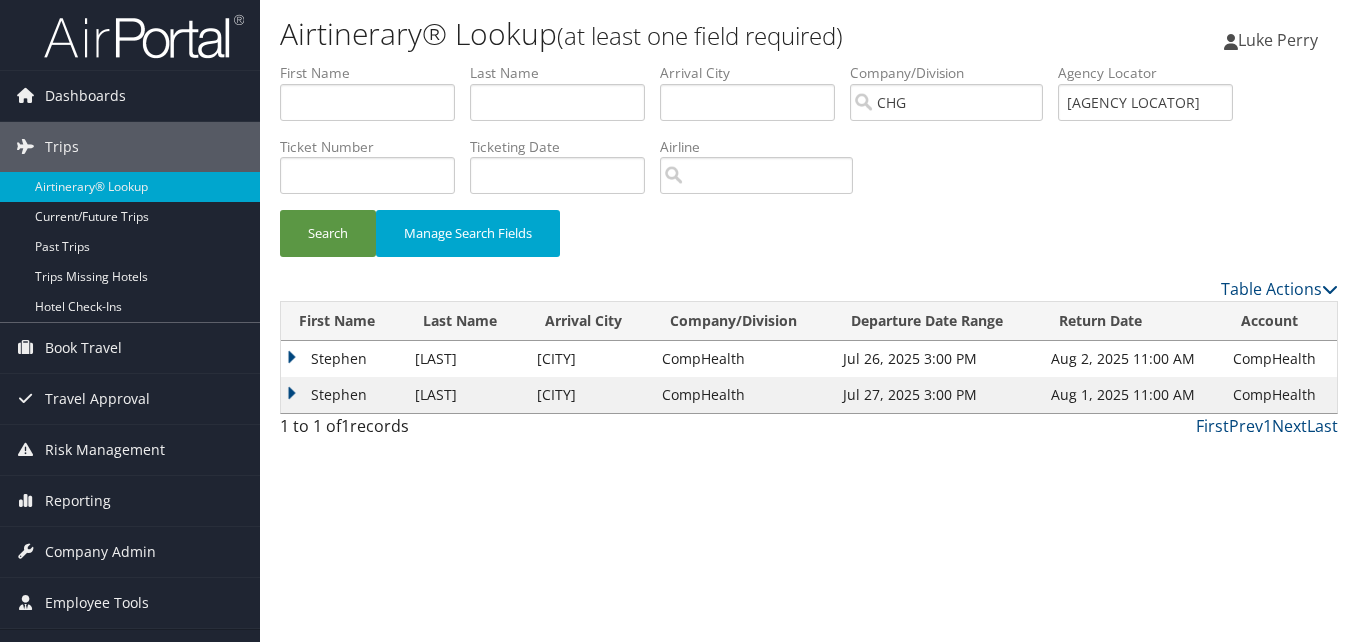 click on "Stephen" at bounding box center [343, 395] 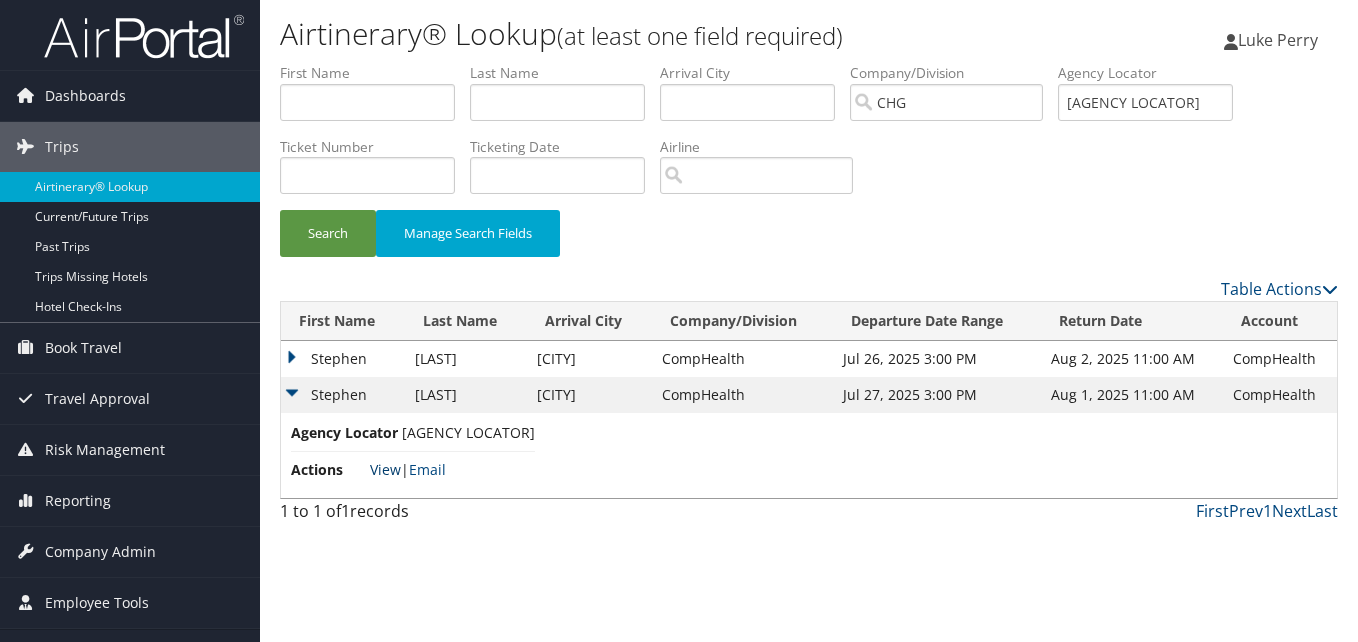 click on "View" at bounding box center [385, 469] 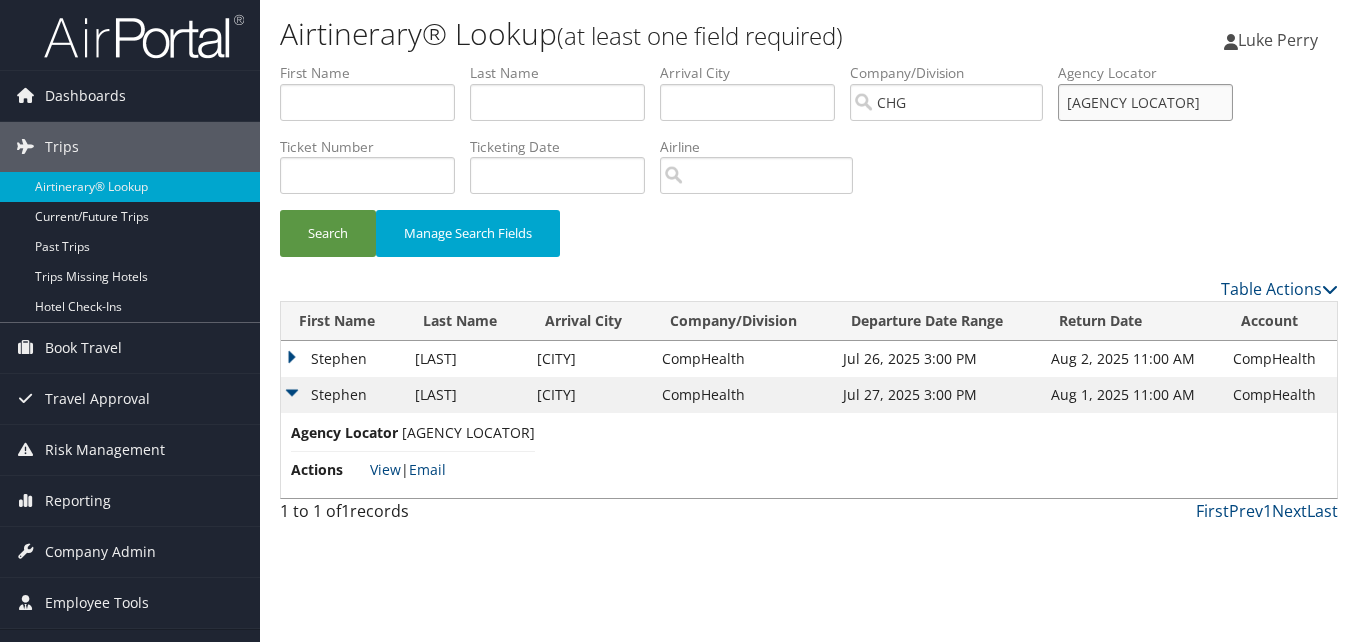 drag, startPoint x: 1154, startPoint y: 91, endPoint x: 1011, endPoint y: 97, distance: 143.12582 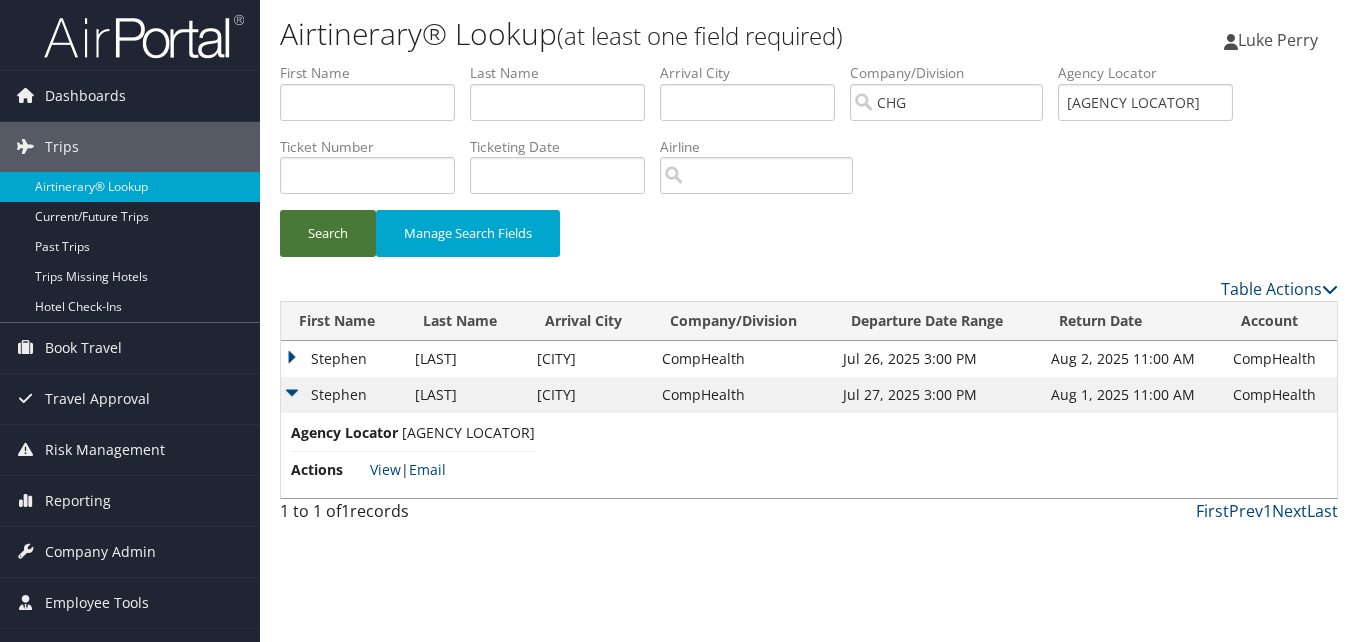 click on "Search" at bounding box center (328, 233) 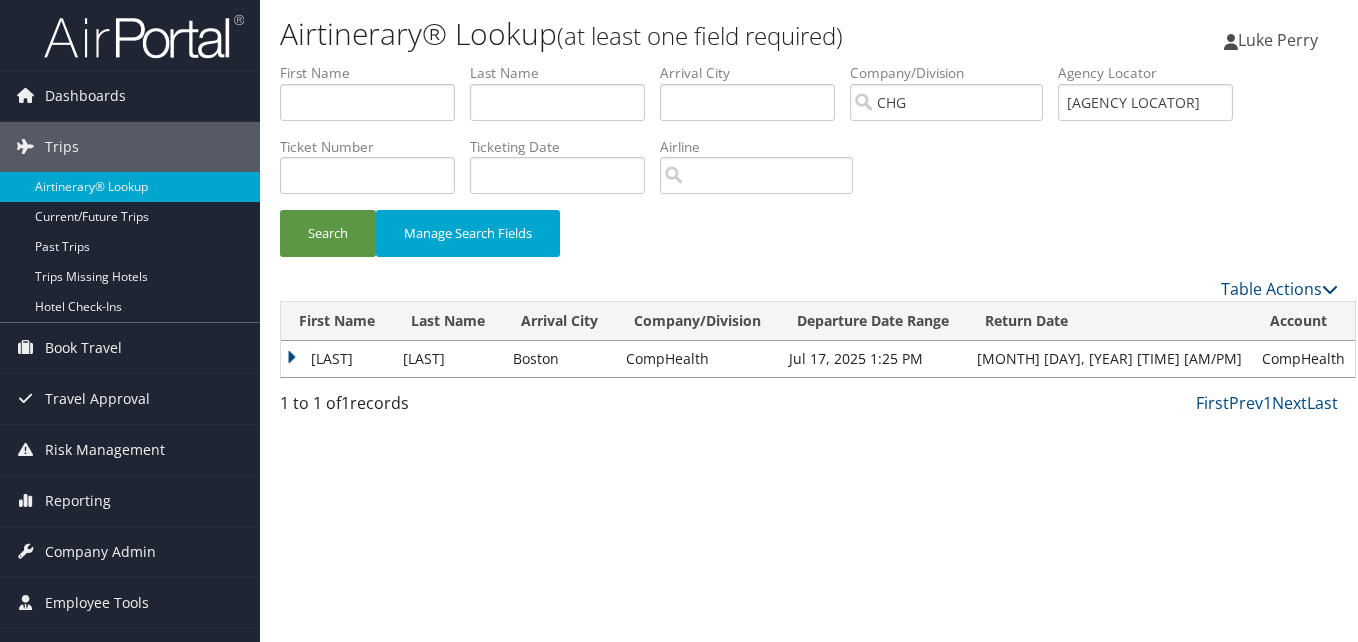 click on "Sissay" at bounding box center [337, 359] 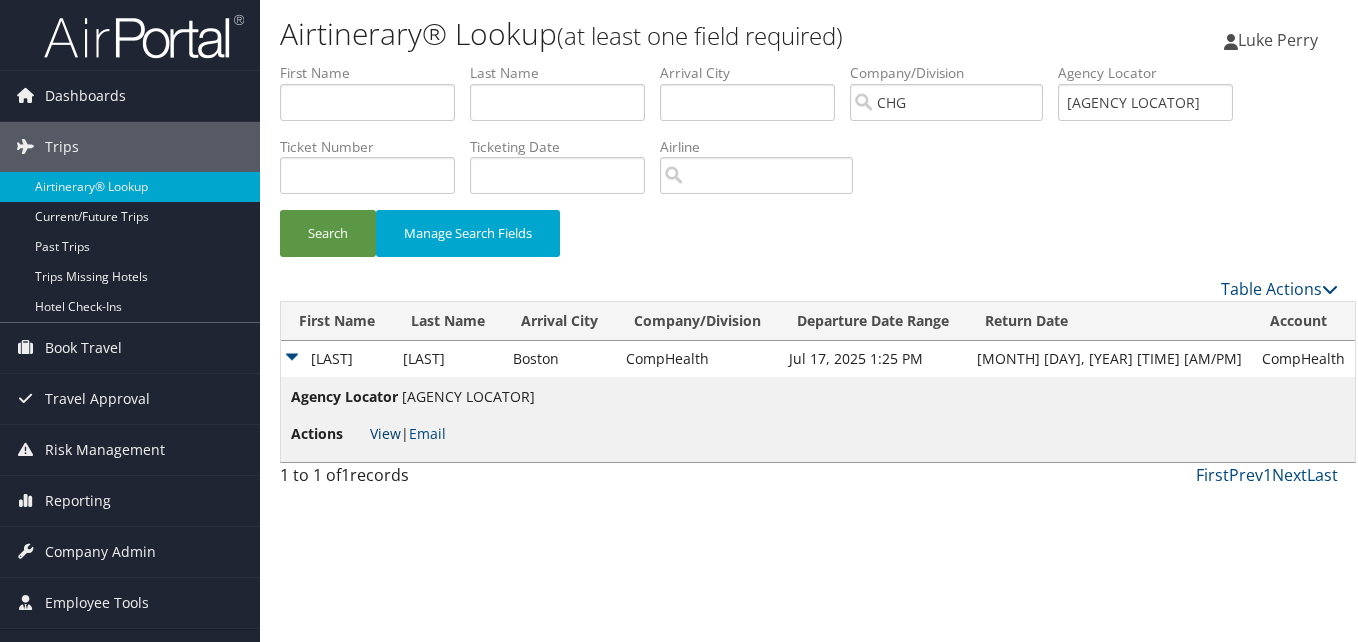 click on "View" at bounding box center [385, 433] 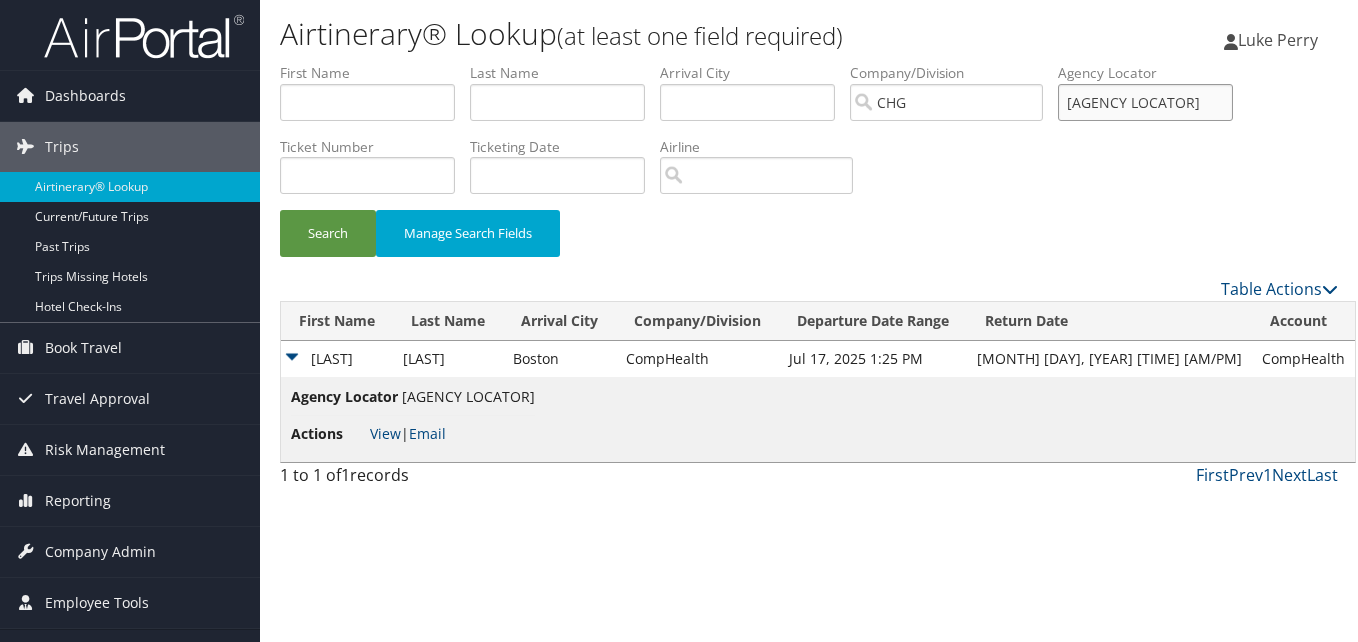 drag, startPoint x: 1091, startPoint y: 107, endPoint x: 1115, endPoint y: 104, distance: 24.186773 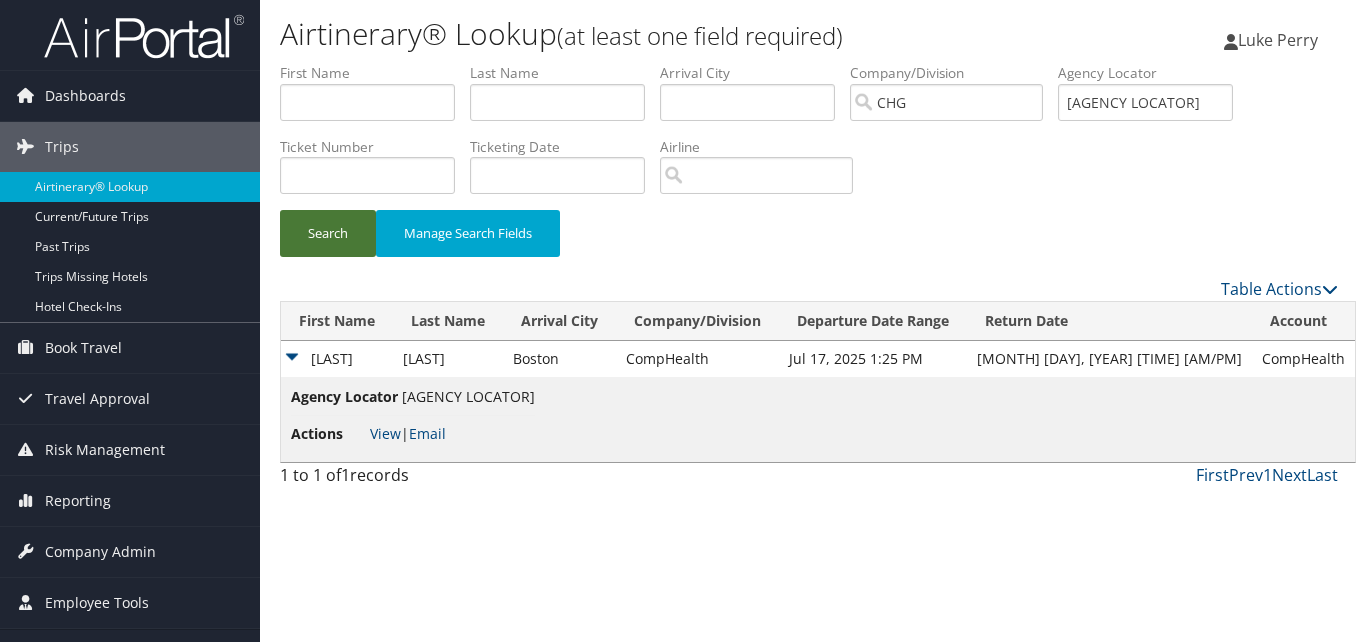 click on "Search" at bounding box center [328, 233] 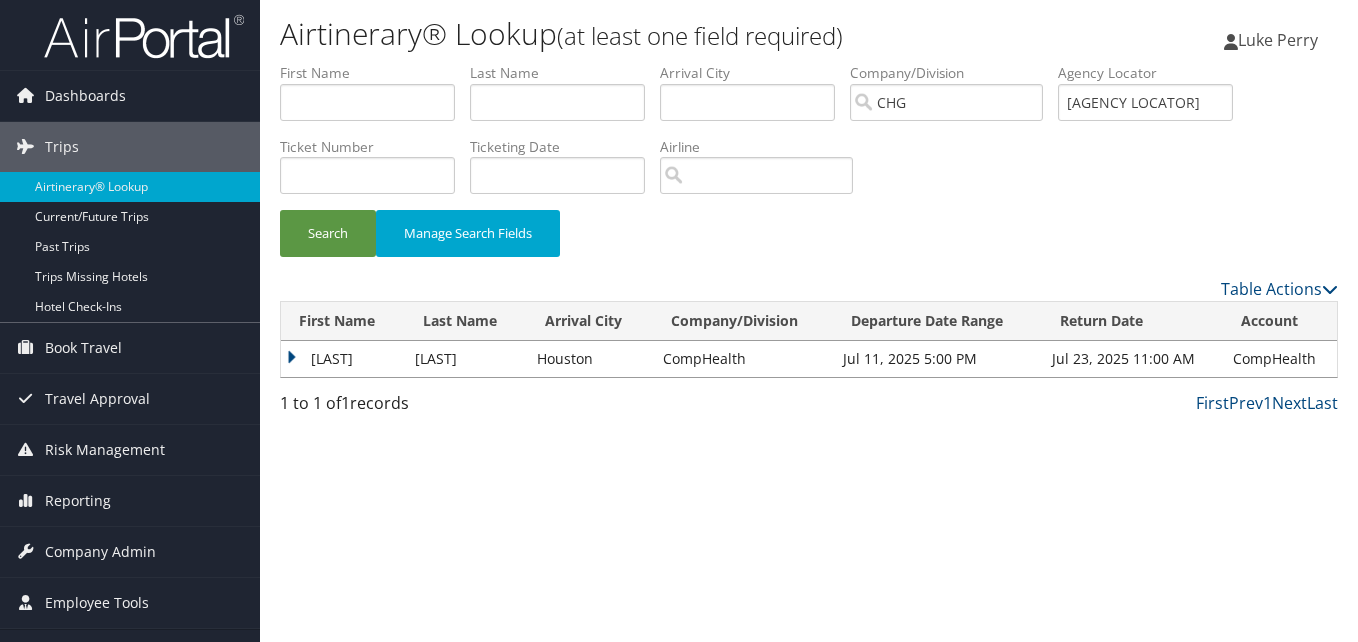click on "Bernhard" at bounding box center [343, 359] 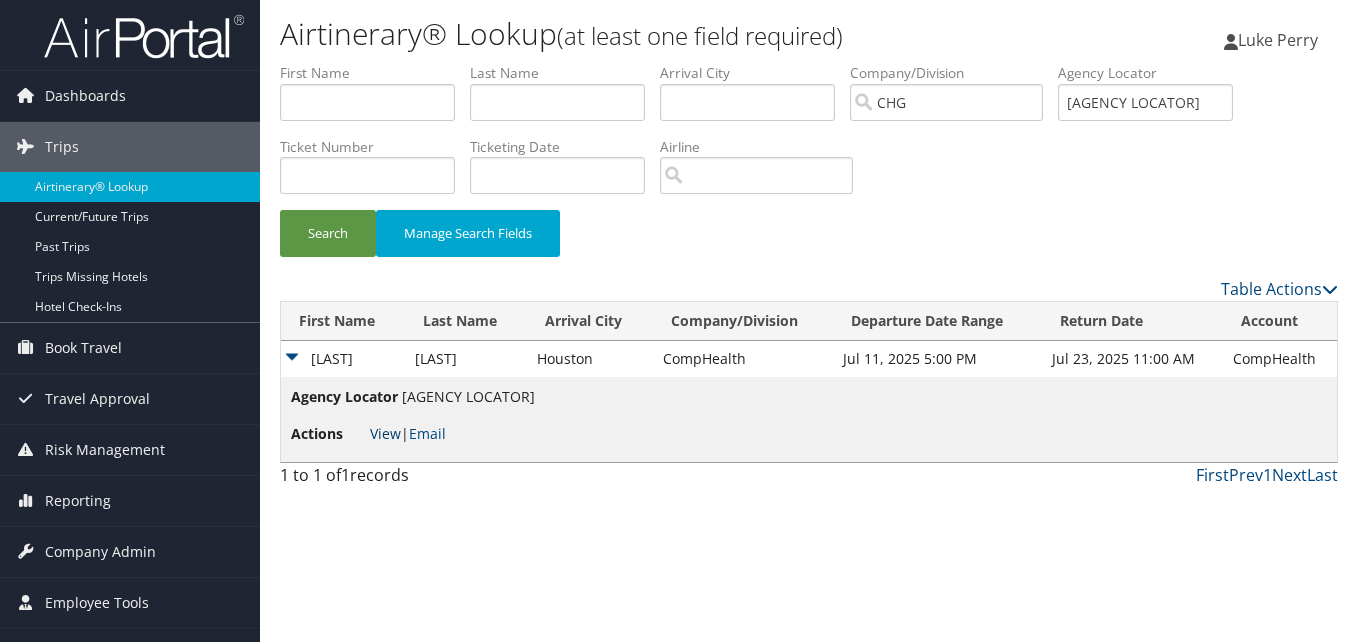 click on "View" at bounding box center (385, 433) 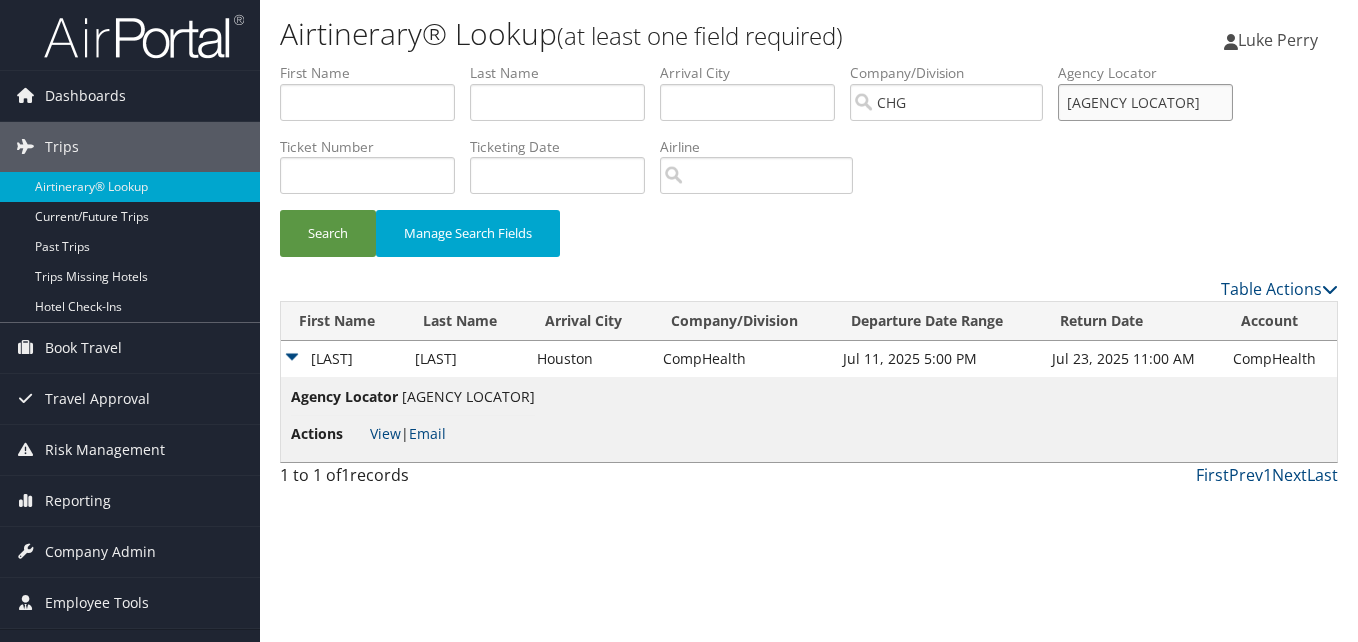 drag, startPoint x: 1077, startPoint y: 113, endPoint x: 1049, endPoint y: 115, distance: 28.071337 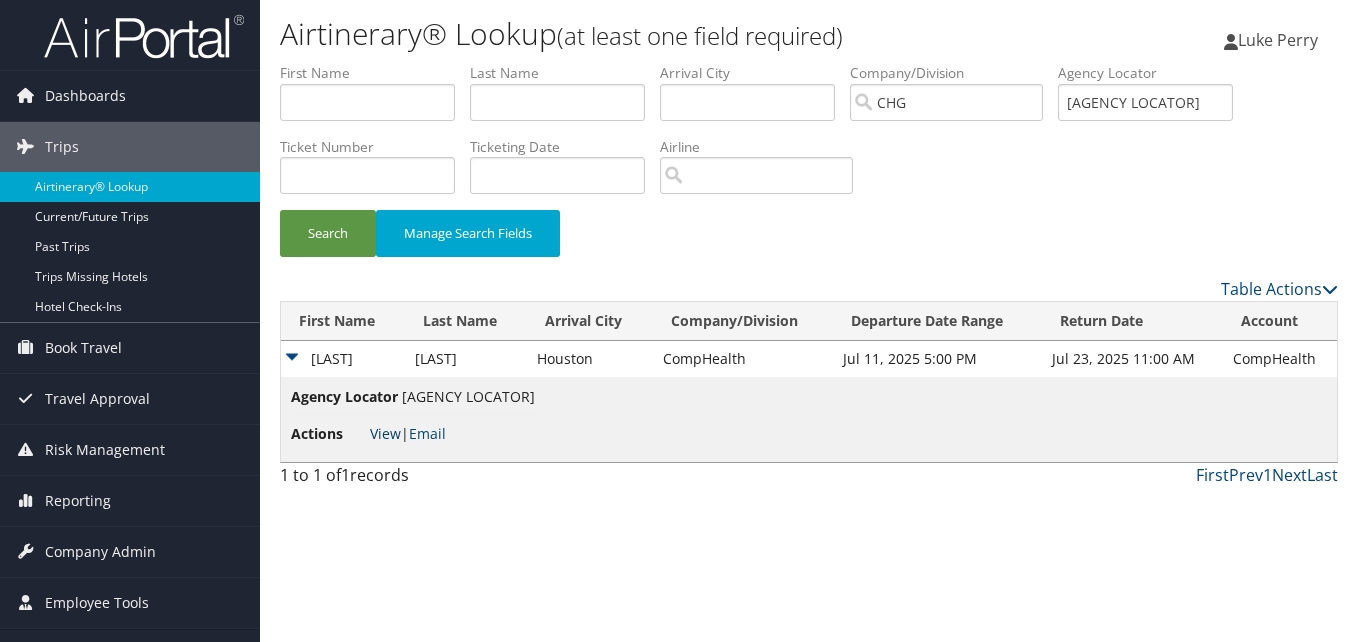 click on "View" at bounding box center [385, 433] 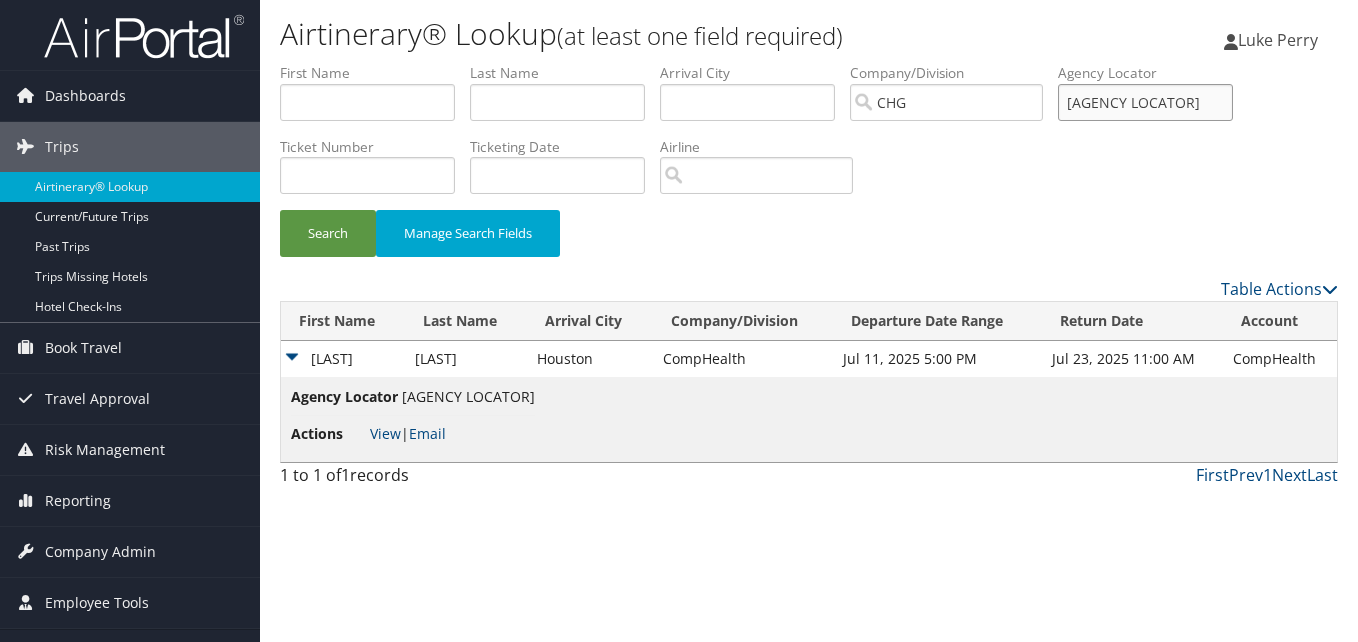 drag, startPoint x: 1148, startPoint y: 114, endPoint x: 984, endPoint y: 134, distance: 165.21501 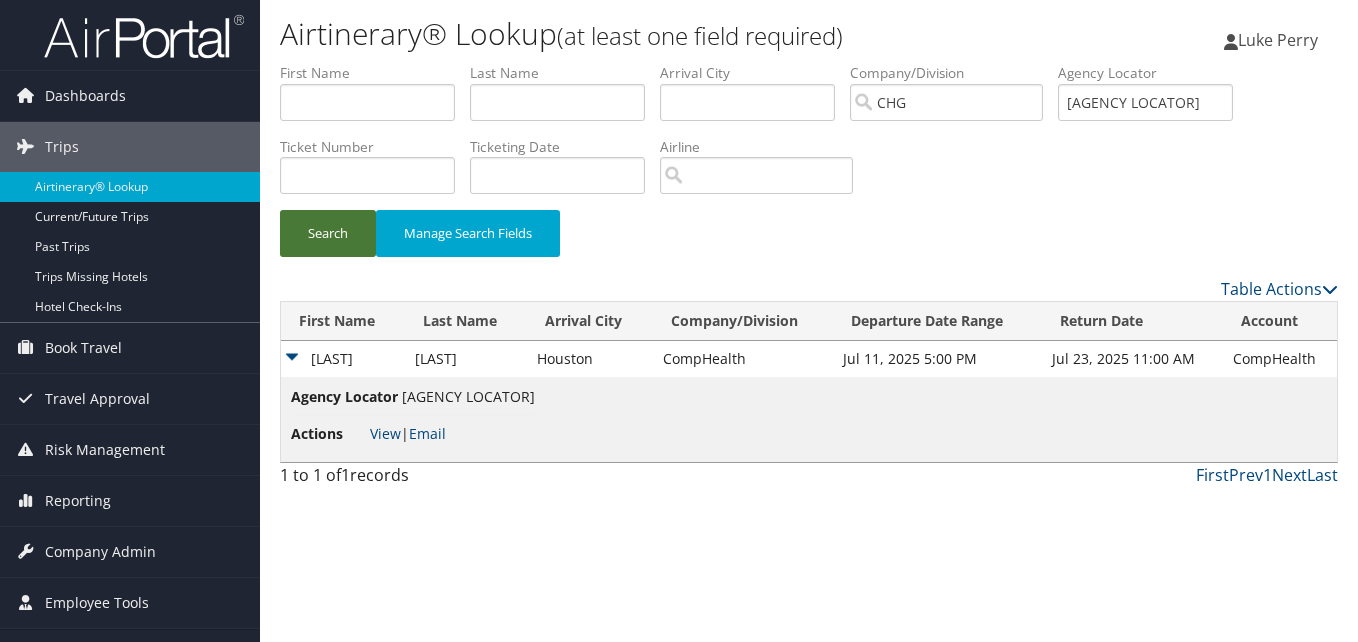 click on "Search" at bounding box center [328, 233] 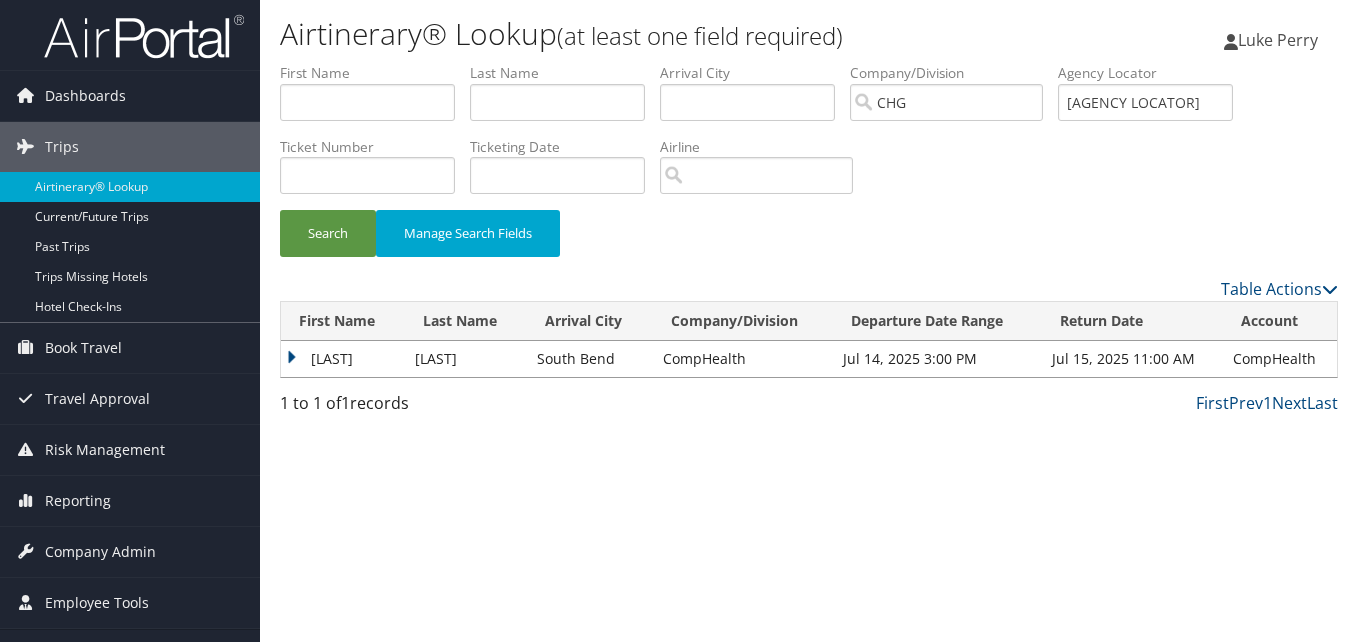 click on "Debra" at bounding box center (343, 359) 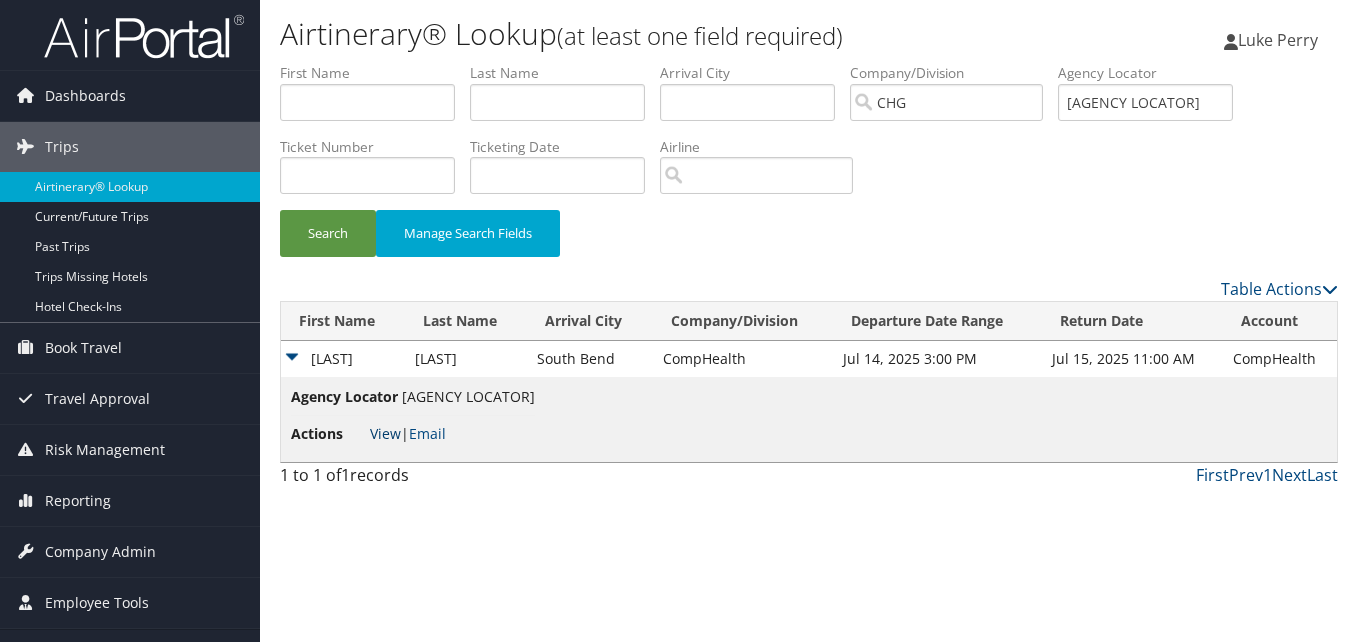 click on "View" at bounding box center [385, 433] 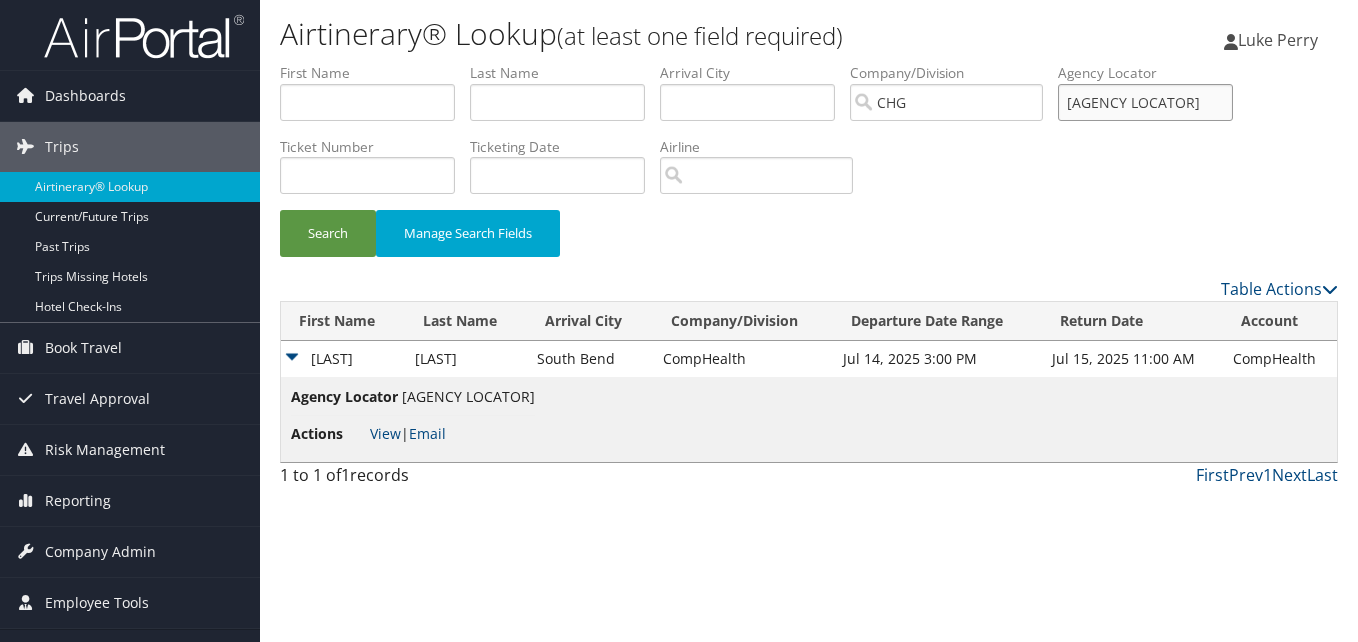drag, startPoint x: 1185, startPoint y: 105, endPoint x: 1059, endPoint y: 109, distance: 126.06348 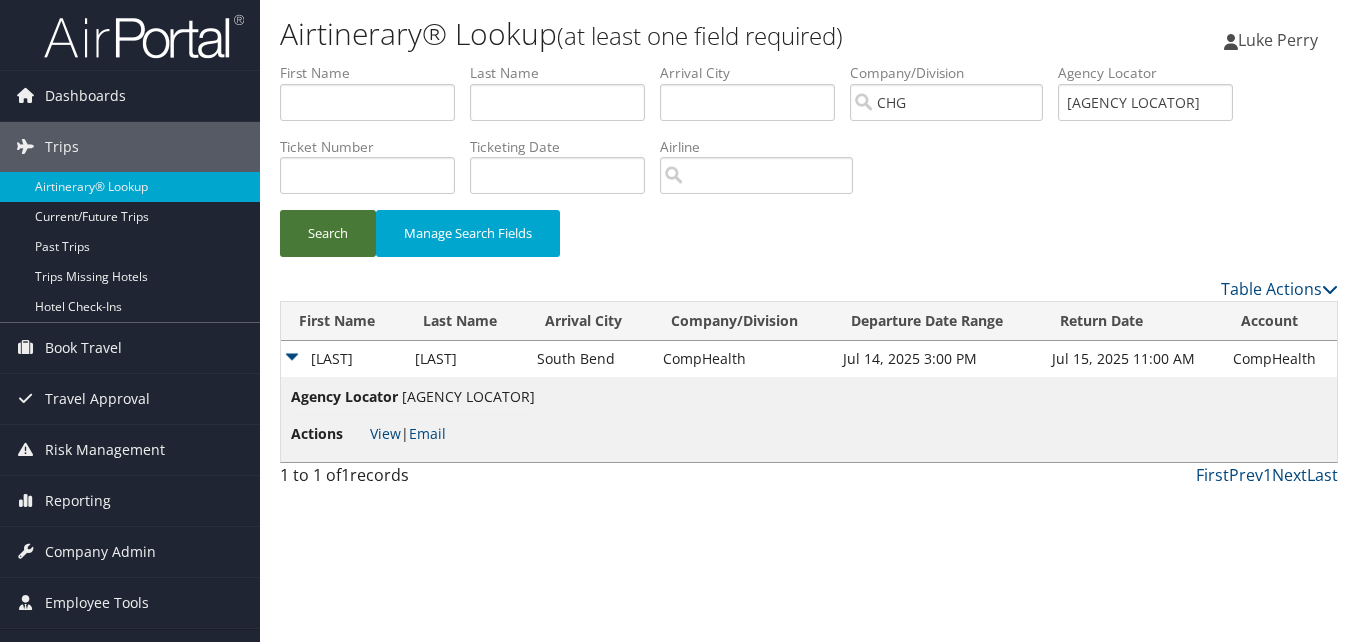 click on "Search" at bounding box center [328, 233] 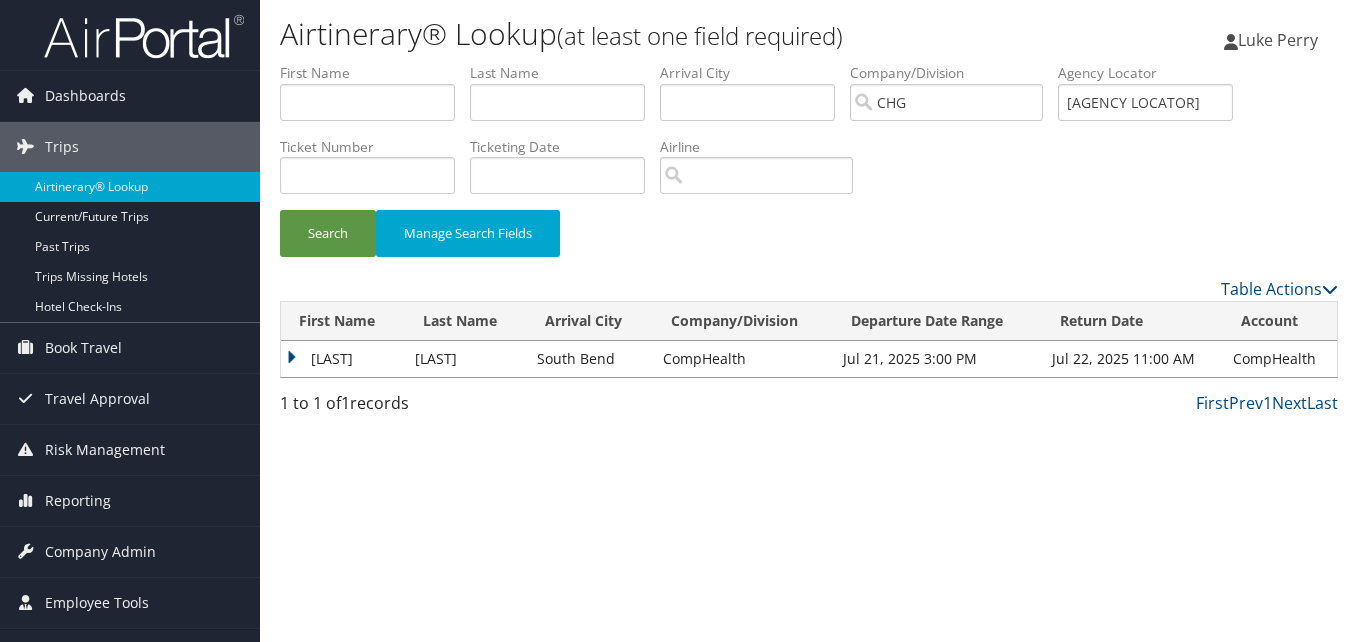 click on "Debra" at bounding box center (343, 359) 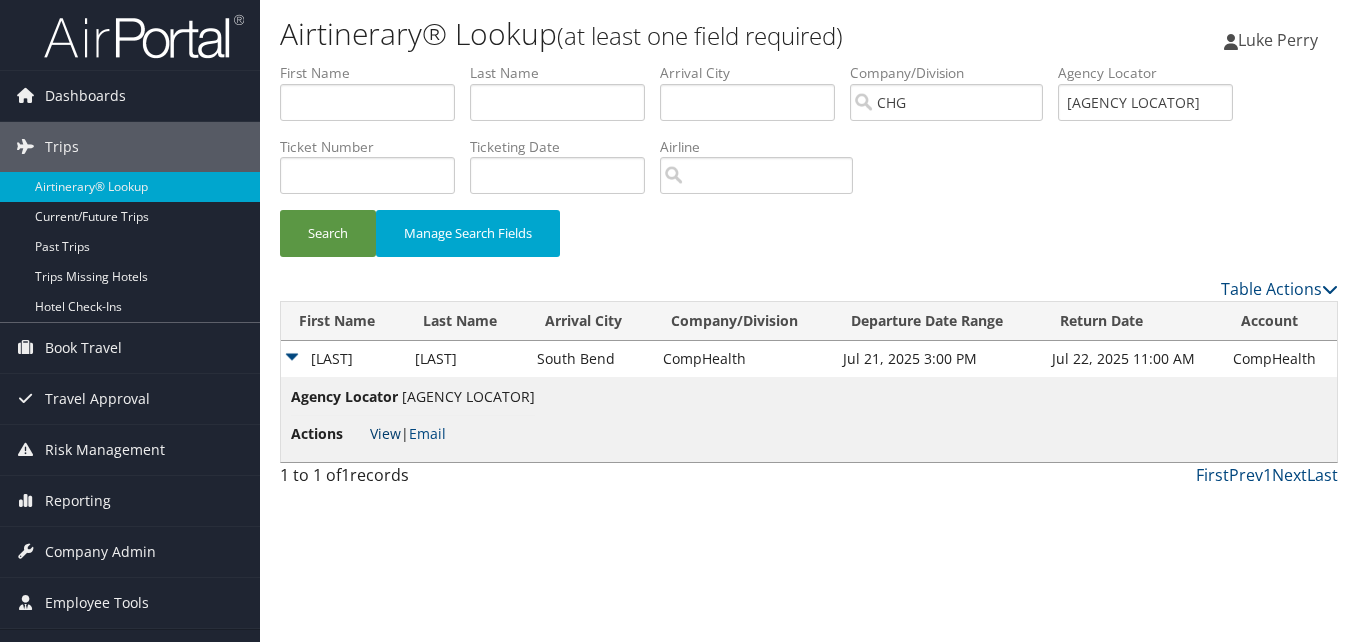 click on "View" at bounding box center (385, 433) 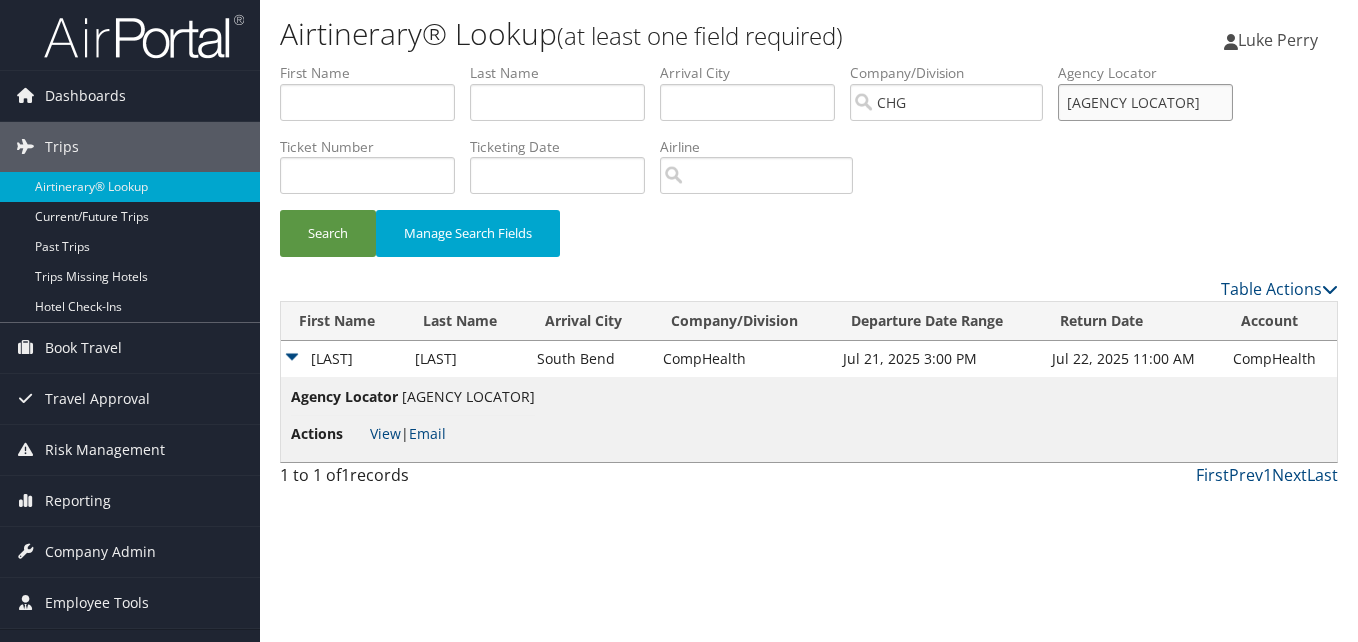 drag, startPoint x: 1158, startPoint y: 102, endPoint x: 1056, endPoint y: 126, distance: 104.78549 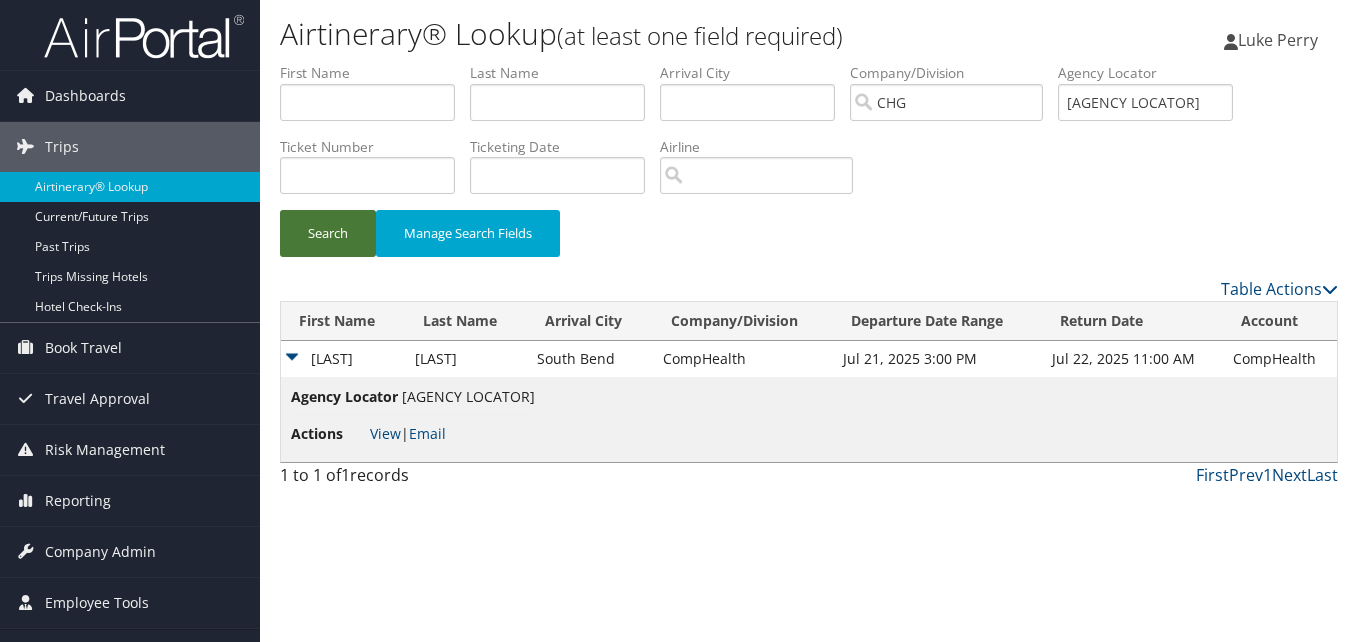 click on "Search" at bounding box center (328, 233) 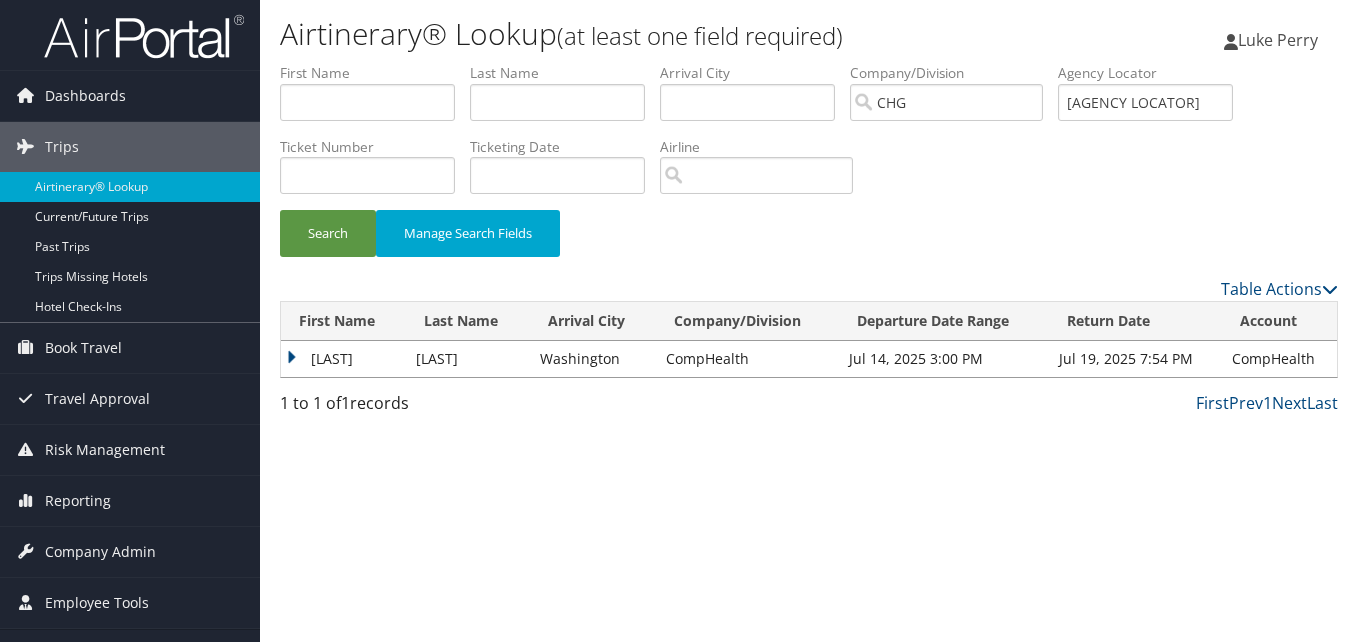 click on "Helen" at bounding box center (343, 359) 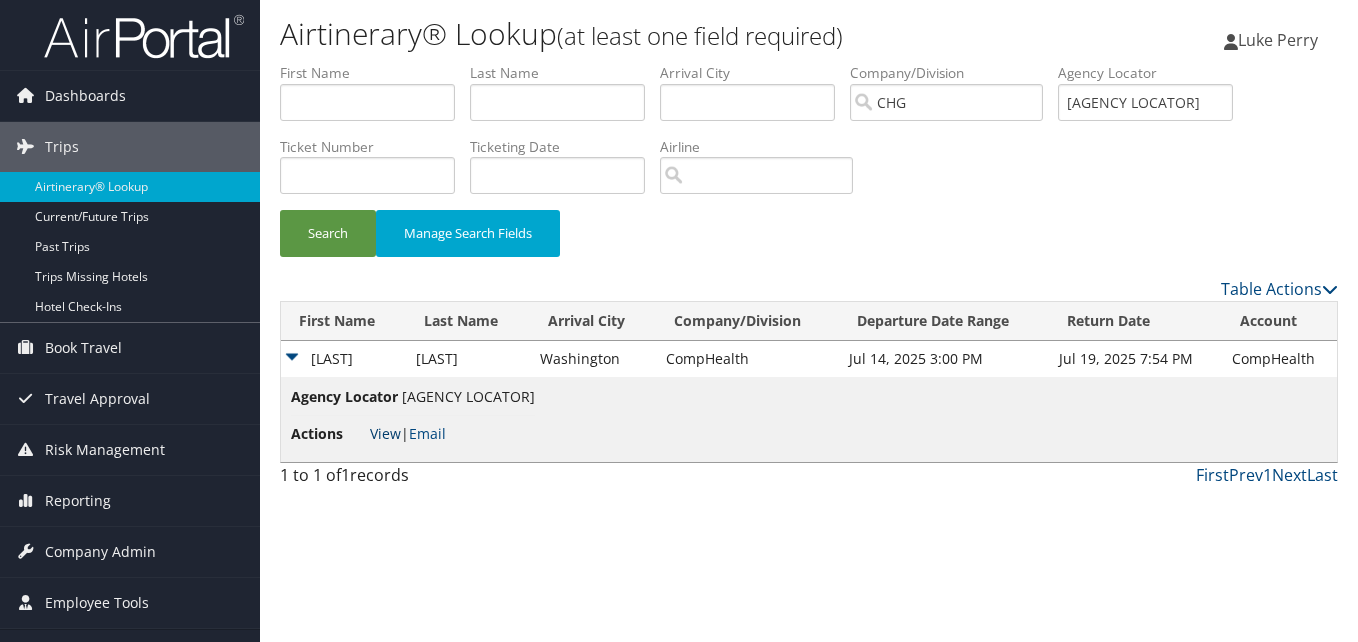 click on "View" at bounding box center [385, 433] 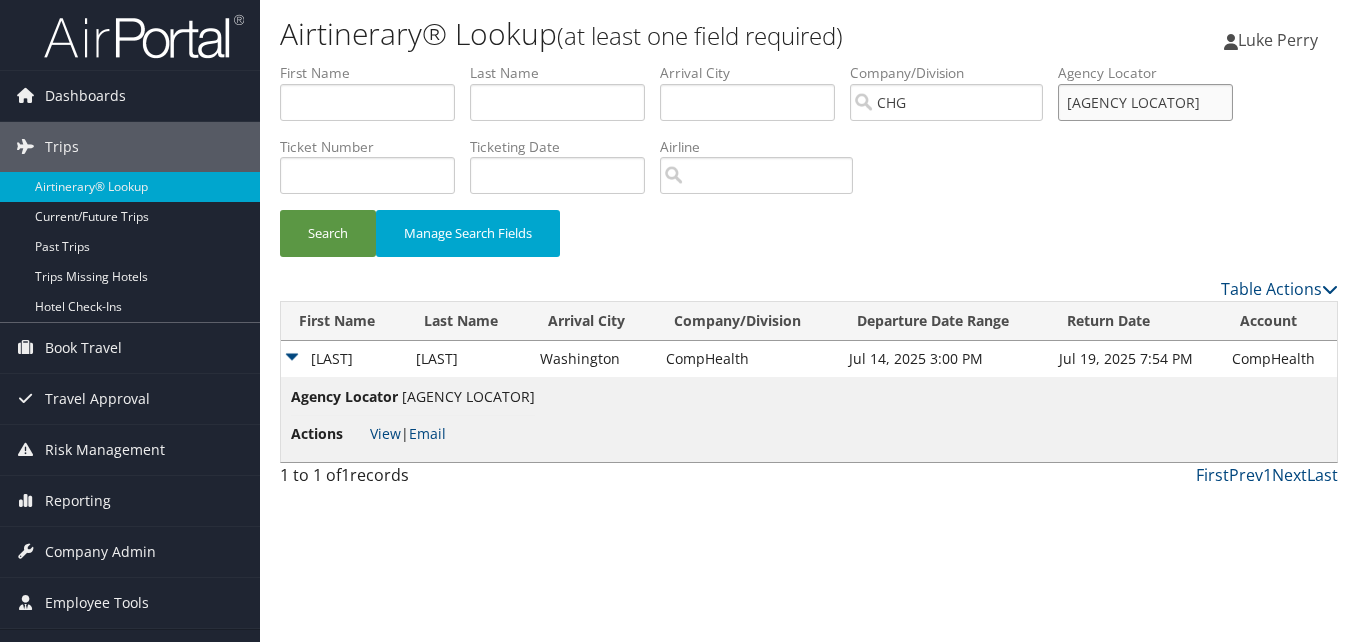 drag, startPoint x: 1147, startPoint y: 106, endPoint x: 1028, endPoint y: 140, distance: 123.76187 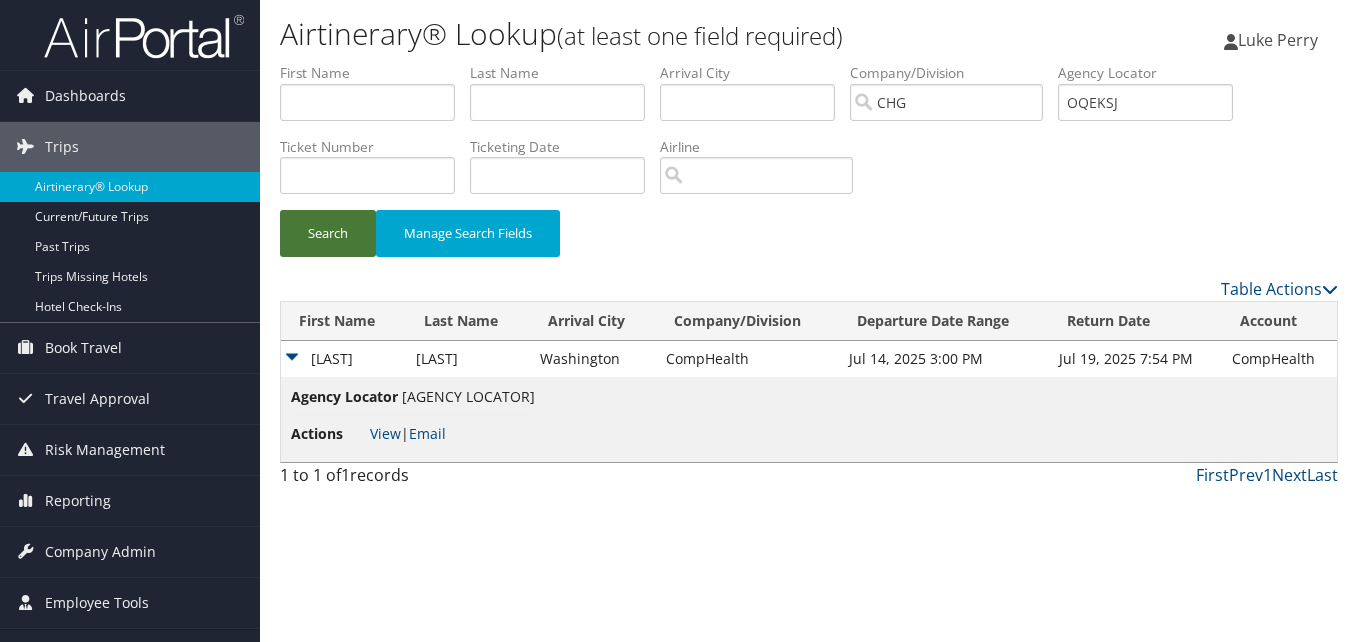 click on "Search" at bounding box center (328, 233) 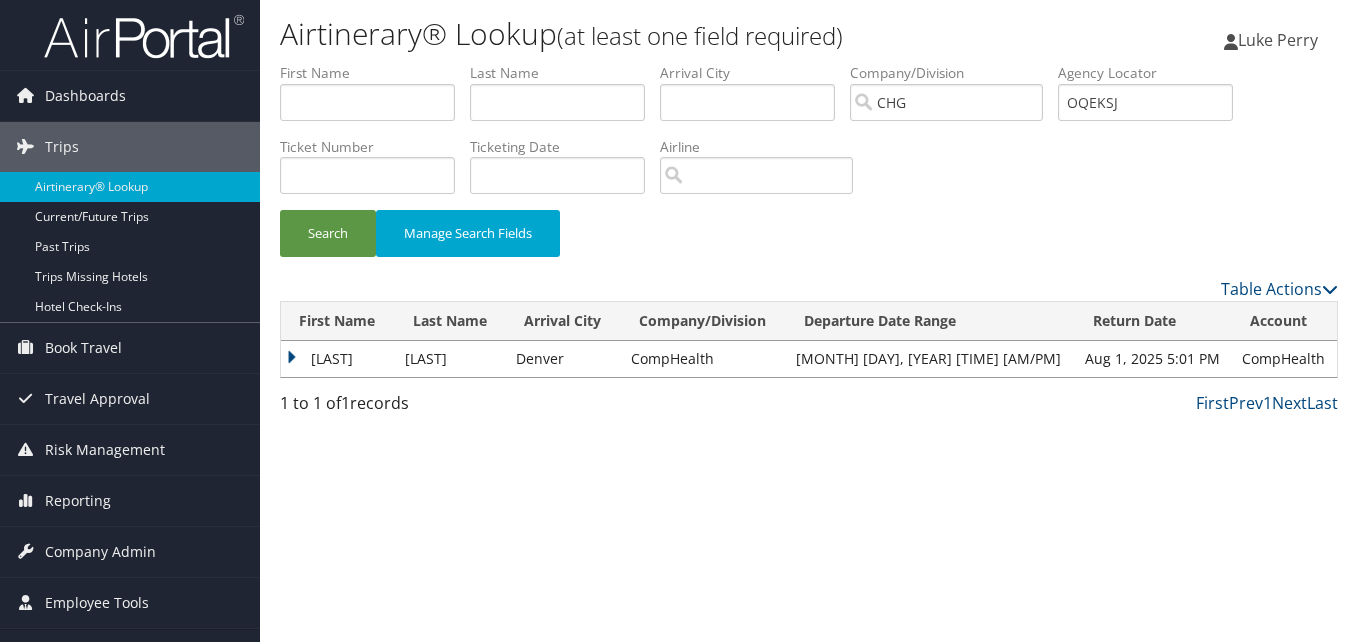 click on "Herbert" at bounding box center [338, 359] 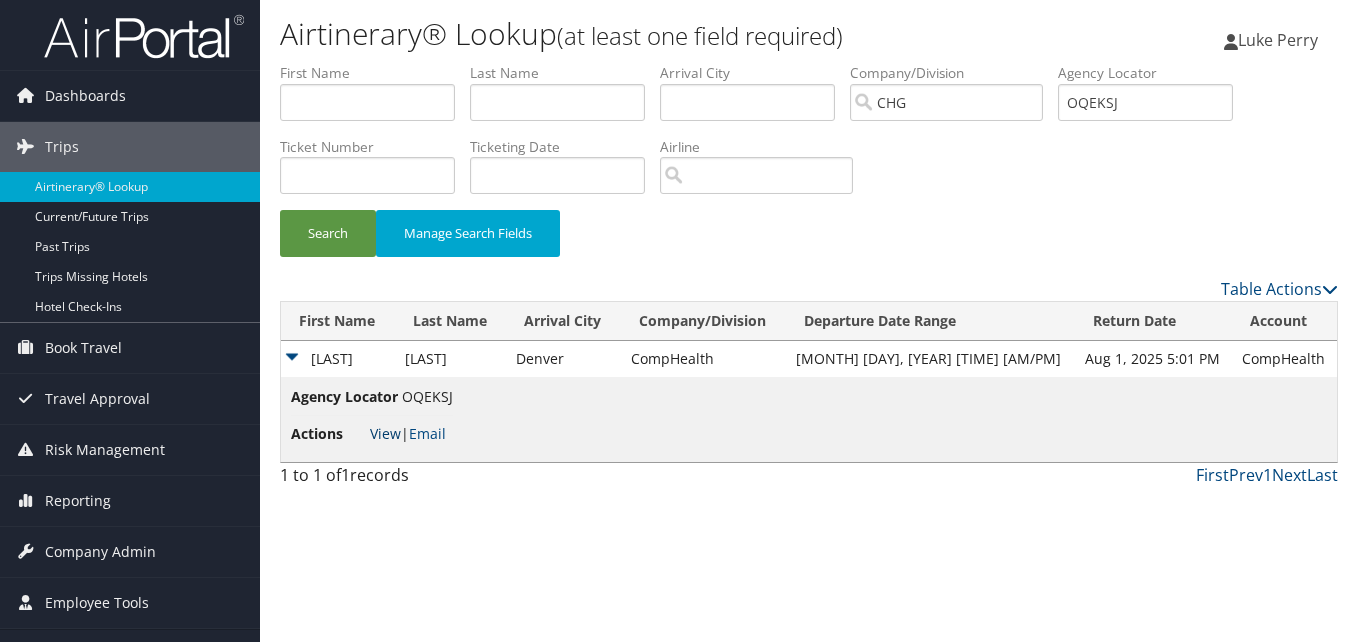click on "View" at bounding box center (385, 433) 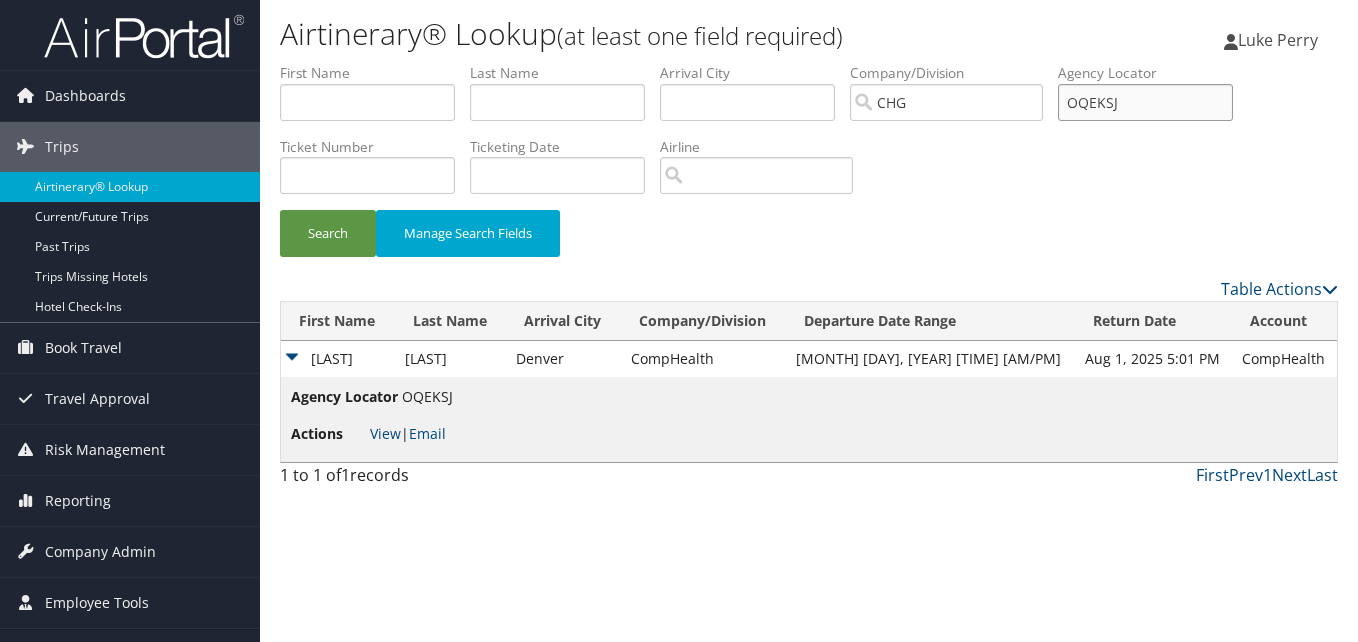 drag, startPoint x: 1140, startPoint y: 90, endPoint x: 1040, endPoint y: 120, distance: 104.40307 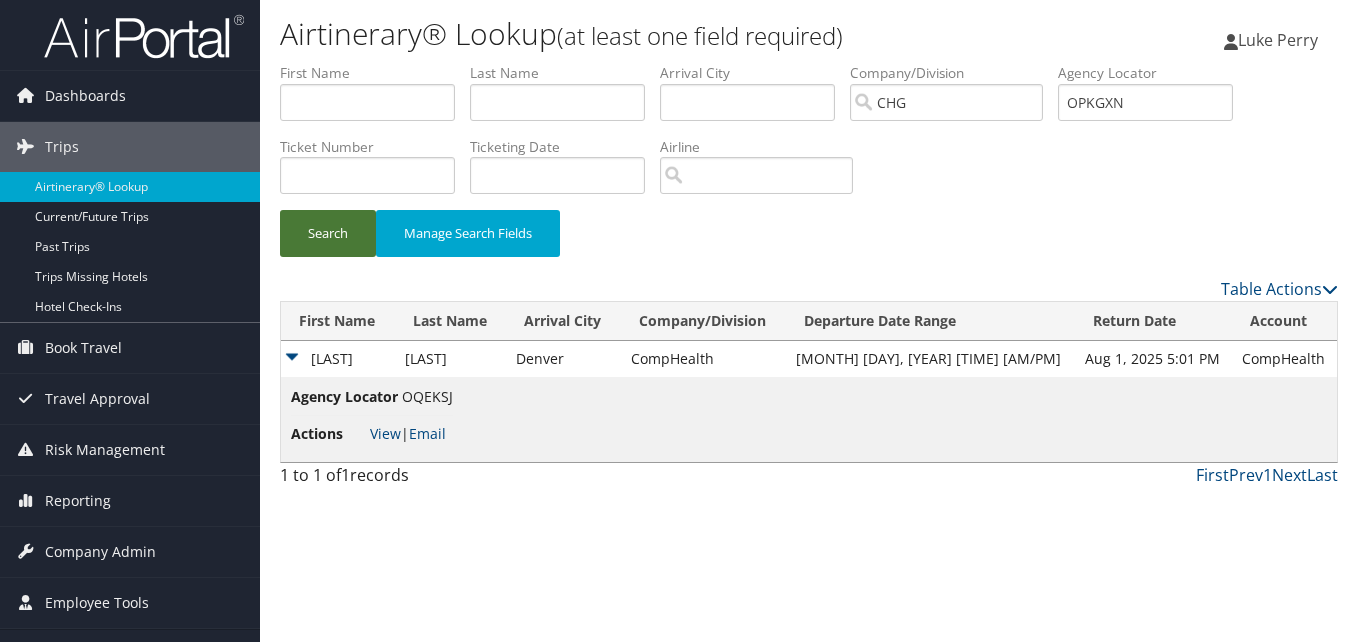 click on "Search" at bounding box center (328, 233) 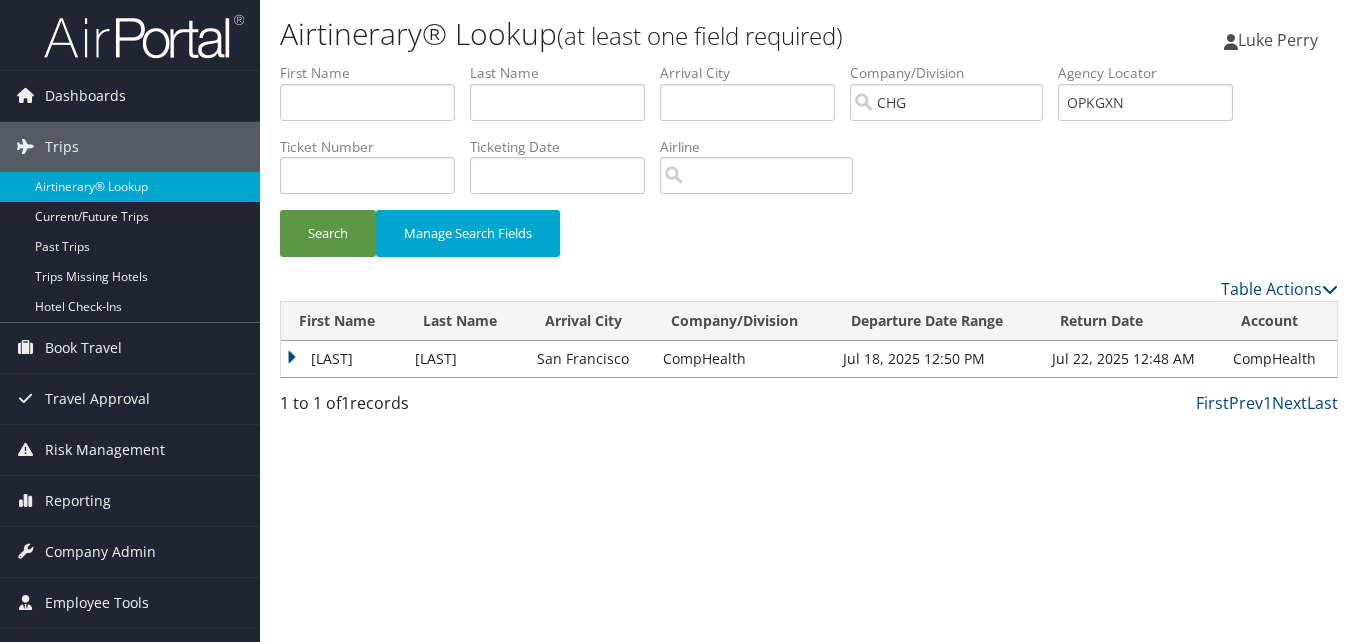 click on "Jade" at bounding box center [343, 359] 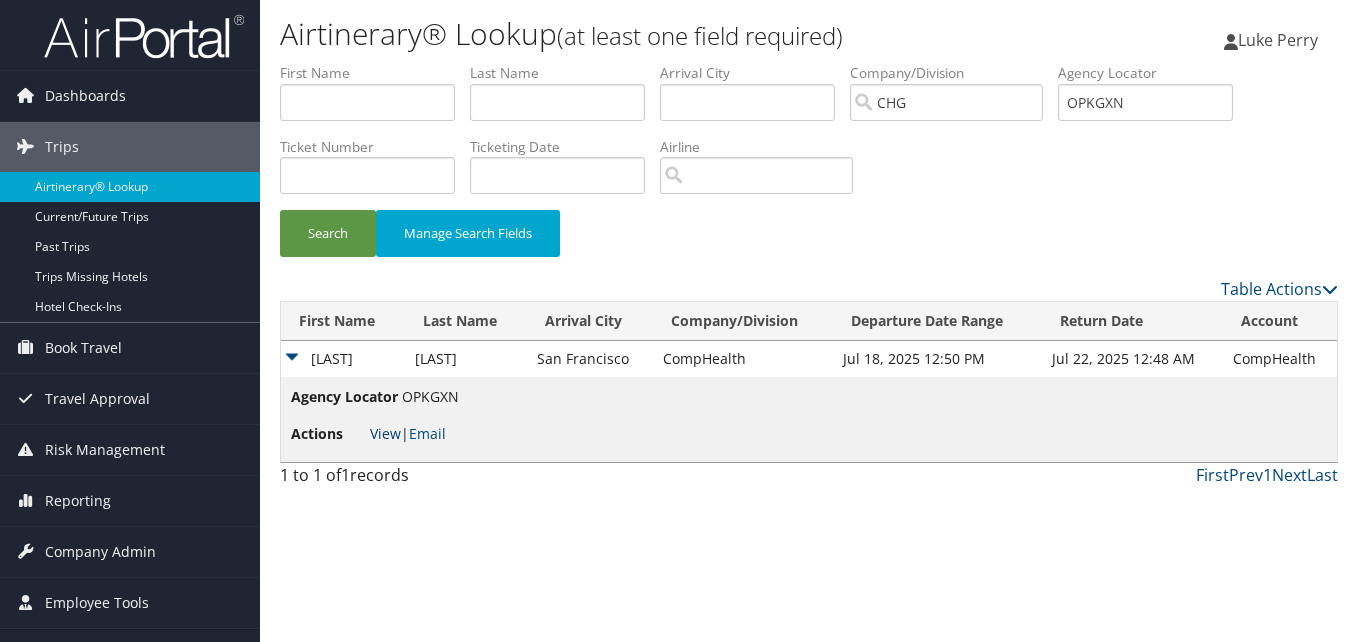 click on "View" at bounding box center [385, 433] 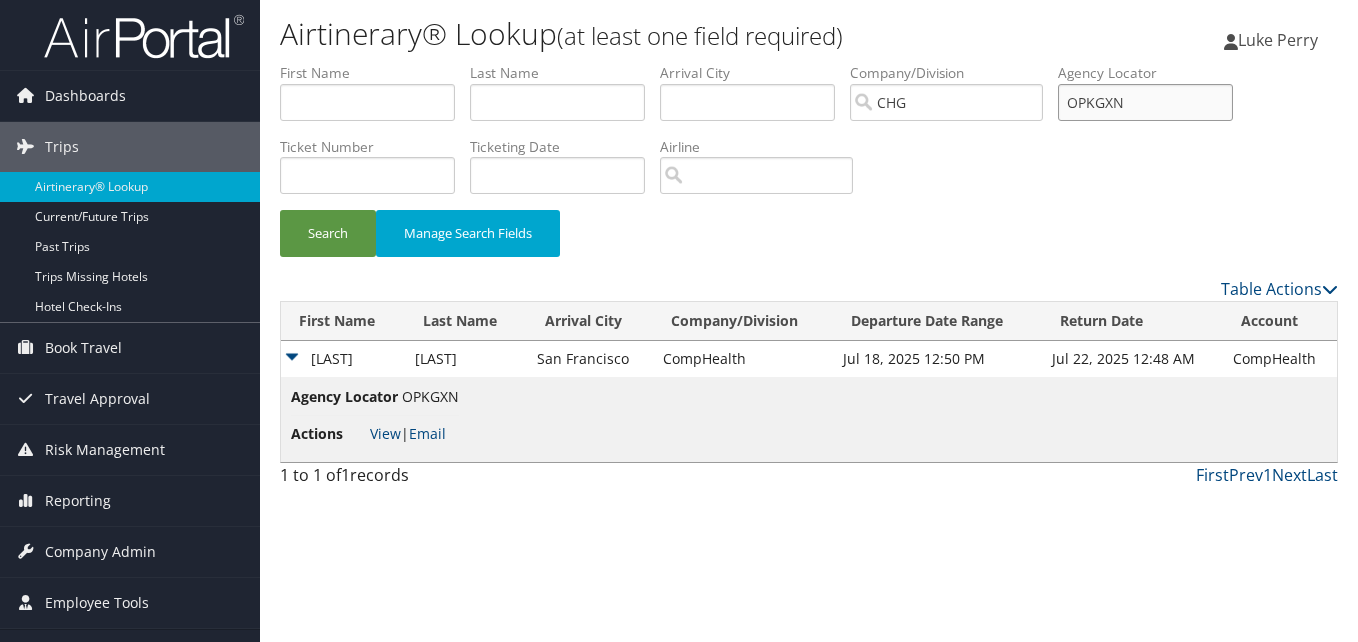 drag, startPoint x: 1179, startPoint y: 107, endPoint x: 1096, endPoint y: 127, distance: 85.37564 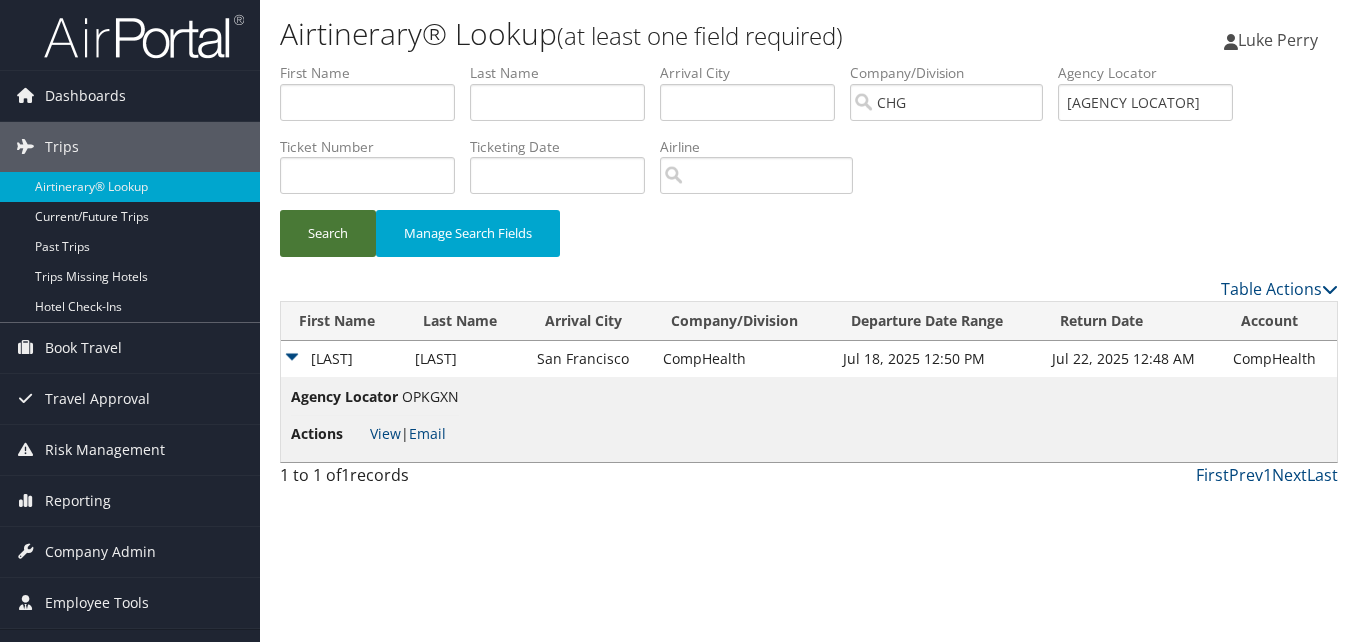 click on "Search" at bounding box center [328, 233] 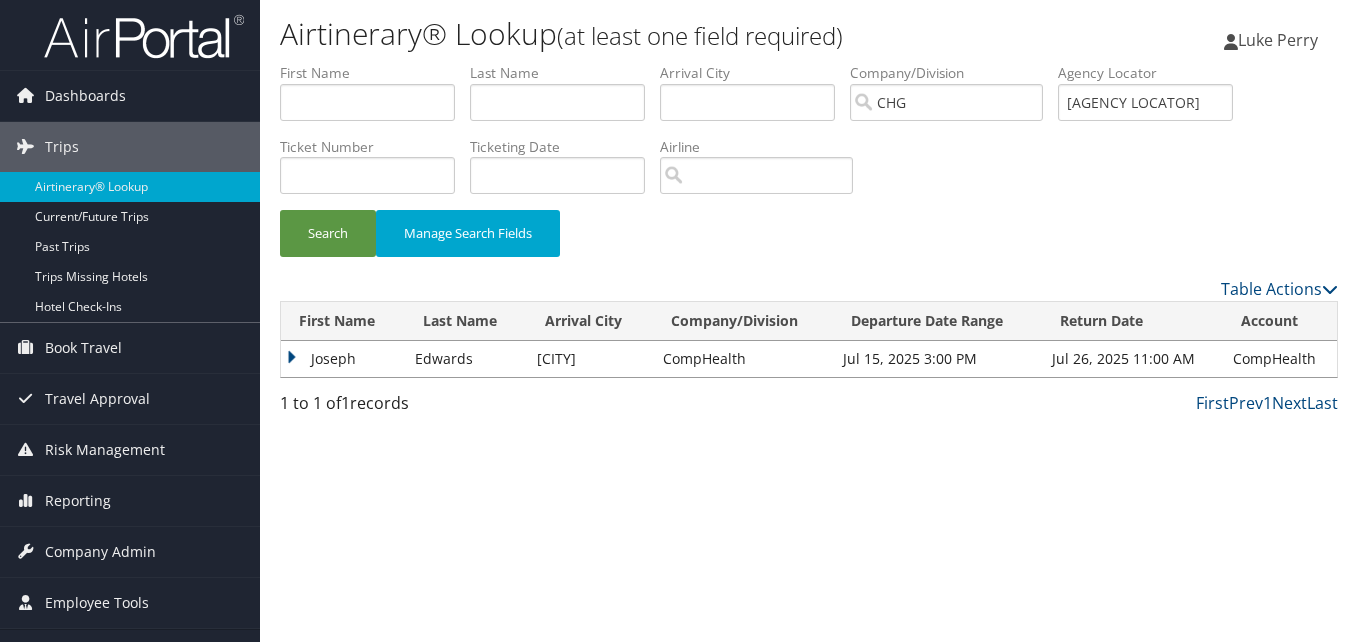 click on "Joseph" at bounding box center [343, 359] 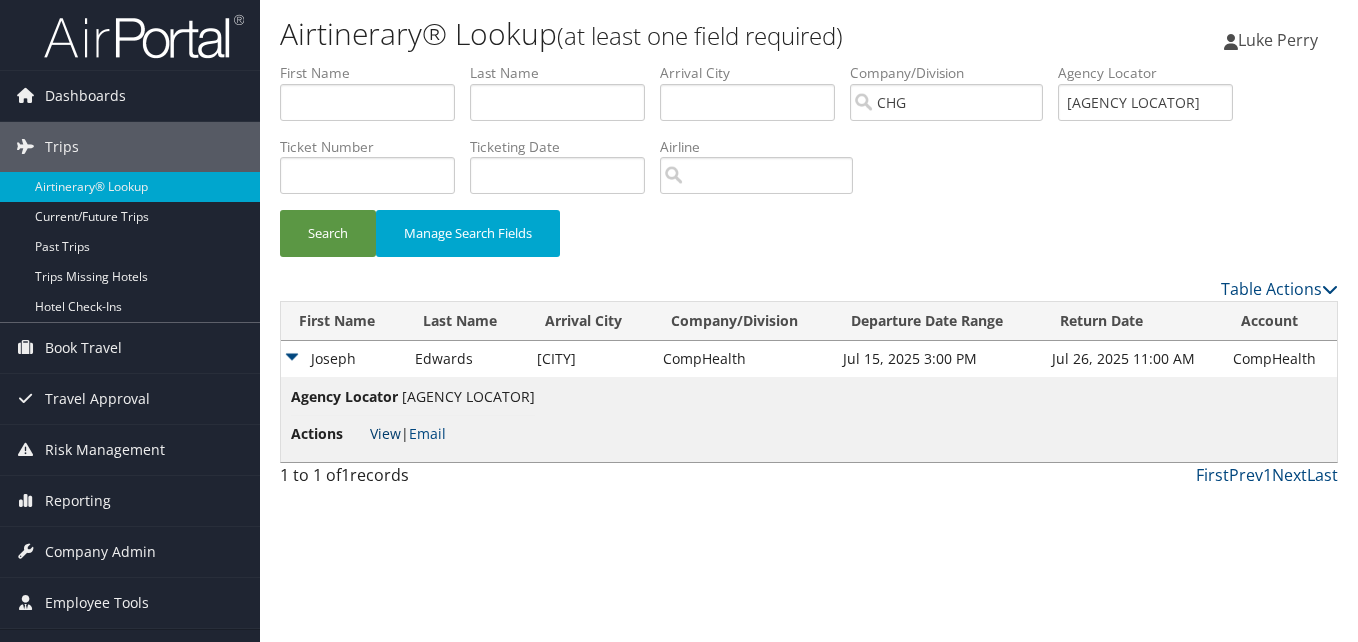 click on "View" at bounding box center [385, 433] 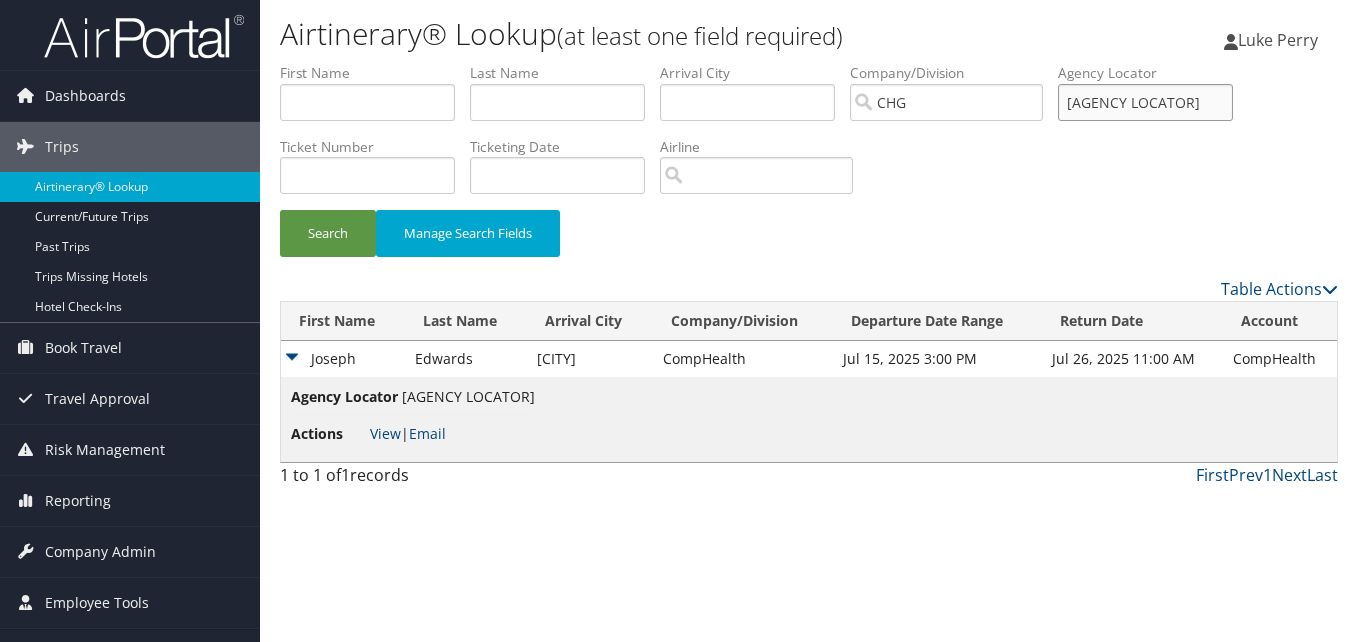 drag, startPoint x: 1162, startPoint y: 102, endPoint x: 1021, endPoint y: 125, distance: 142.86357 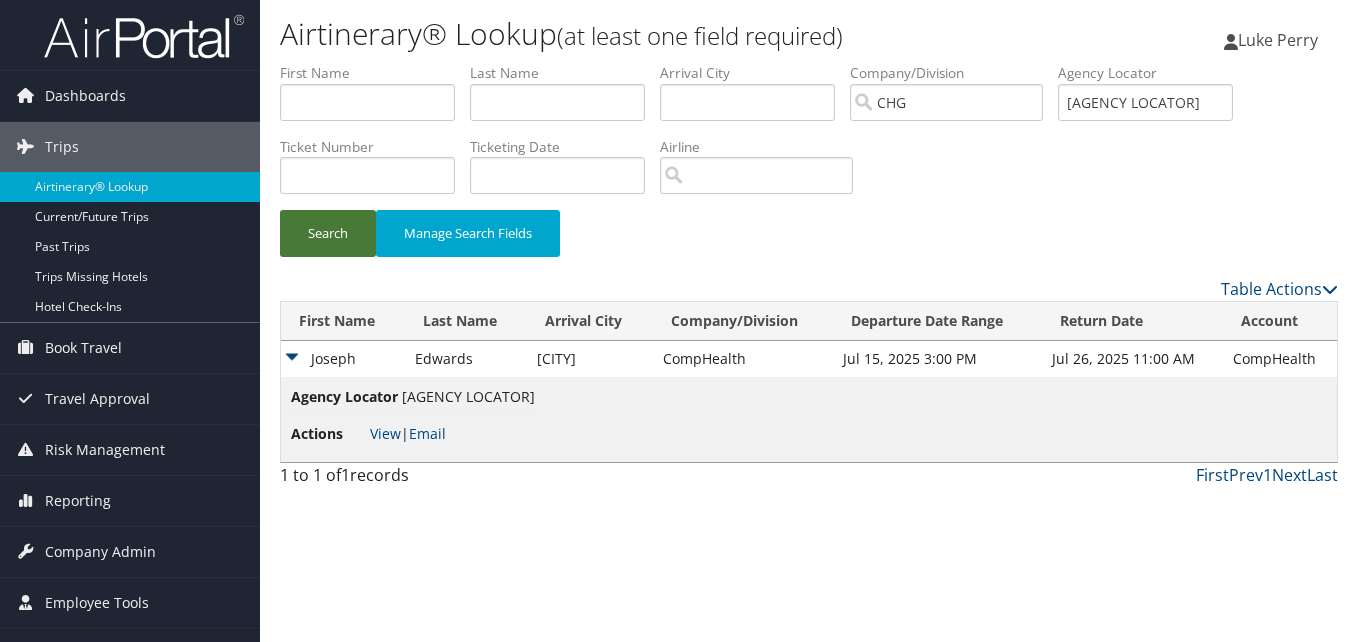 click on "Search" at bounding box center (328, 233) 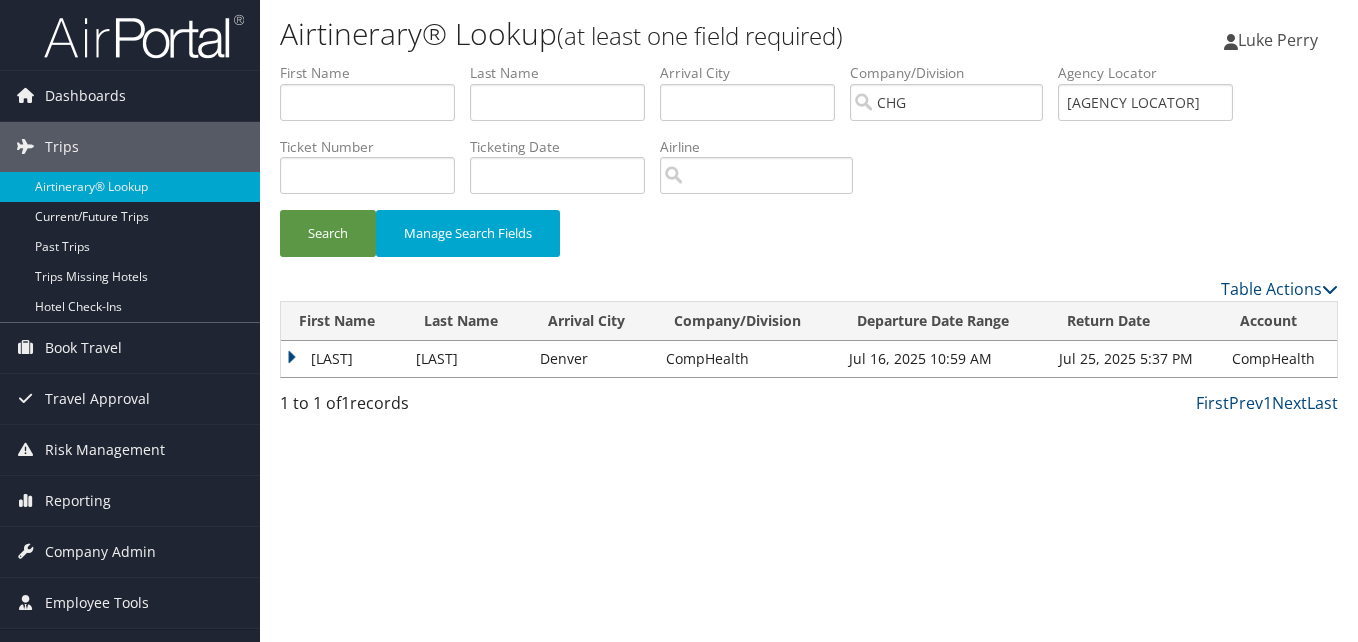 click on "Manal" at bounding box center (343, 359) 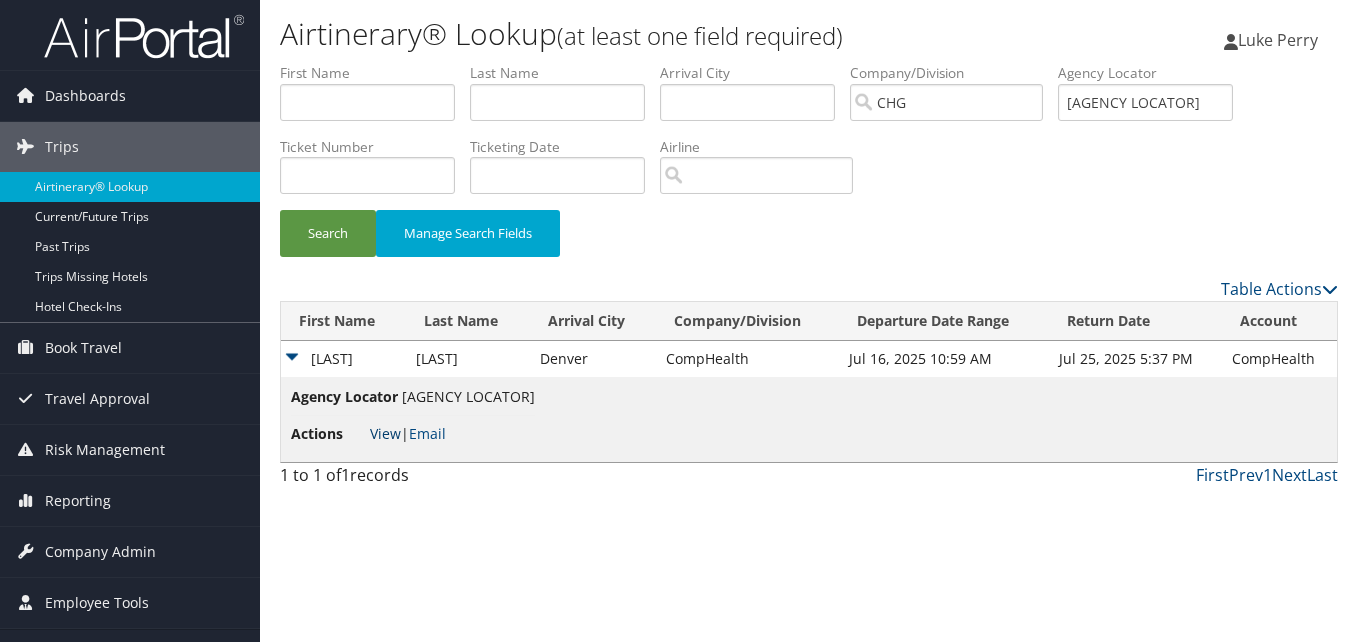 click on "View" at bounding box center [385, 433] 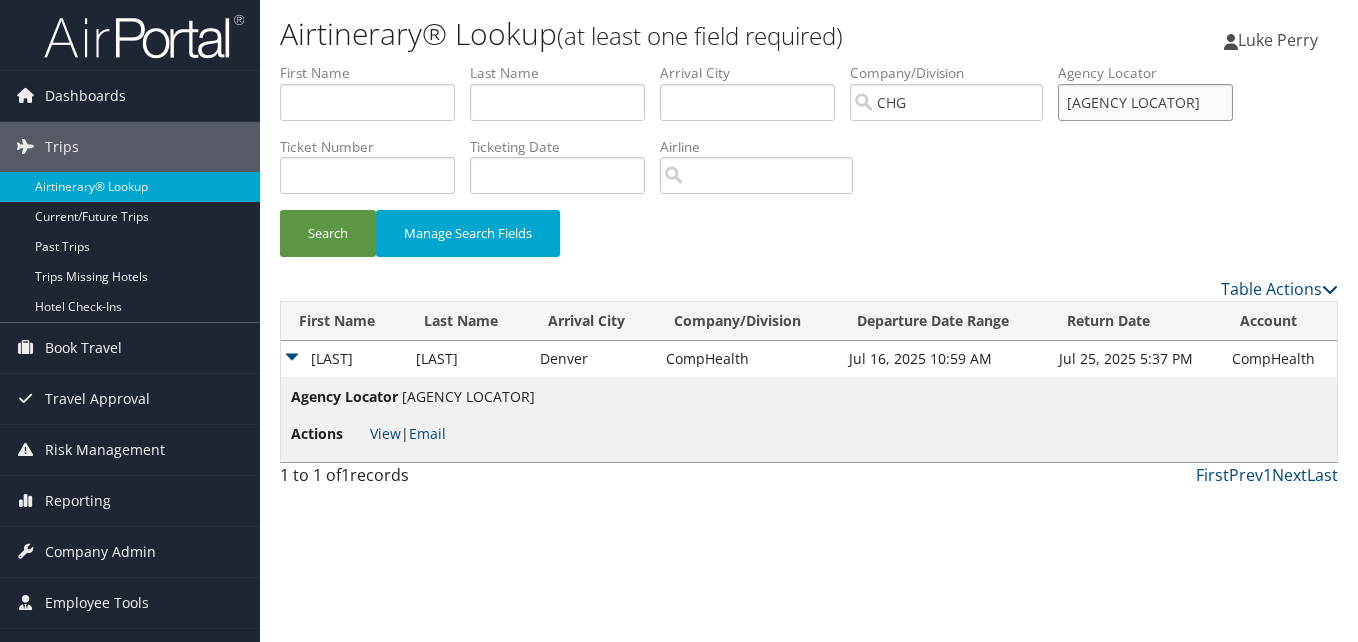 drag, startPoint x: 1137, startPoint y: 103, endPoint x: 1012, endPoint y: 118, distance: 125.89678 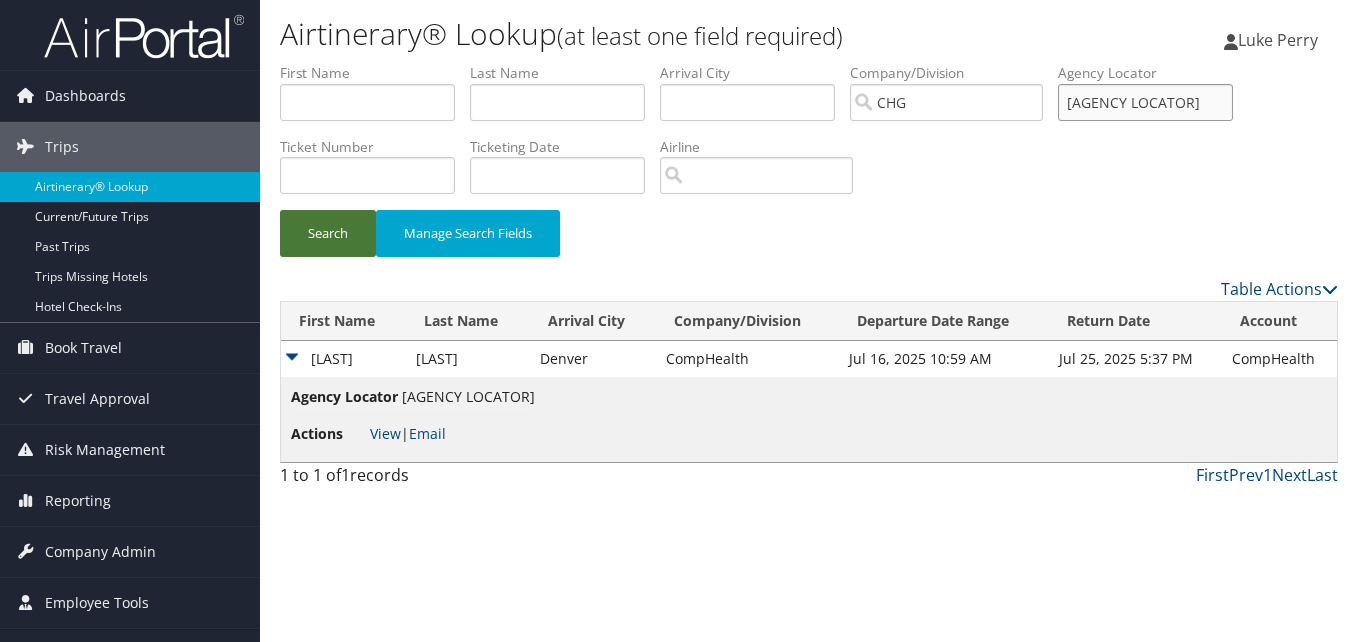 type on "AZZPNF" 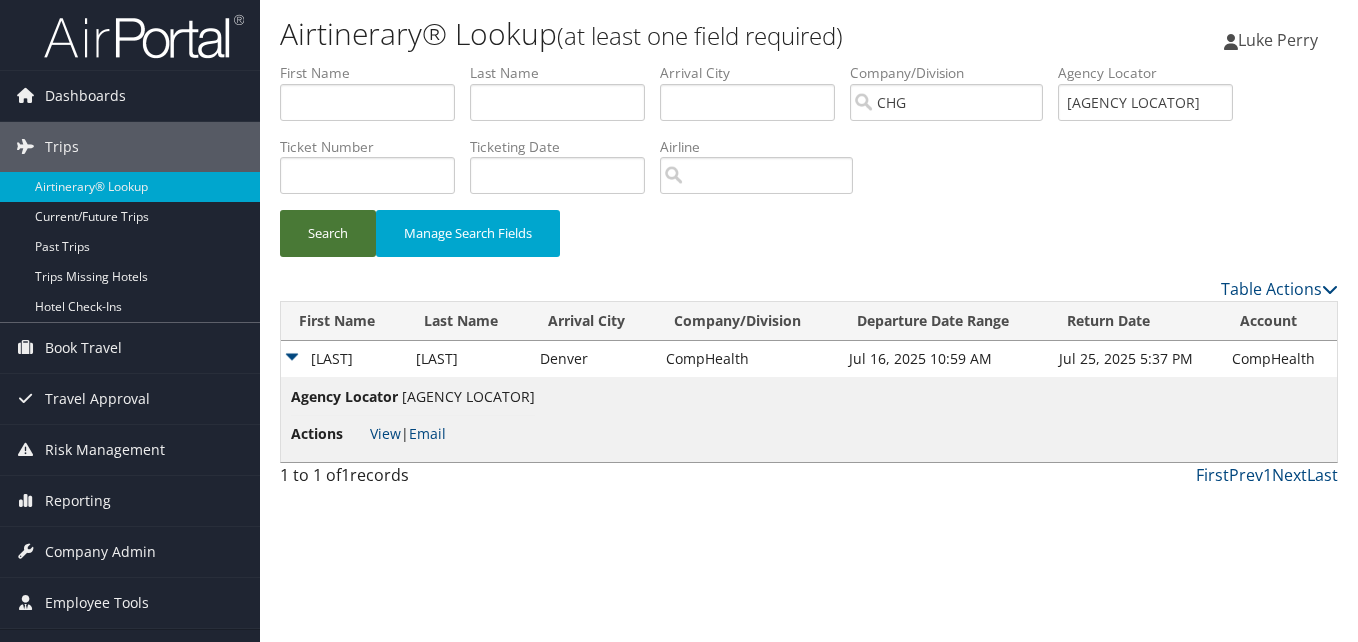 click on "Search" at bounding box center [328, 233] 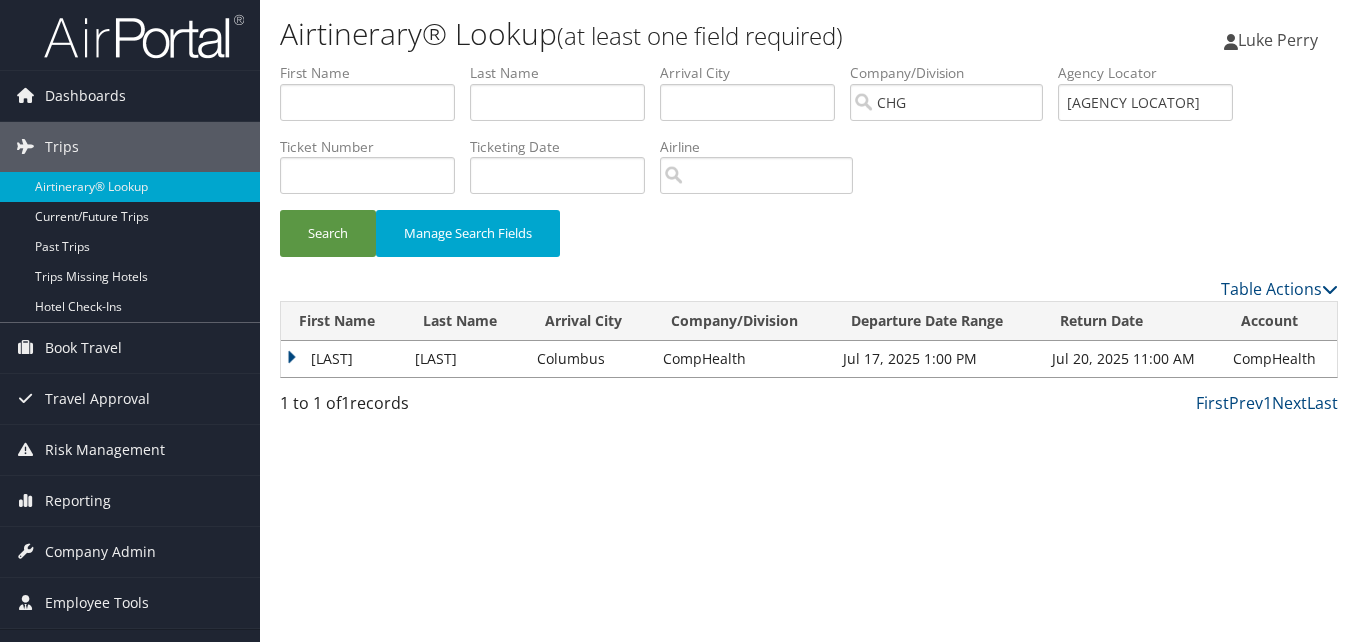 click on "Margaret" at bounding box center (343, 359) 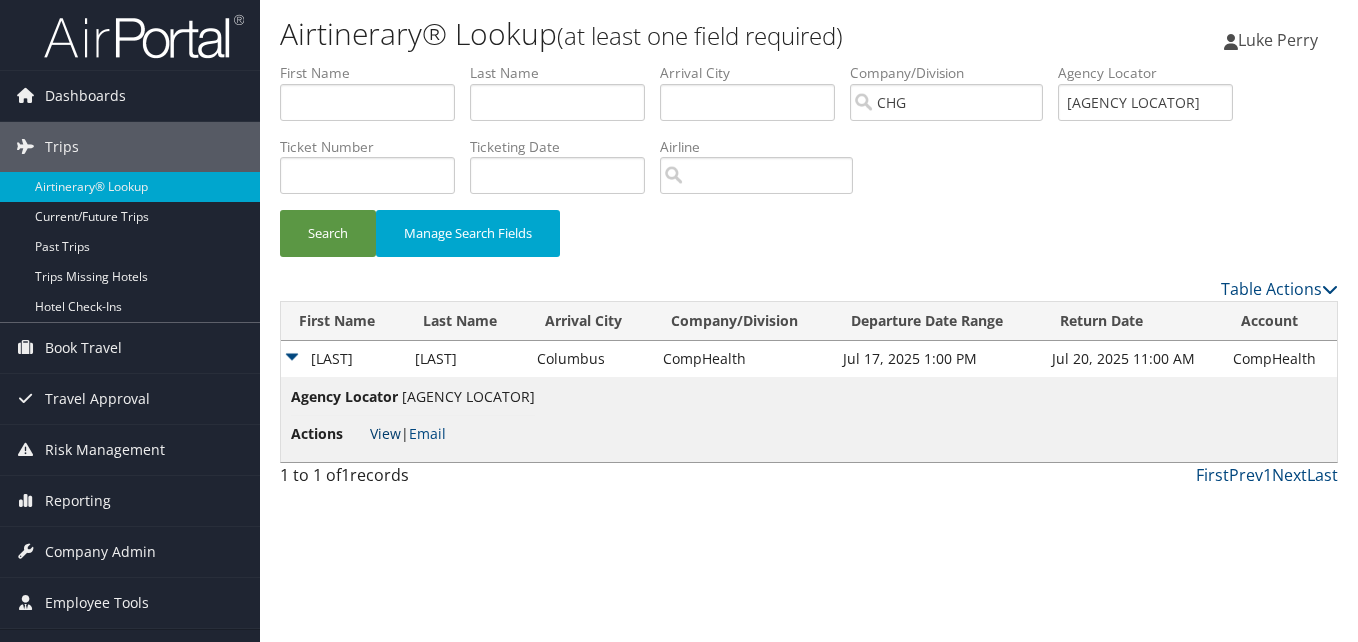 click on "View" at bounding box center [385, 433] 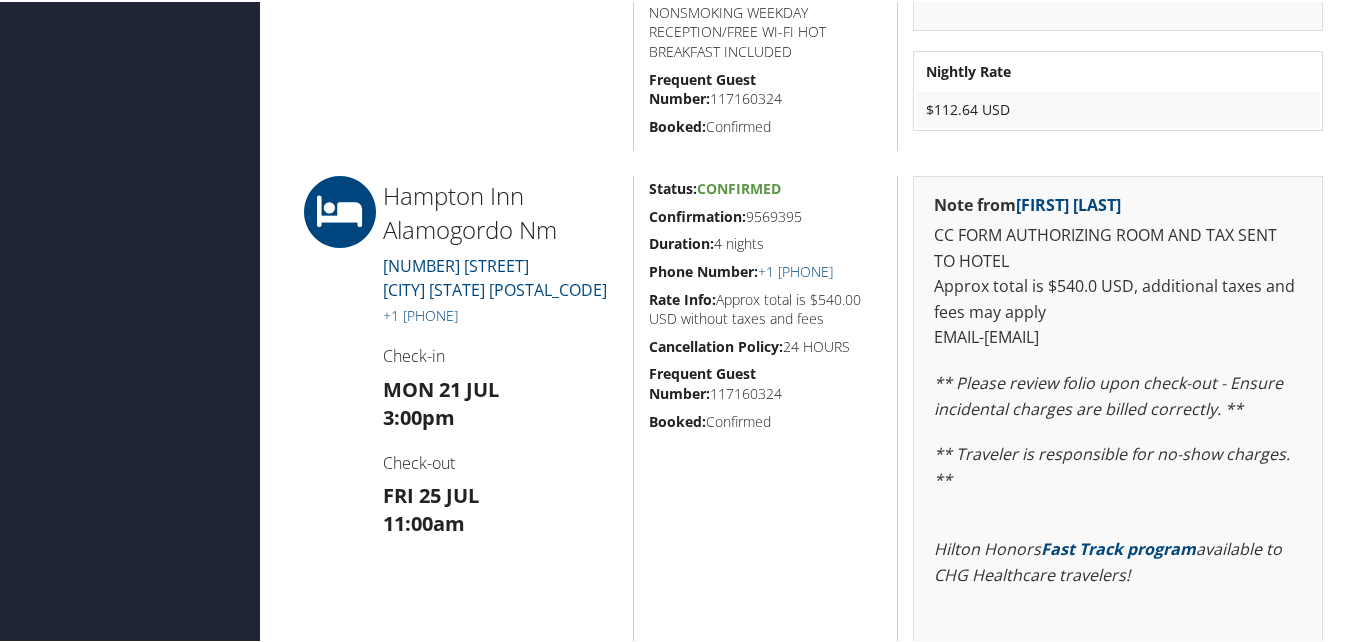 scroll, scrollTop: 1800, scrollLeft: 0, axis: vertical 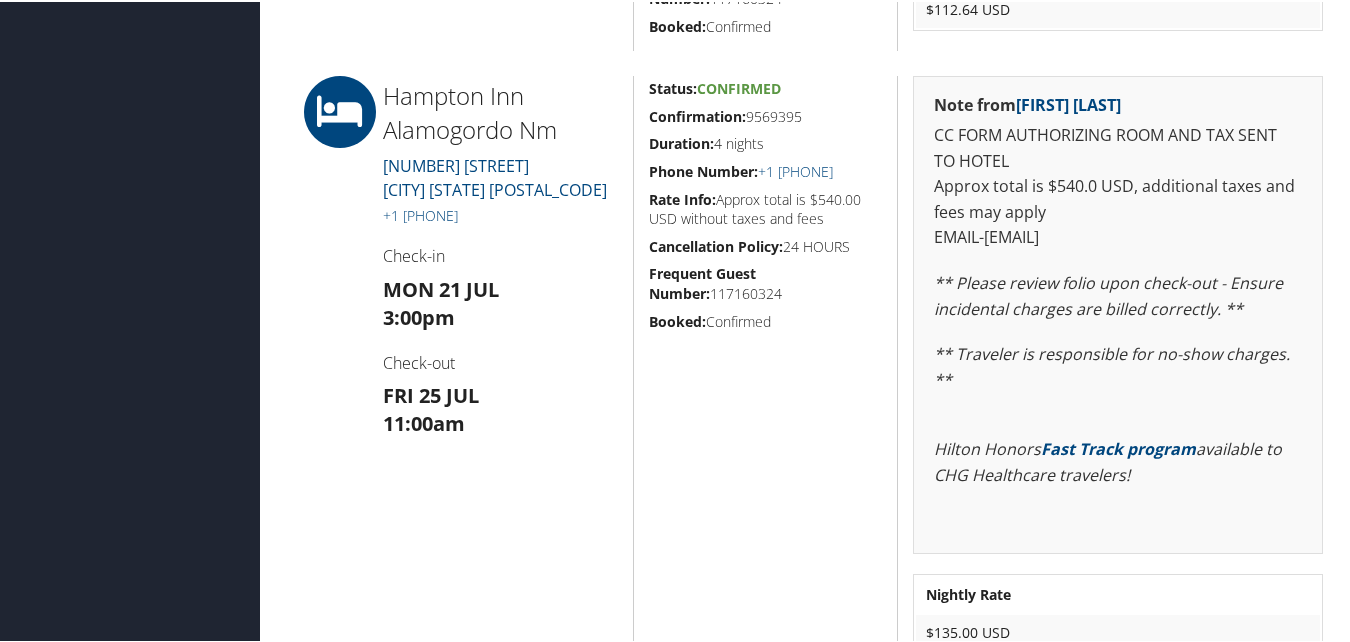 drag, startPoint x: 832, startPoint y: 107, endPoint x: 642, endPoint y: 108, distance: 190.00262 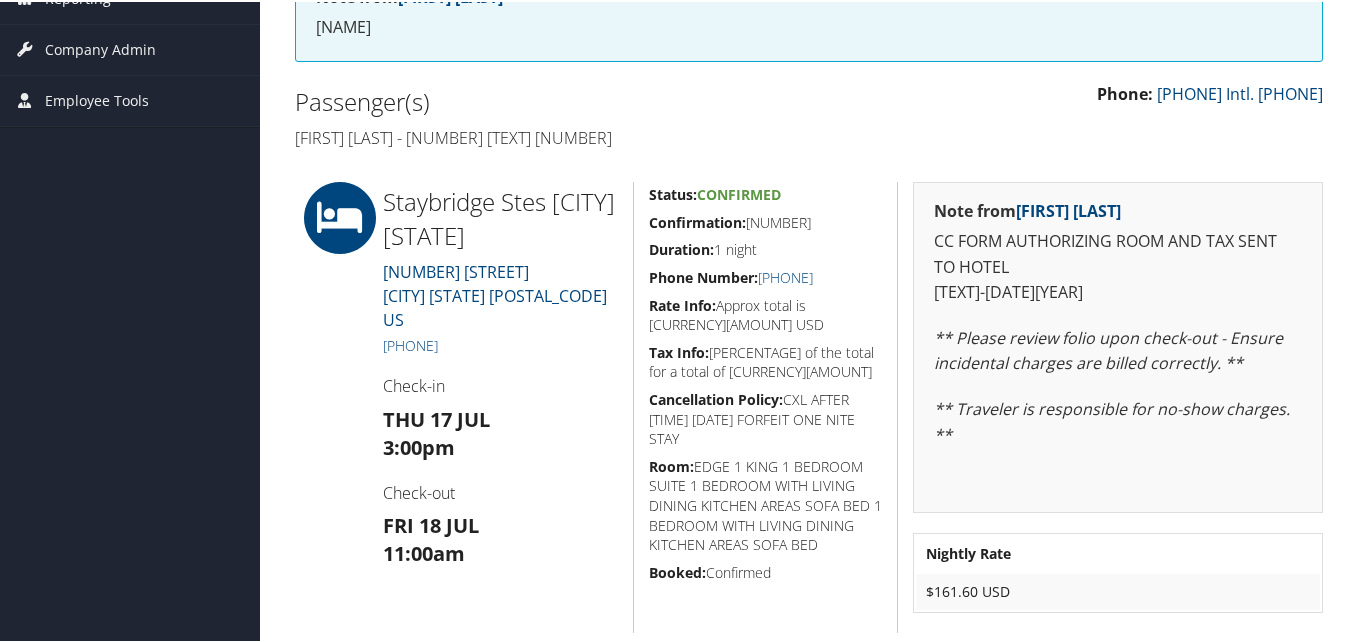 scroll, scrollTop: 400, scrollLeft: 0, axis: vertical 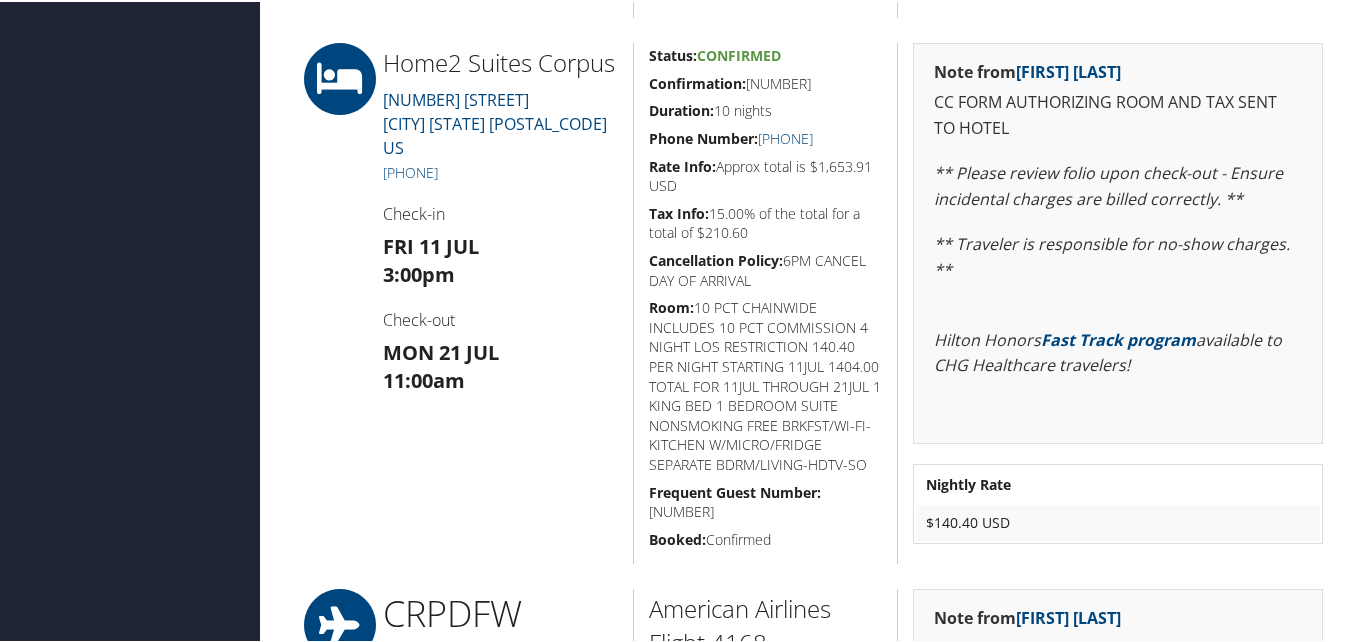 drag, startPoint x: 819, startPoint y: 82, endPoint x: 636, endPoint y: 82, distance: 183 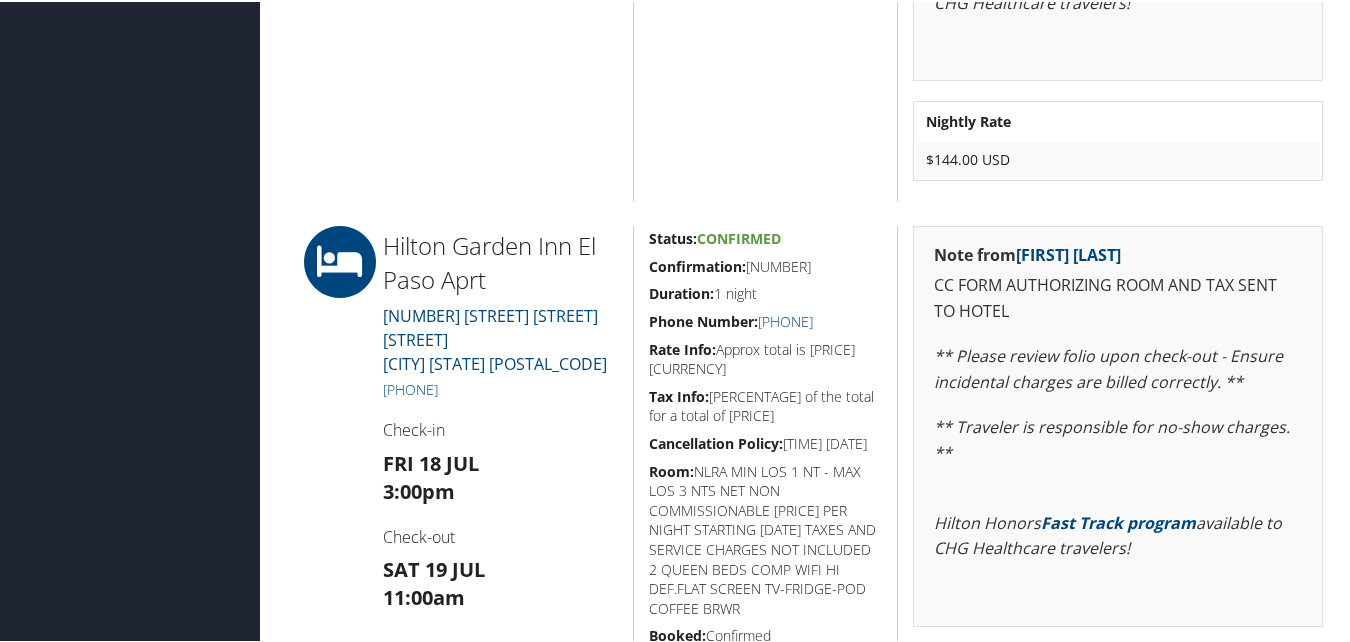 scroll, scrollTop: 2200, scrollLeft: 0, axis: vertical 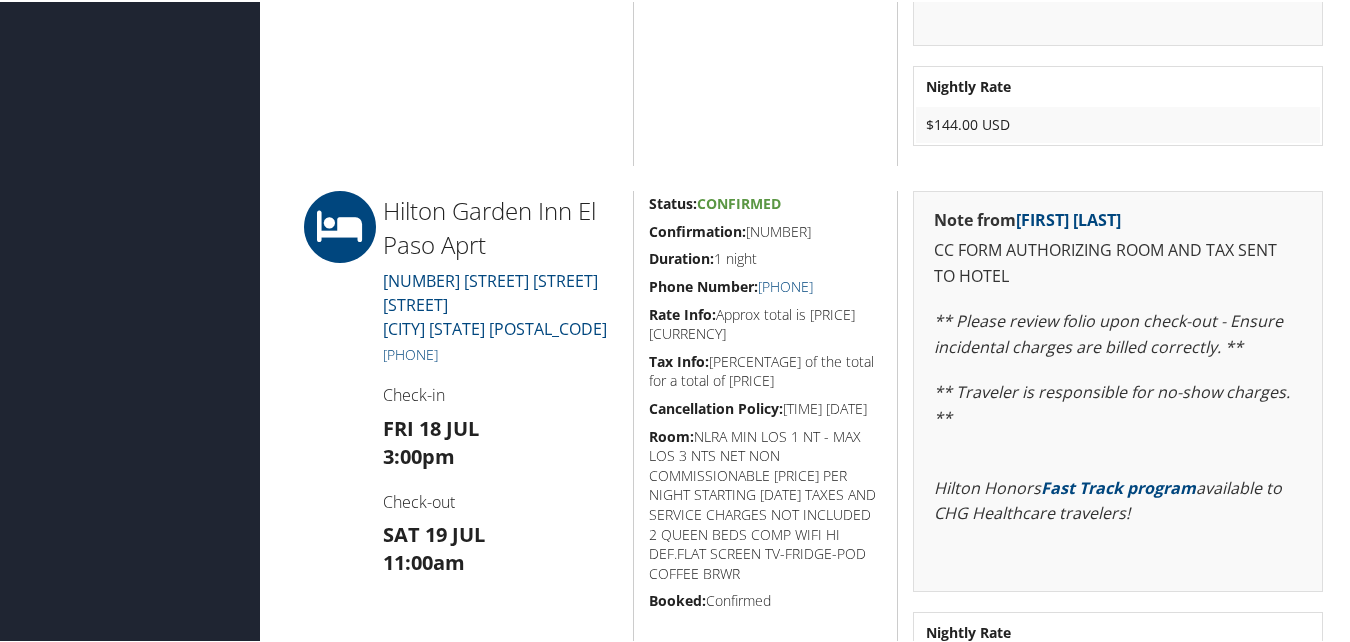 drag, startPoint x: 844, startPoint y: 228, endPoint x: 645, endPoint y: 227, distance: 199.00252 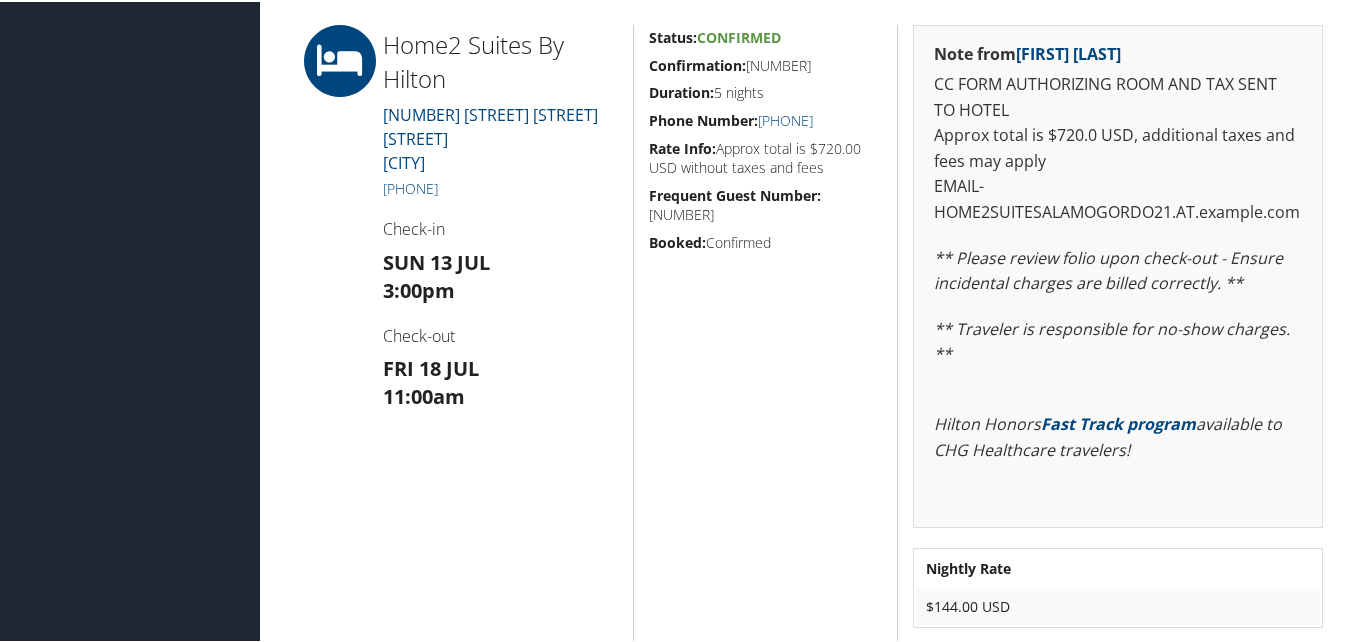 scroll, scrollTop: 1700, scrollLeft: 0, axis: vertical 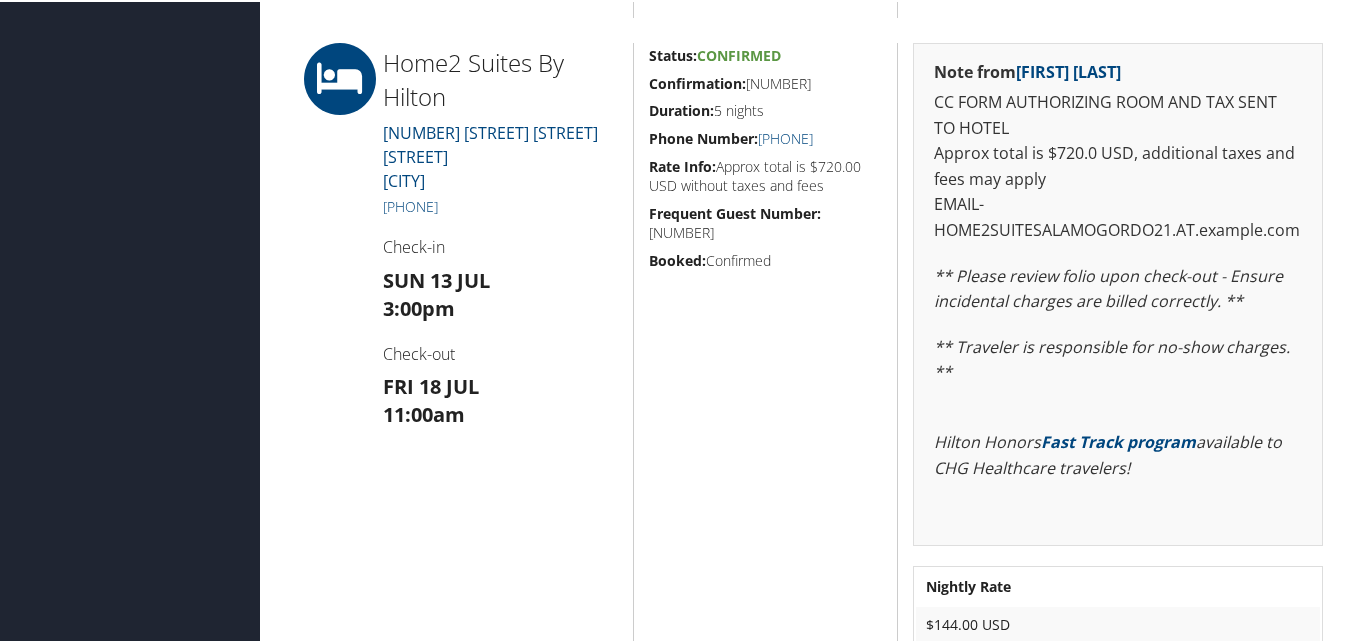 drag, startPoint x: 823, startPoint y: 80, endPoint x: 648, endPoint y: 77, distance: 175.02571 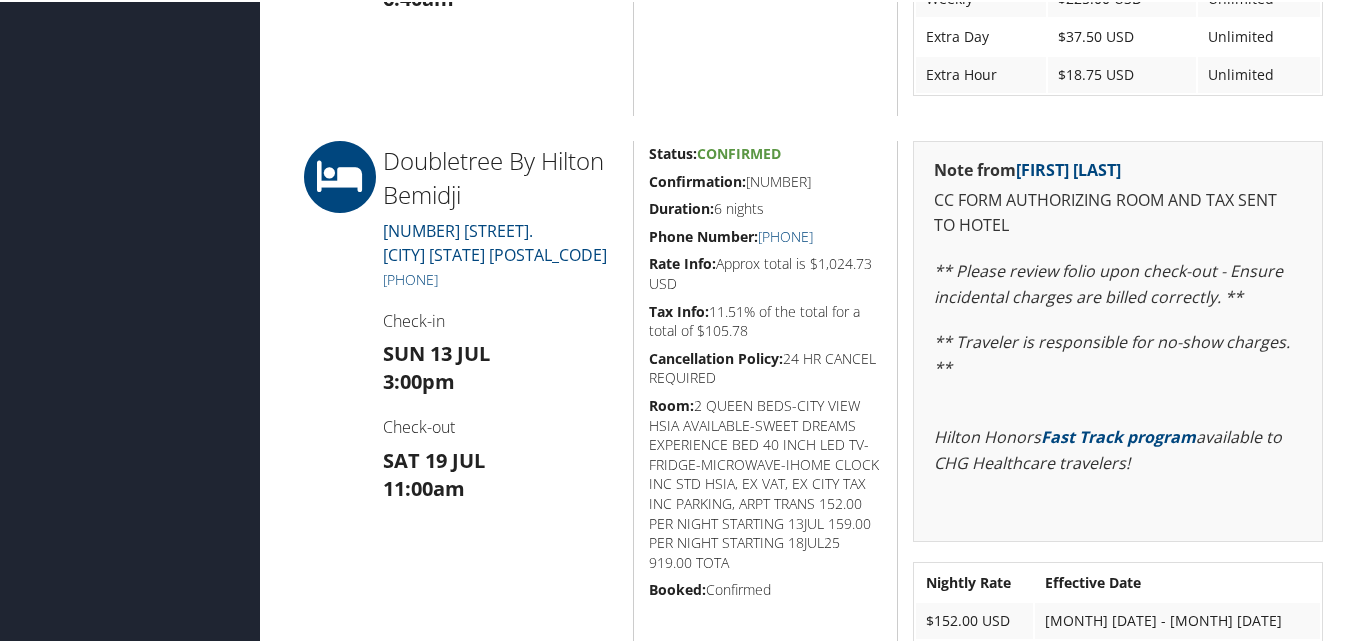 scroll, scrollTop: 1700, scrollLeft: 0, axis: vertical 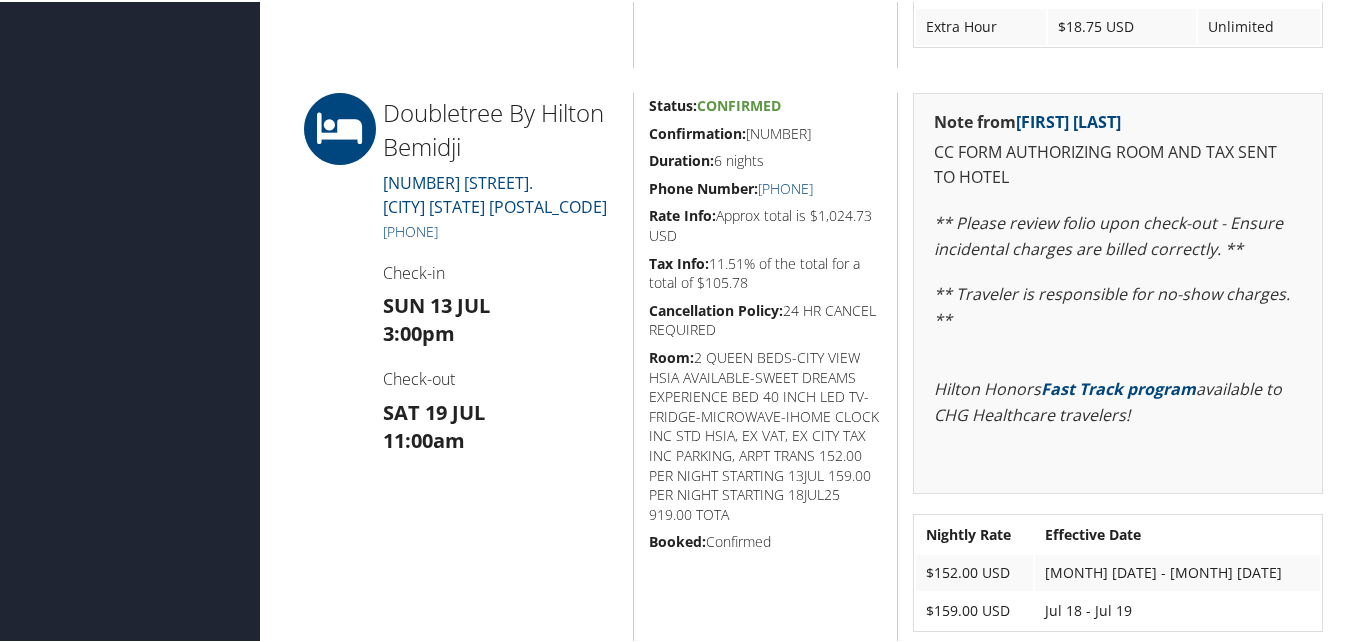 drag, startPoint x: 832, startPoint y: 138, endPoint x: 629, endPoint y: 135, distance: 203.02217 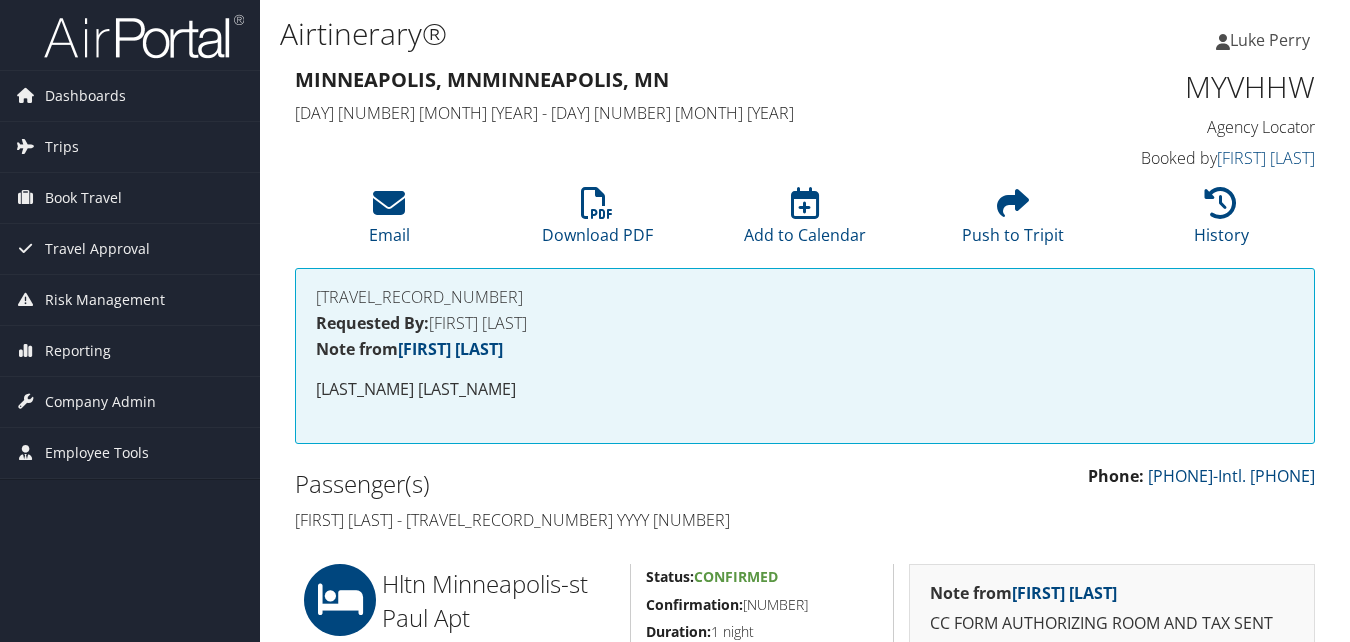 scroll, scrollTop: 550, scrollLeft: 0, axis: vertical 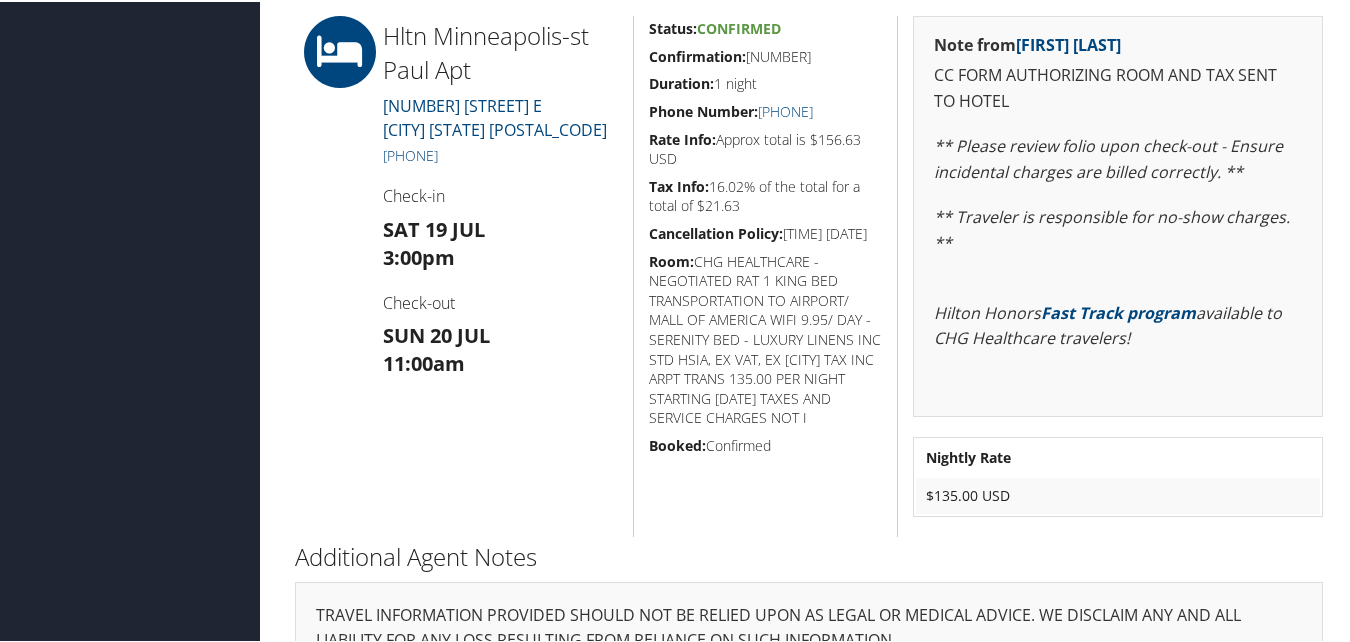 drag, startPoint x: 834, startPoint y: 44, endPoint x: 636, endPoint y: 51, distance: 198.1237 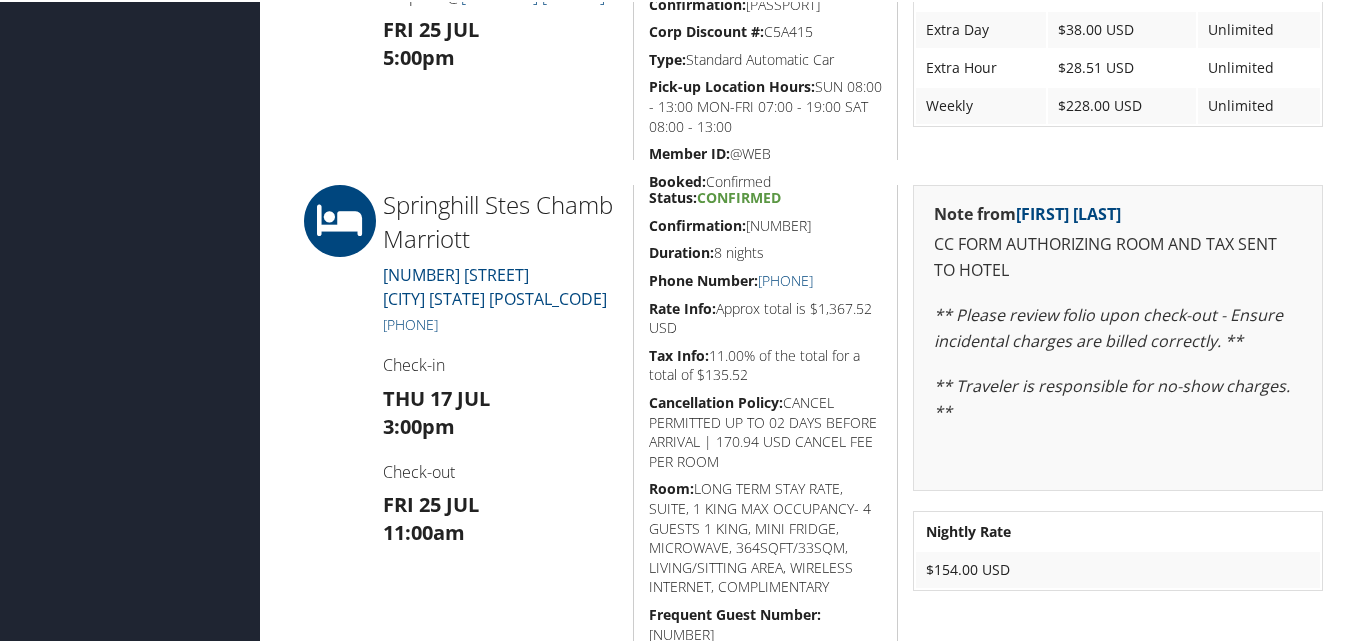 scroll, scrollTop: 800, scrollLeft: 0, axis: vertical 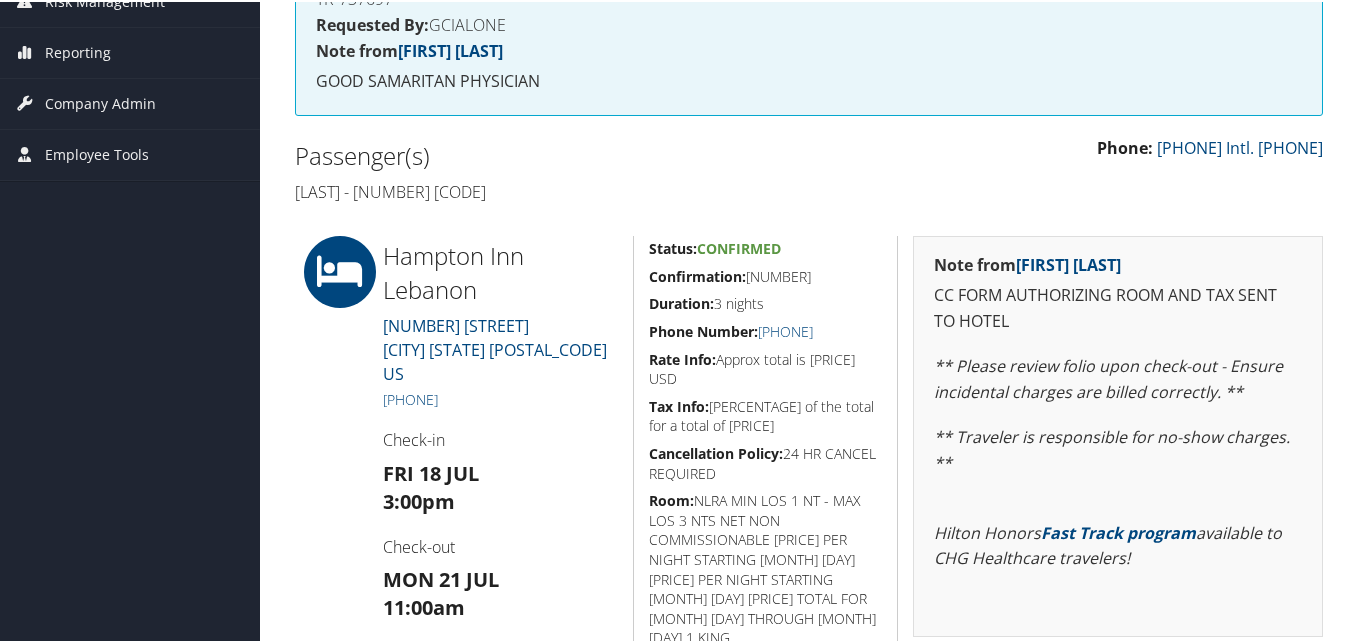 drag, startPoint x: 848, startPoint y: 271, endPoint x: 642, endPoint y: 277, distance: 206.08736 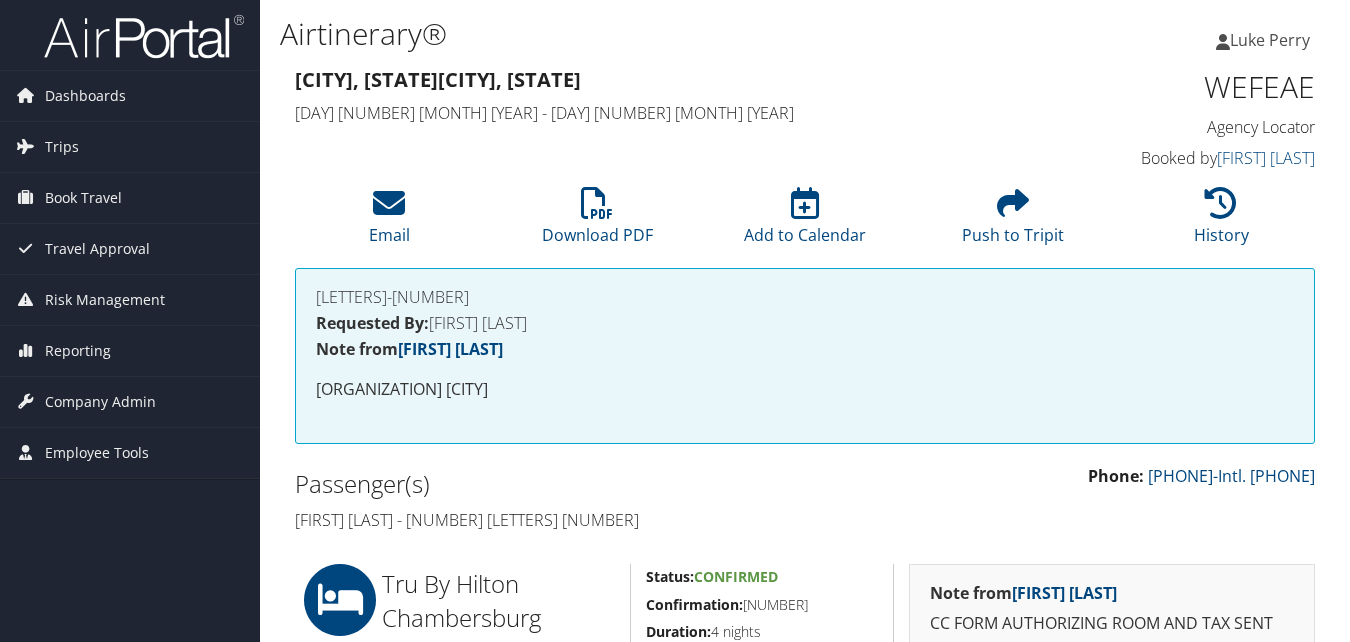scroll, scrollTop: 300, scrollLeft: 0, axis: vertical 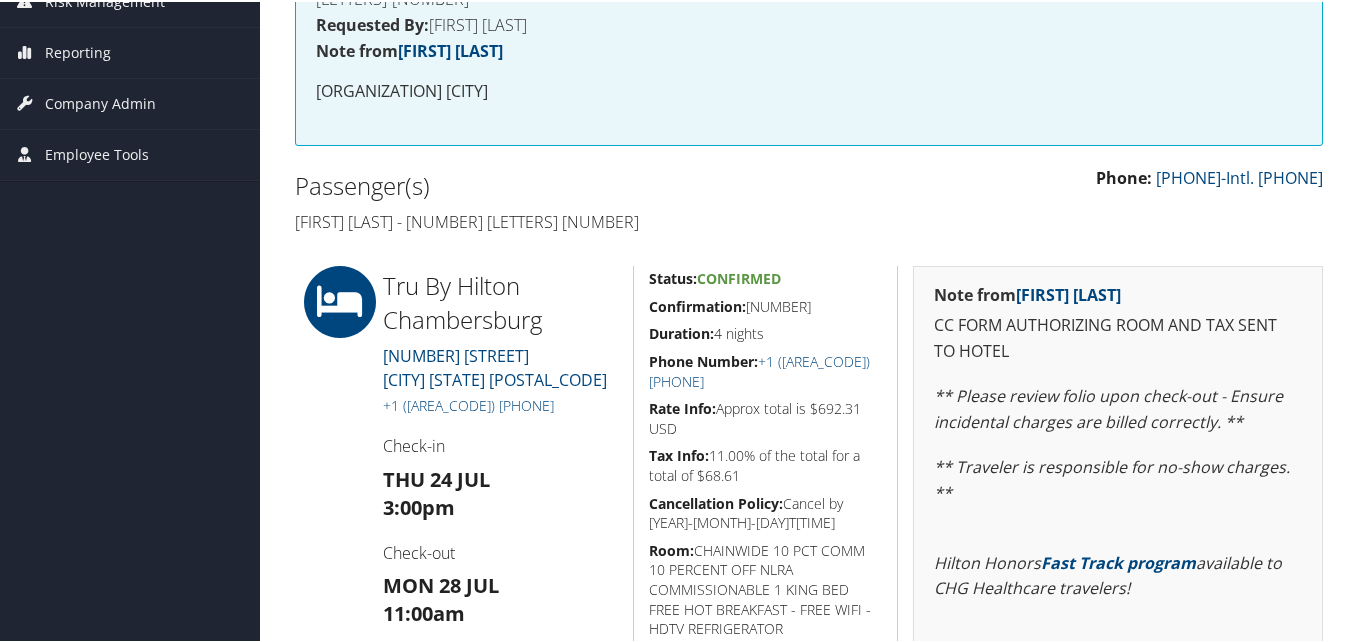 click on "+1 ([AREA_CODE]) [PHONE]" at bounding box center (500, 404) 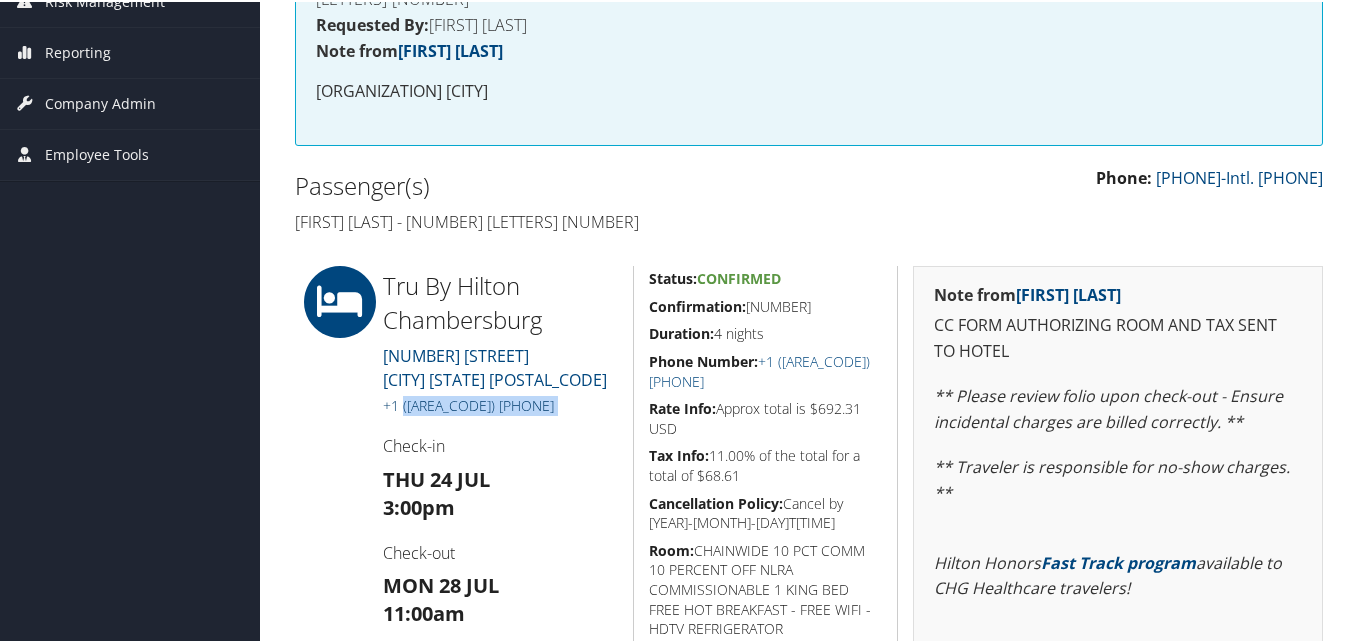 drag, startPoint x: 498, startPoint y: 397, endPoint x: 401, endPoint y: 393, distance: 97.082436 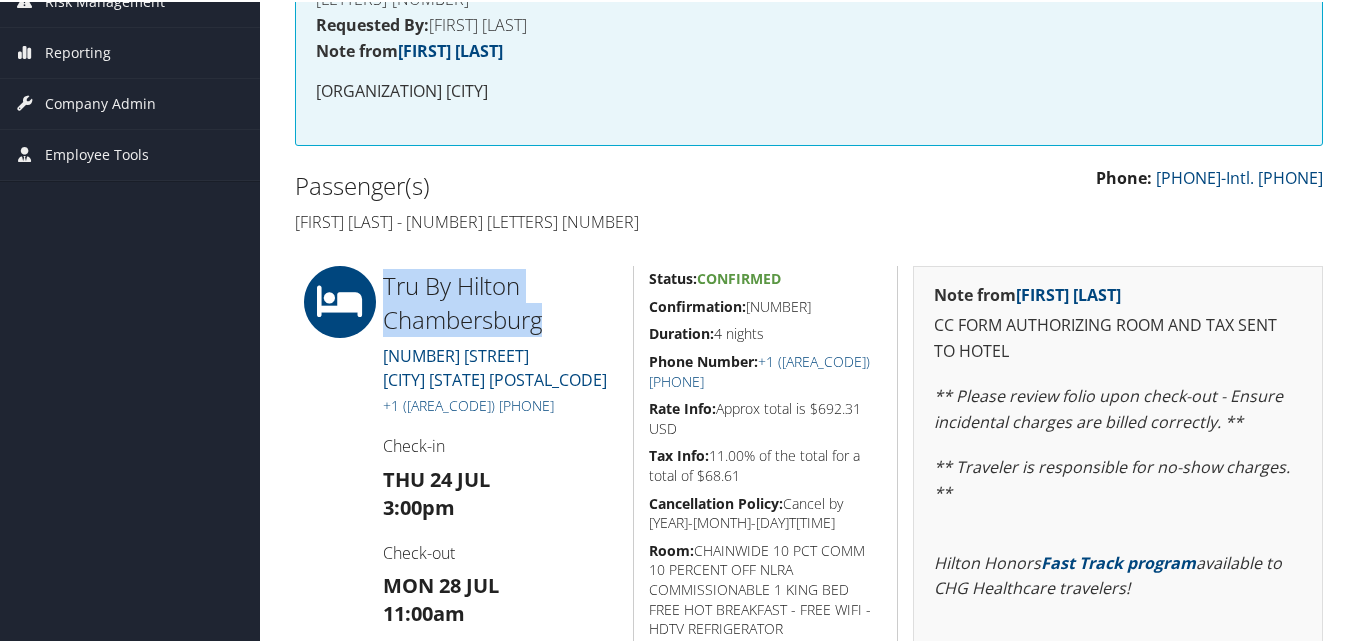 drag, startPoint x: 560, startPoint y: 319, endPoint x: 384, endPoint y: 280, distance: 180.26924 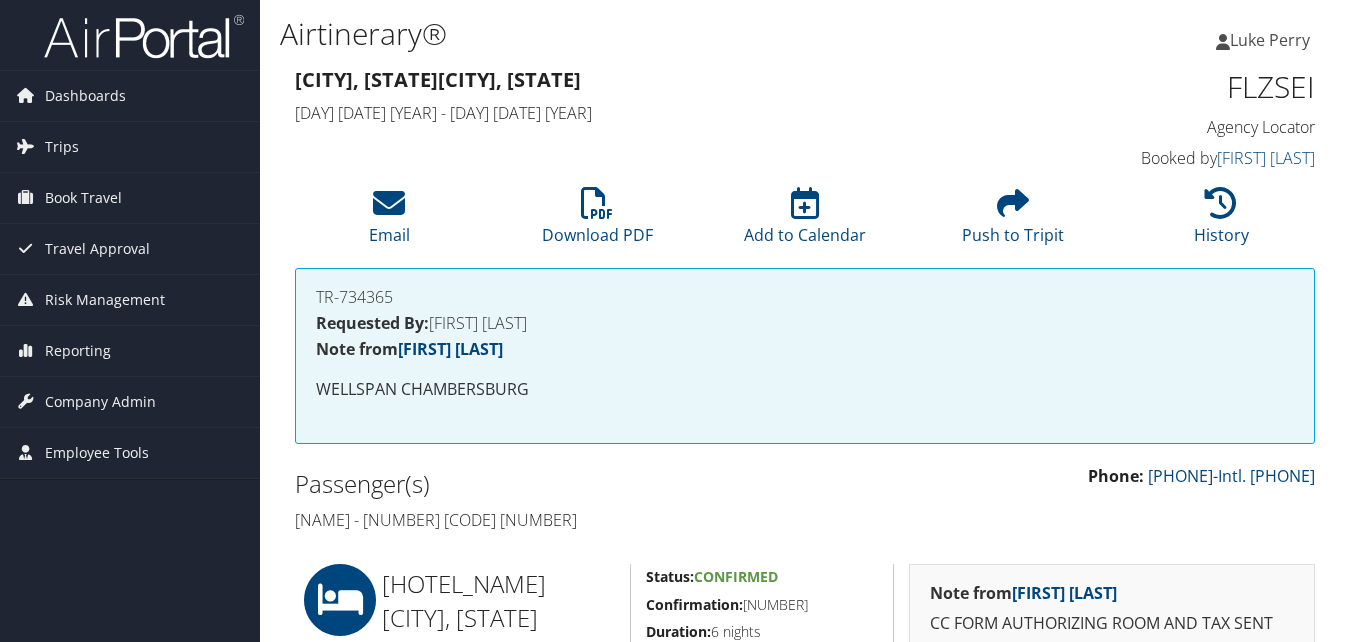scroll, scrollTop: 300, scrollLeft: 0, axis: vertical 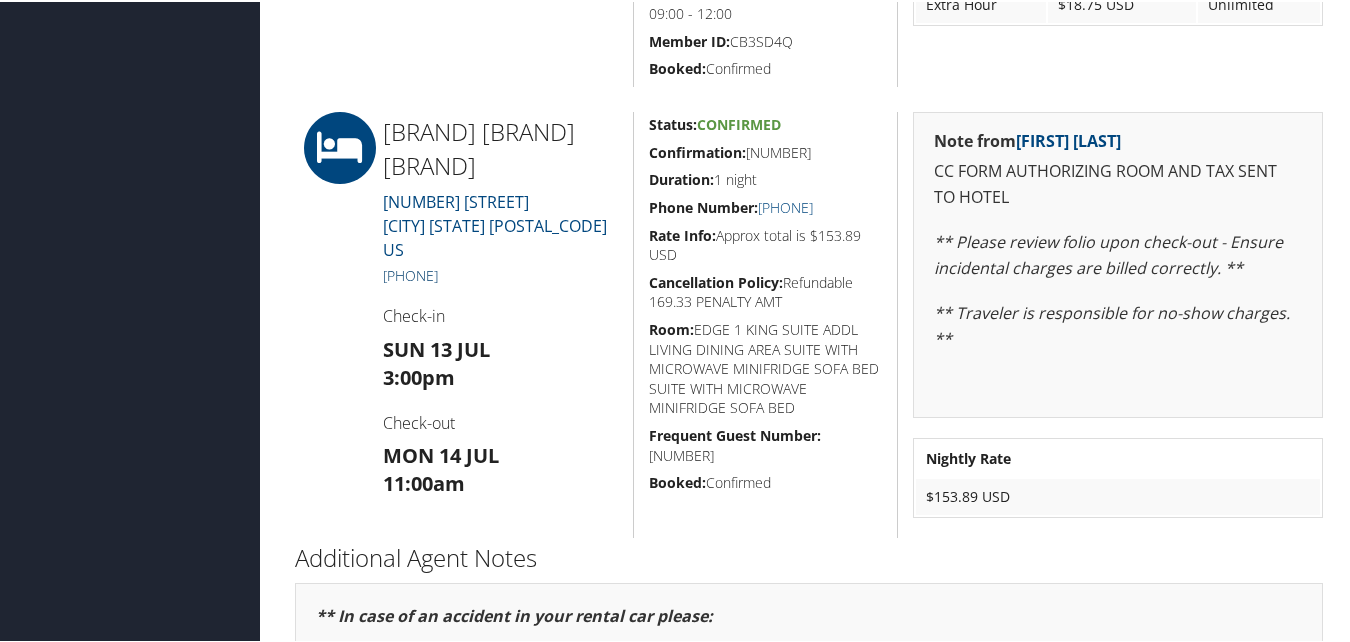 drag, startPoint x: 511, startPoint y: 257, endPoint x: 401, endPoint y: 254, distance: 110.0409 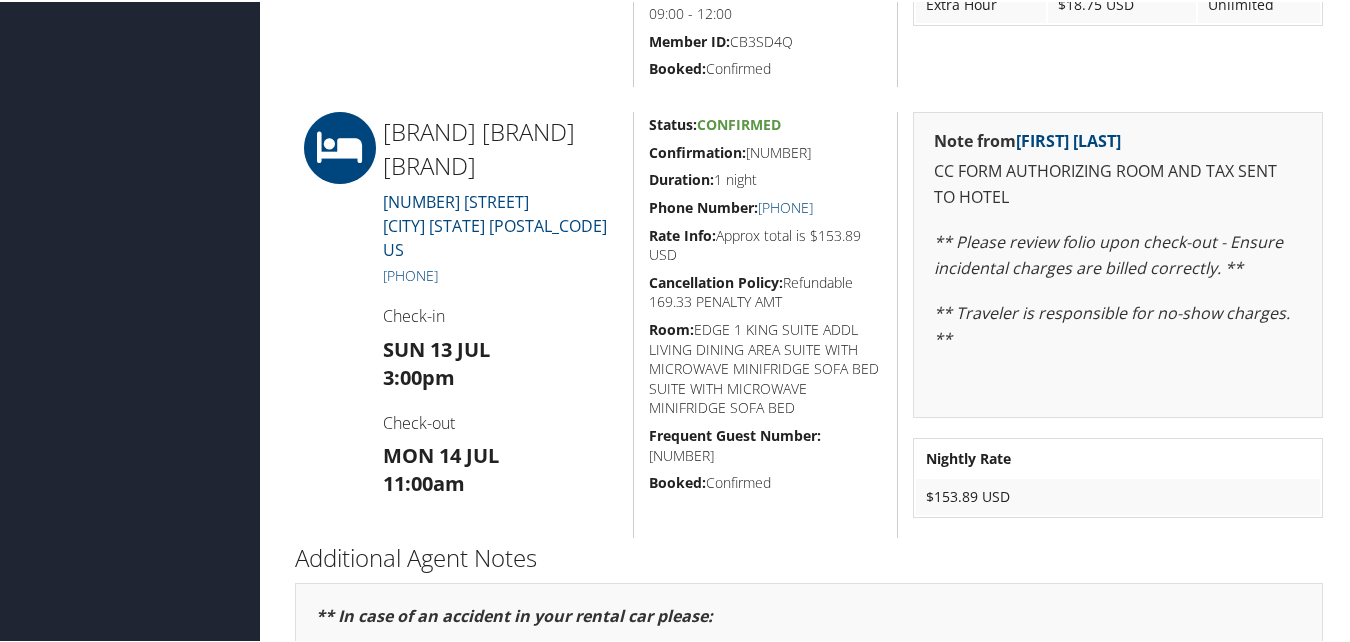 copy on "[PHONE]" 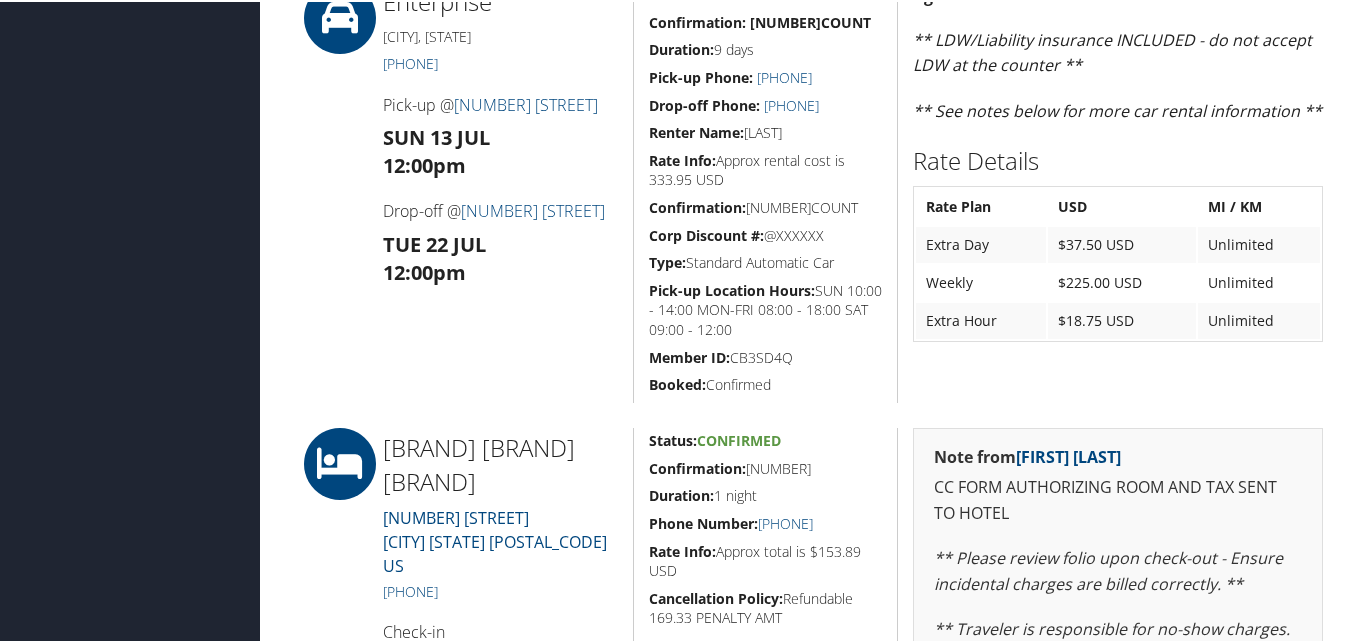 scroll, scrollTop: 700, scrollLeft: 0, axis: vertical 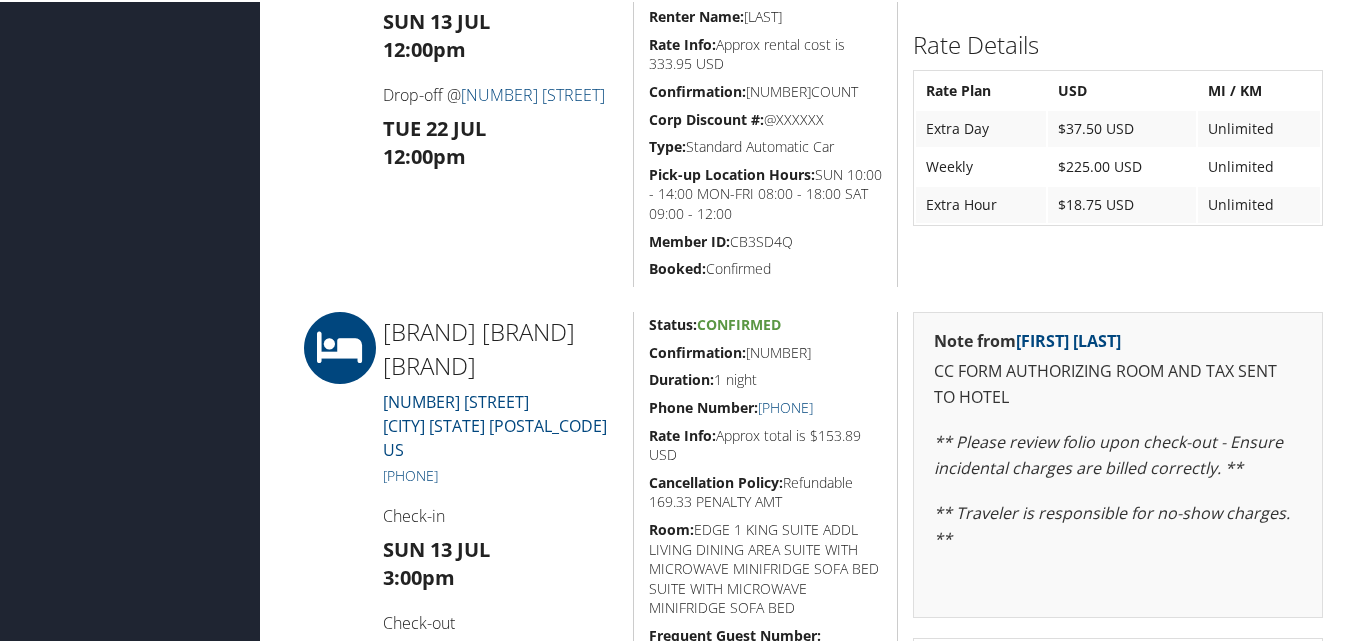 drag, startPoint x: 823, startPoint y: 344, endPoint x: 637, endPoint y: 352, distance: 186.17197 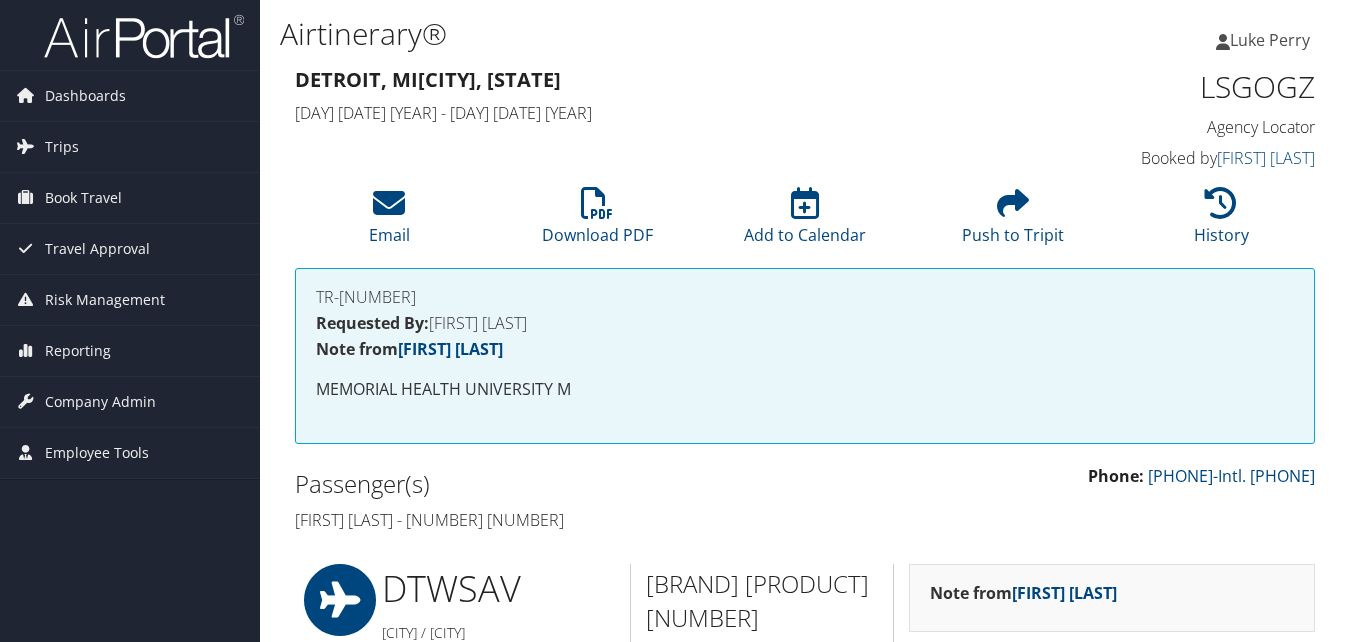 scroll, scrollTop: 1123, scrollLeft: 0, axis: vertical 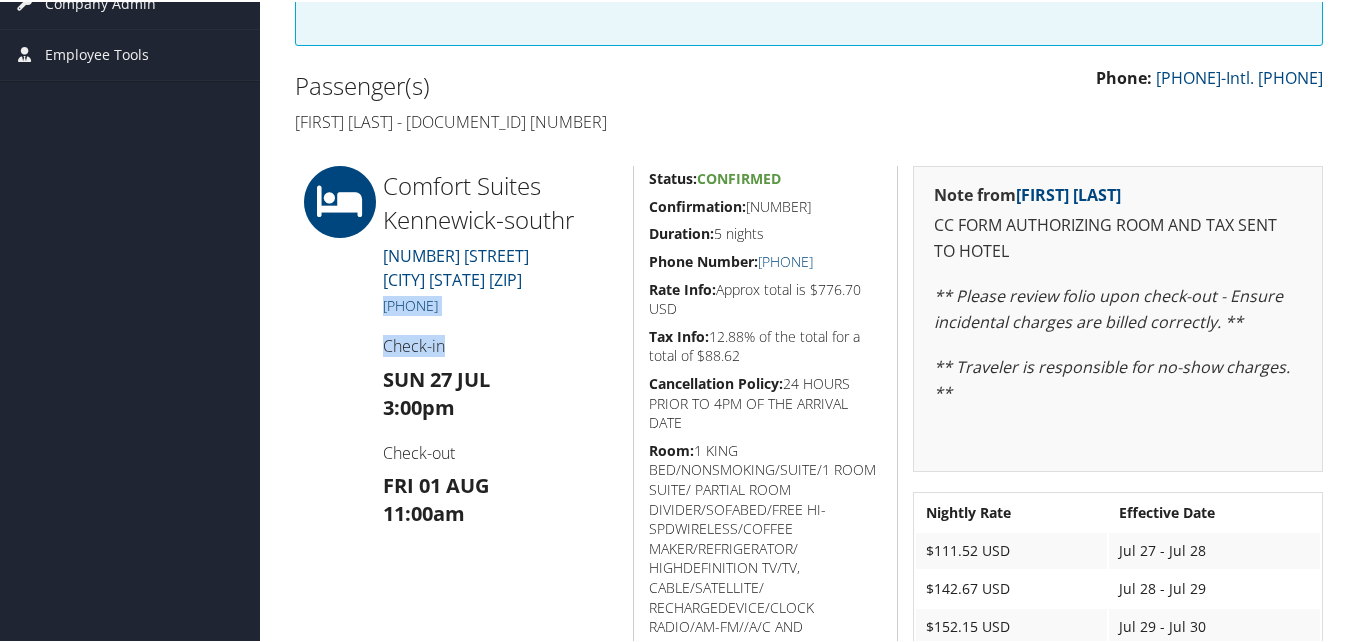 drag, startPoint x: 510, startPoint y: 316, endPoint x: 383, endPoint y: 310, distance: 127.141655 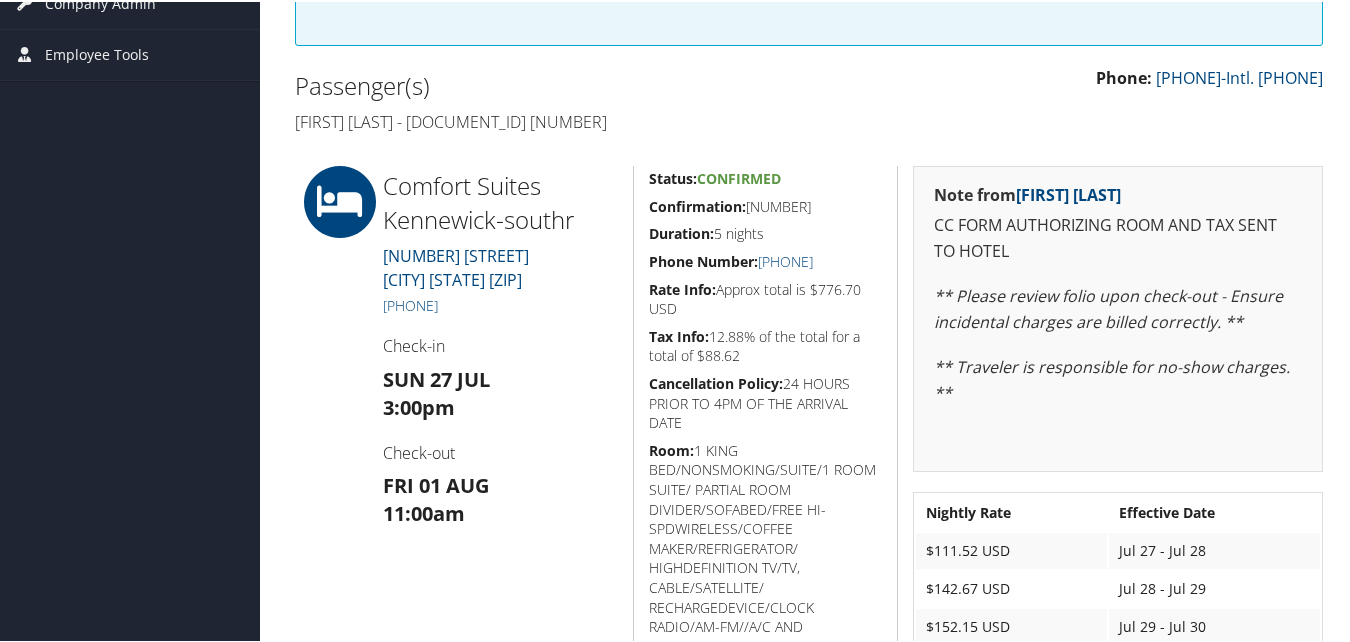 drag, startPoint x: 383, startPoint y: 310, endPoint x: 425, endPoint y: 325, distance: 44.598206 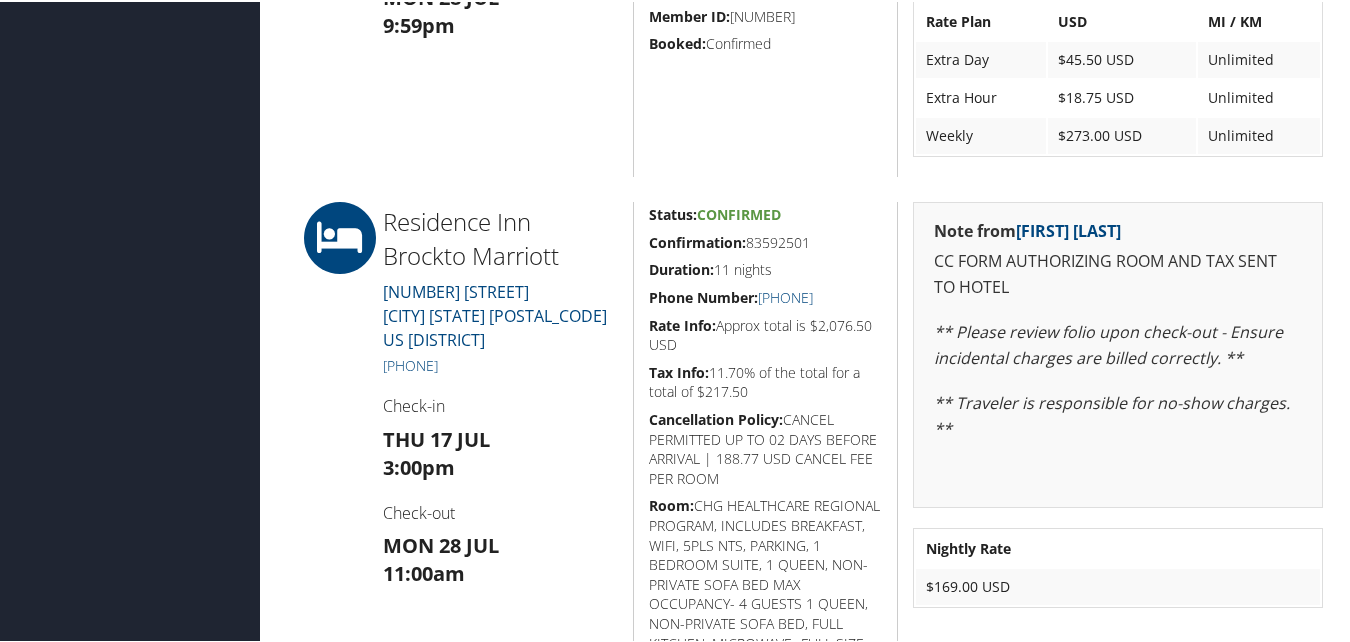 scroll, scrollTop: 1200, scrollLeft: 0, axis: vertical 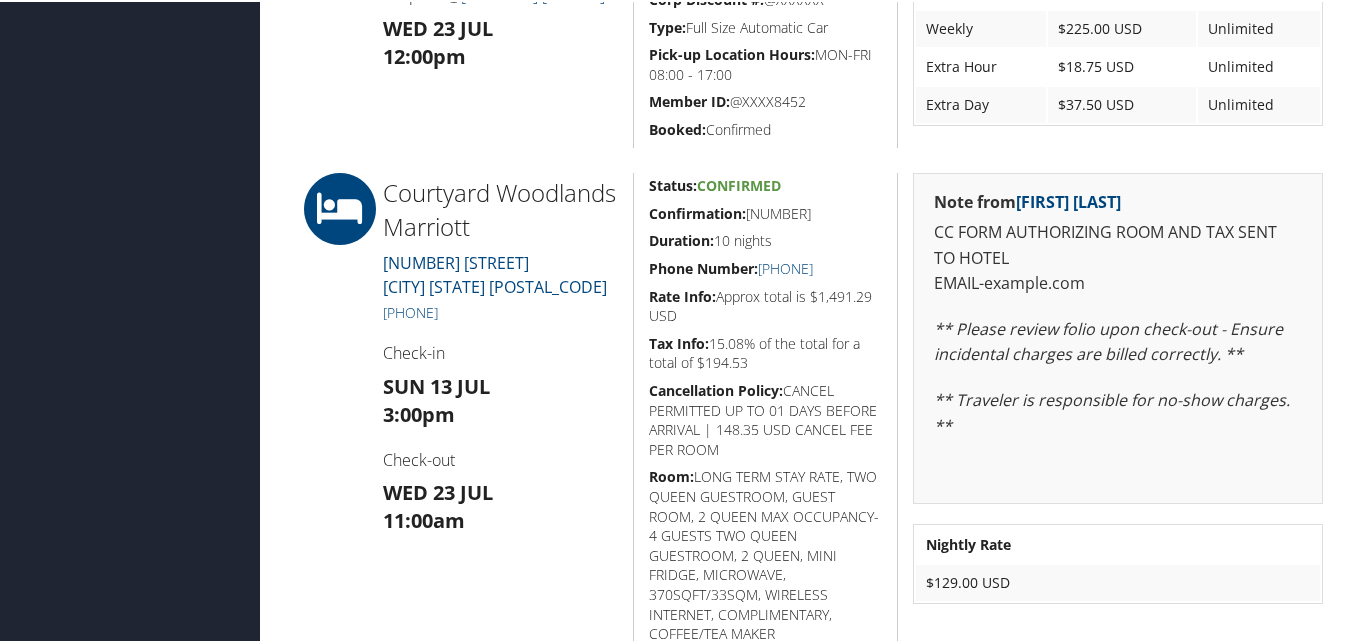 drag, startPoint x: 831, startPoint y: 204, endPoint x: 647, endPoint y: 208, distance: 184.04347 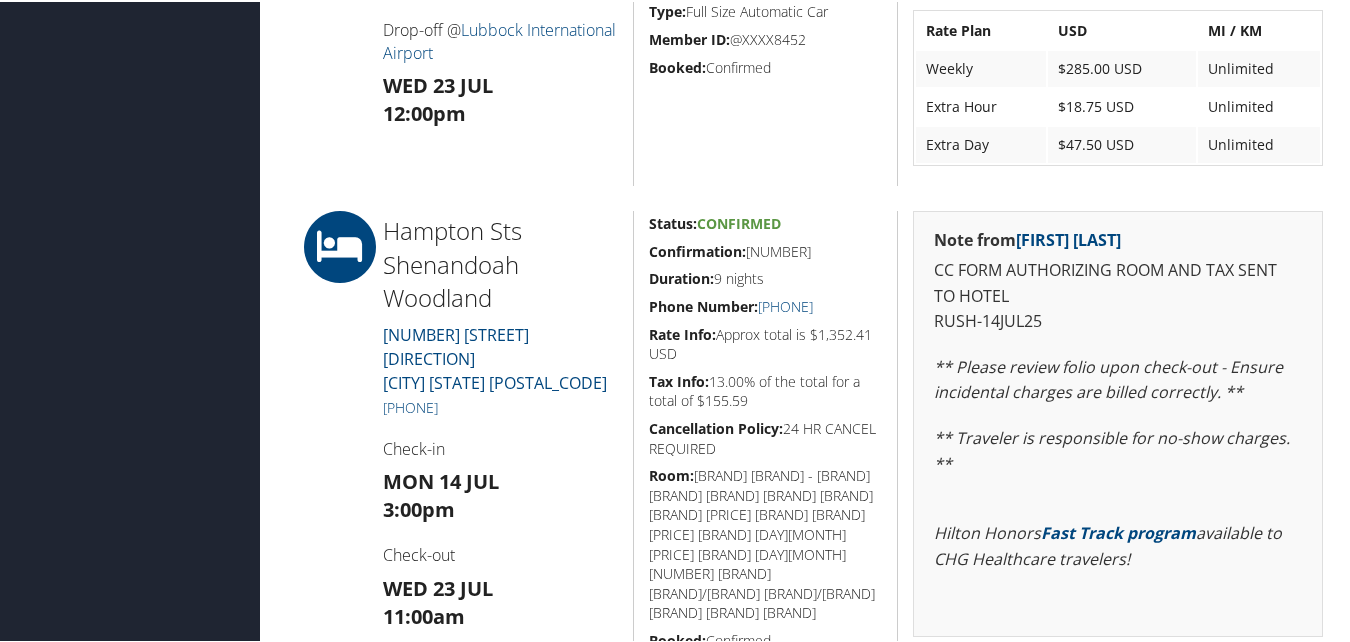 scroll, scrollTop: 1700, scrollLeft: 0, axis: vertical 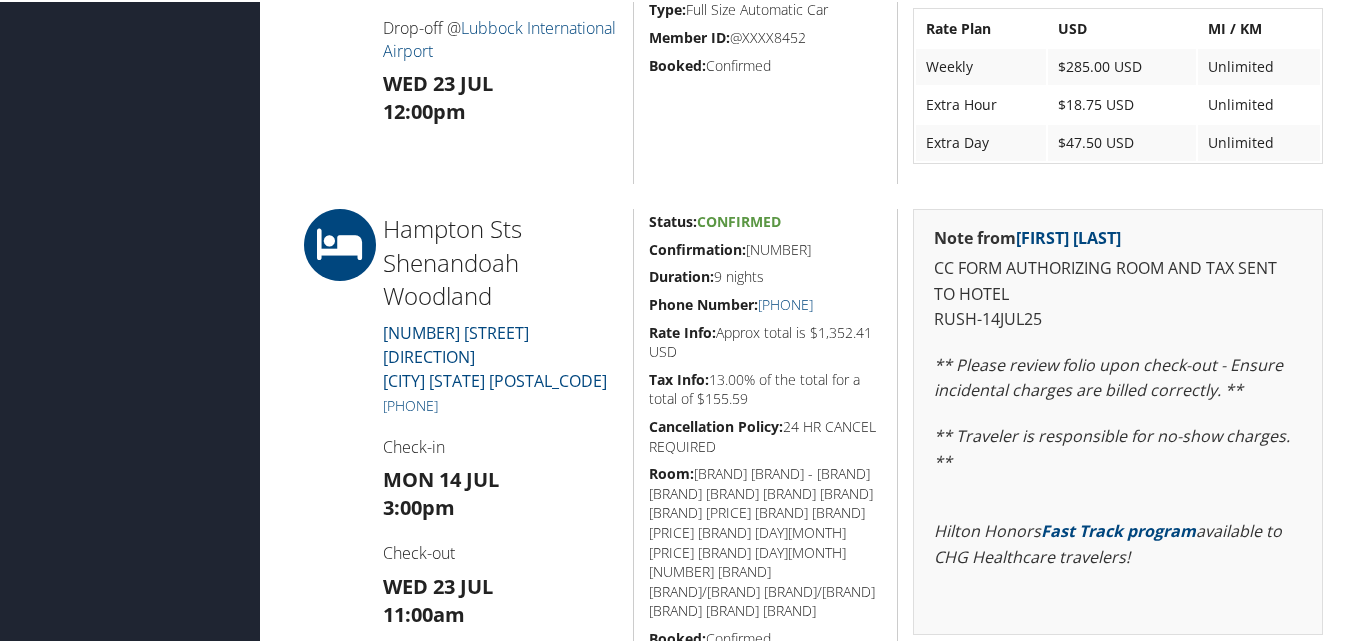 drag, startPoint x: 875, startPoint y: 259, endPoint x: 621, endPoint y: 232, distance: 255.43102 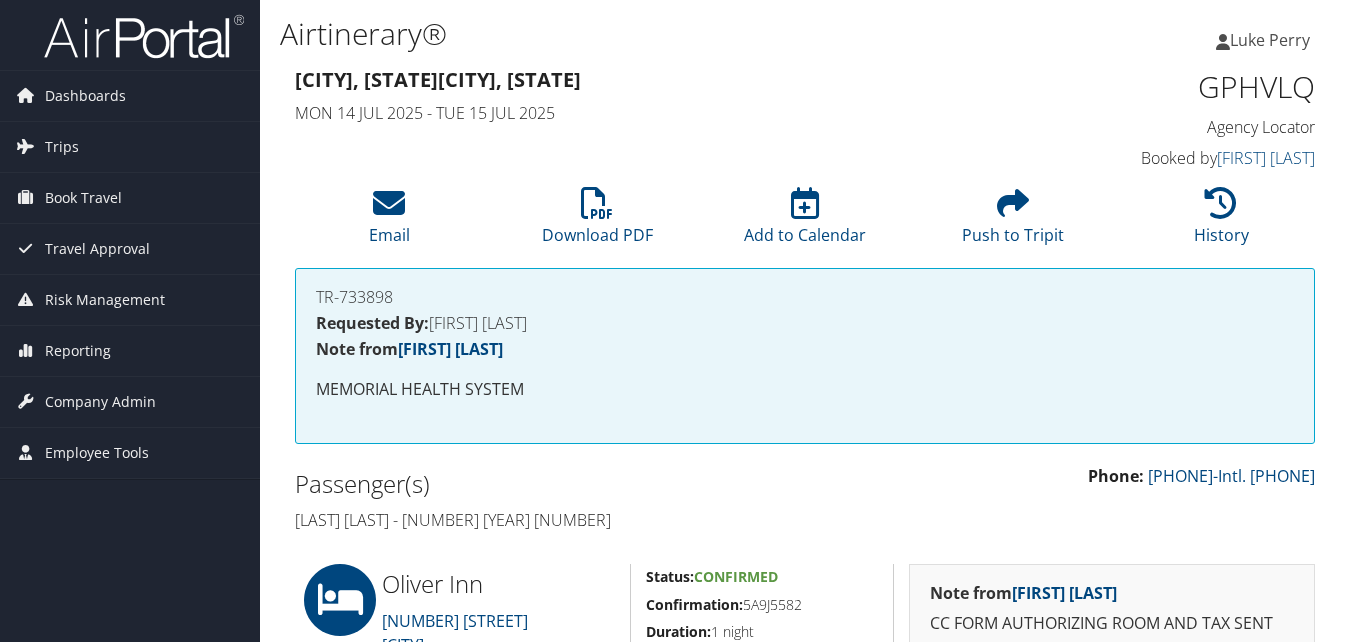 scroll, scrollTop: 500, scrollLeft: 0, axis: vertical 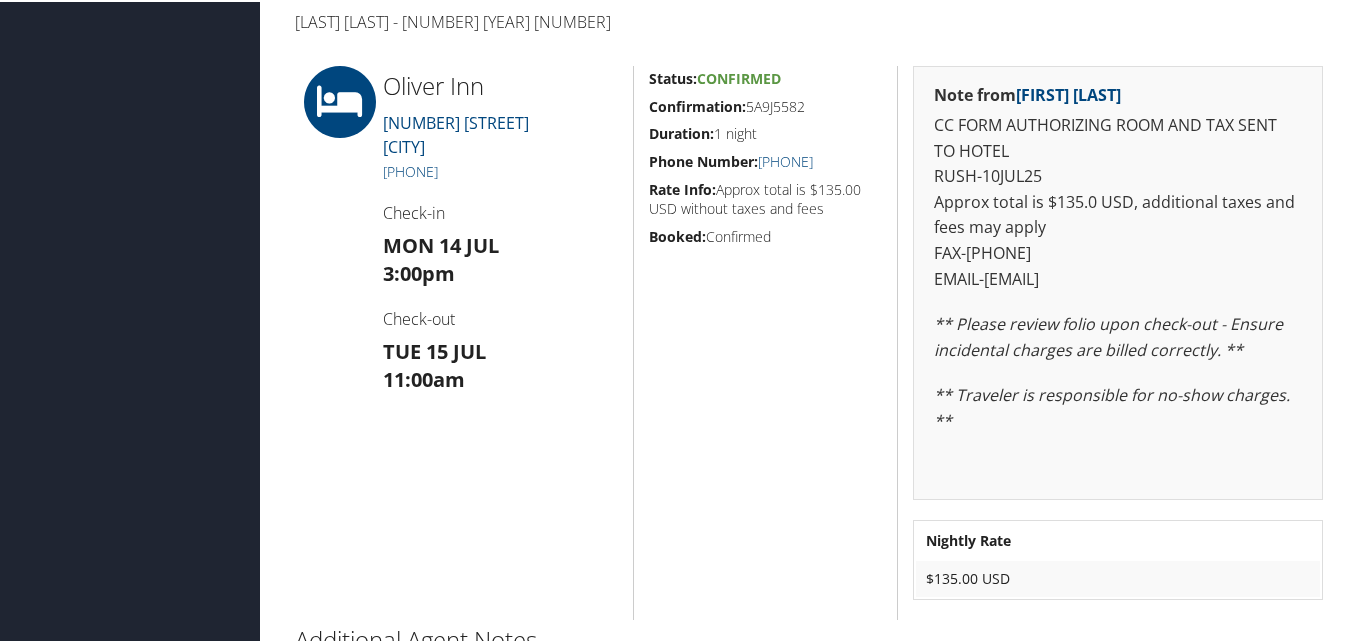 drag, startPoint x: 844, startPoint y: 88, endPoint x: 643, endPoint y: 93, distance: 201.06218 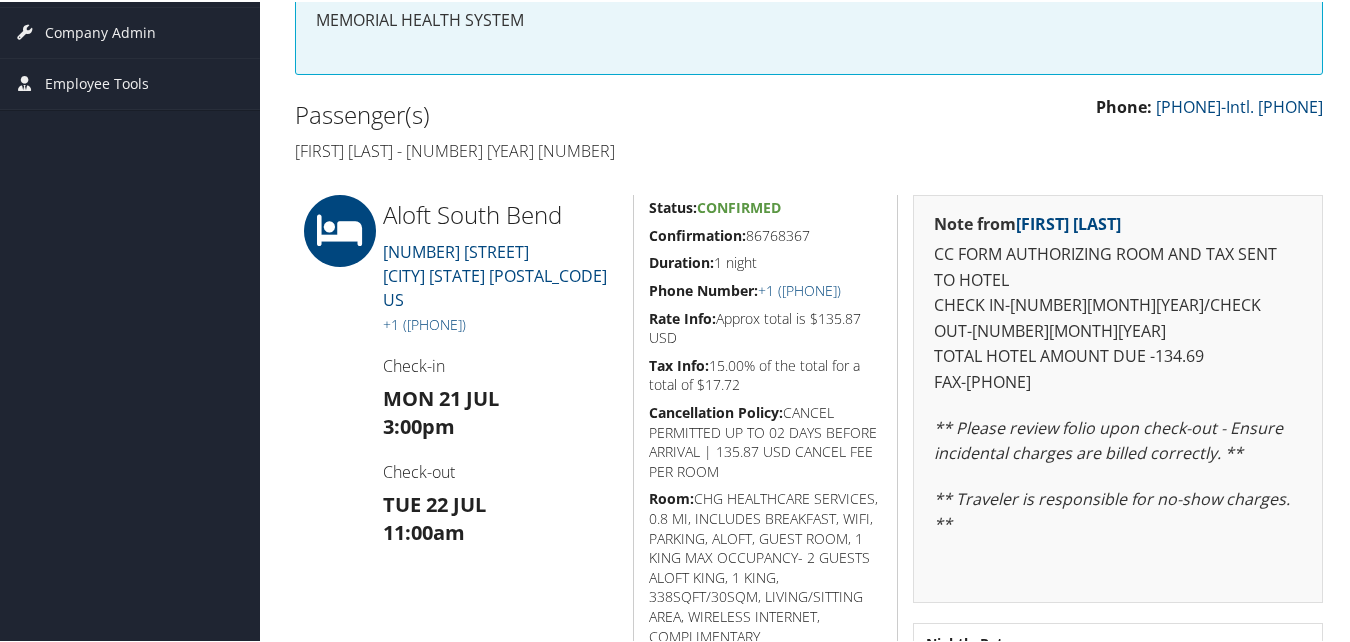 scroll, scrollTop: 400, scrollLeft: 0, axis: vertical 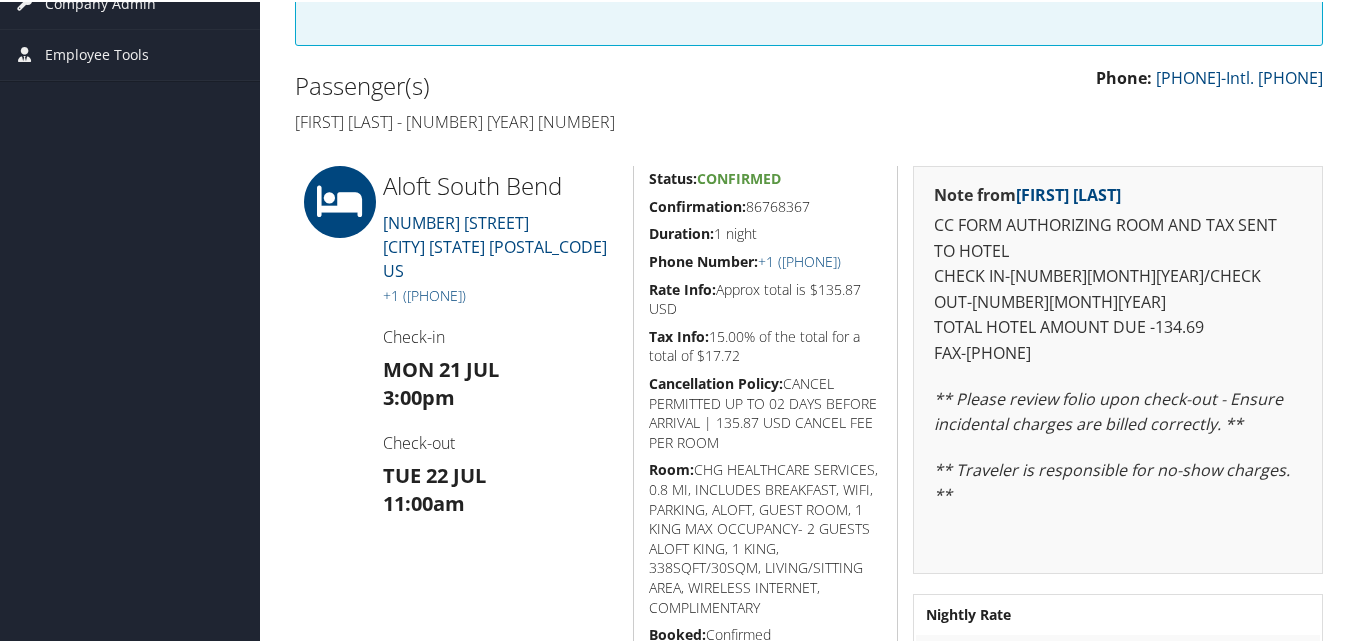 drag, startPoint x: 798, startPoint y: 208, endPoint x: 642, endPoint y: 206, distance: 156.01282 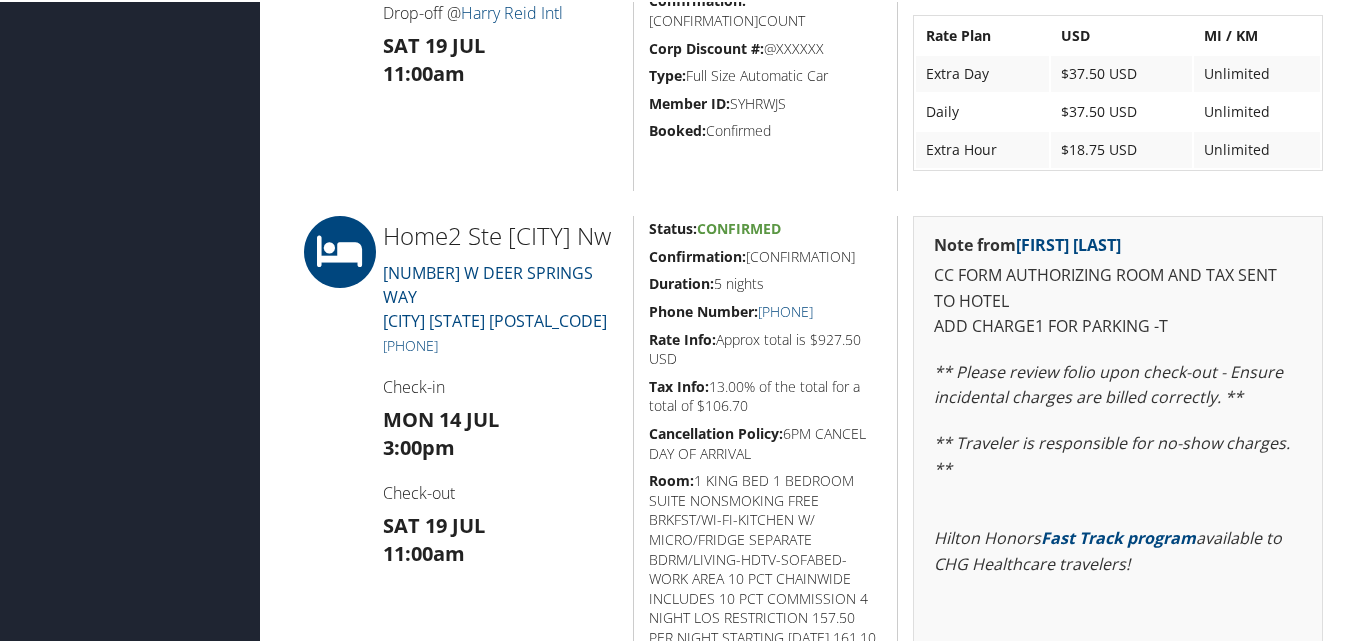 scroll, scrollTop: 800, scrollLeft: 0, axis: vertical 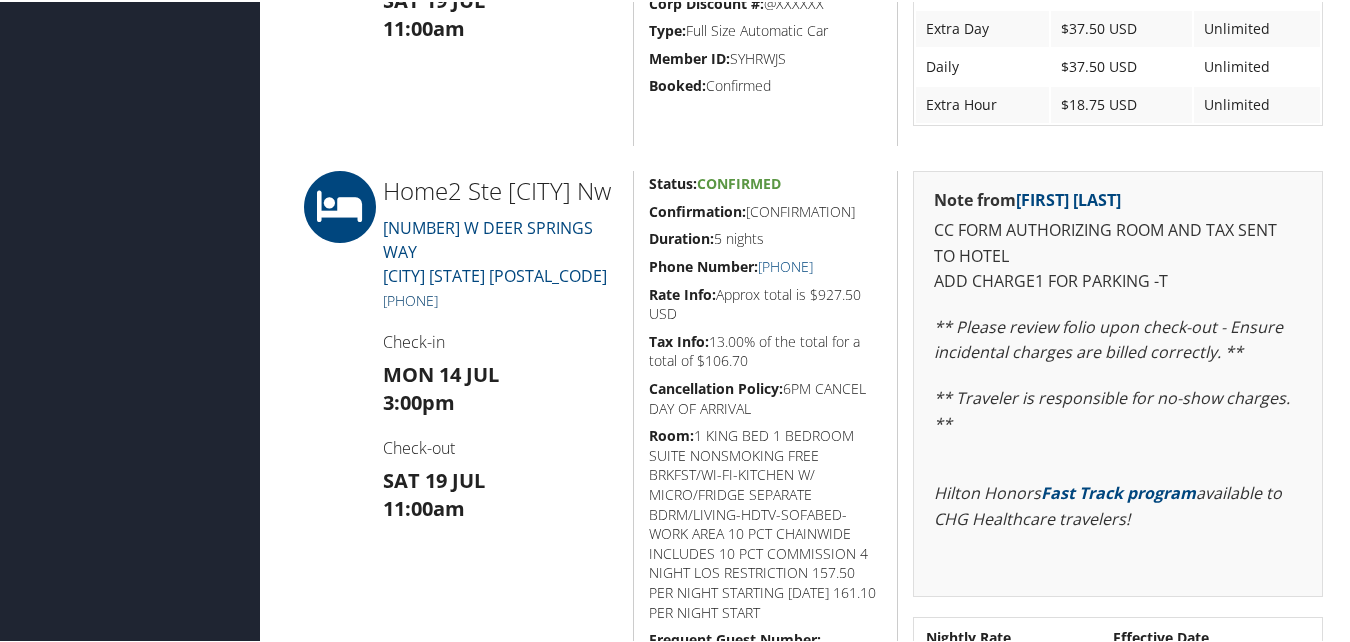 drag, startPoint x: 518, startPoint y: 317, endPoint x: 404, endPoint y: 311, distance: 114.15778 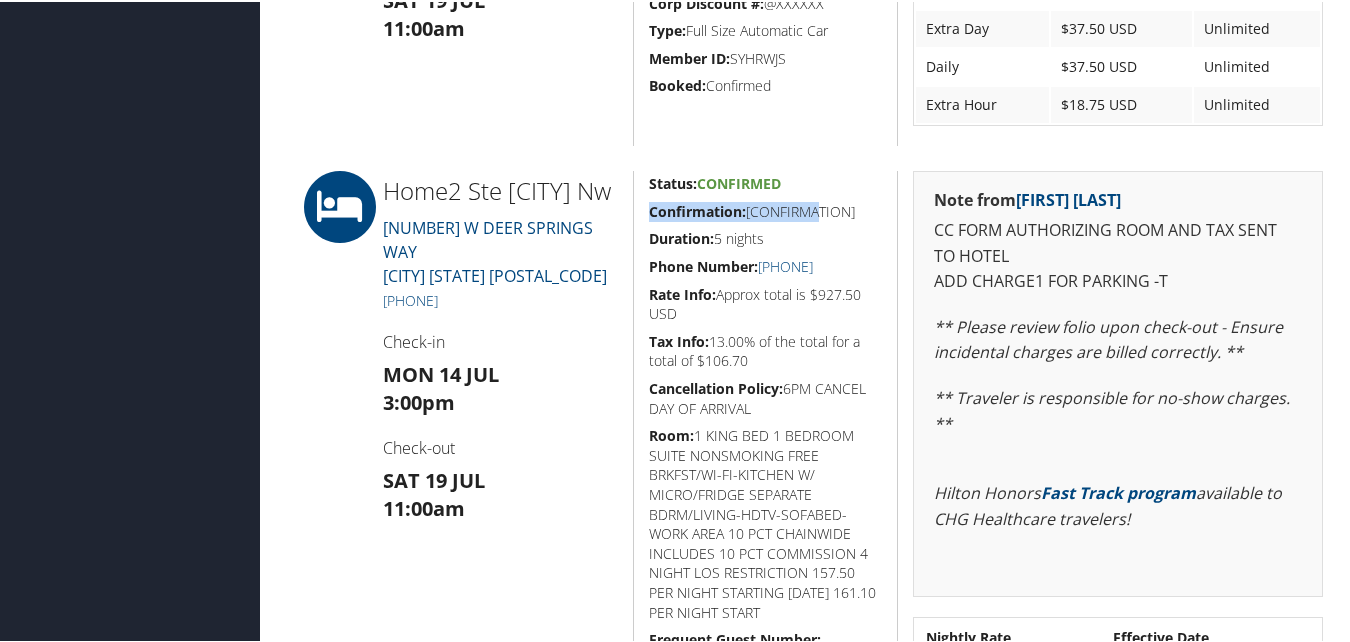 drag, startPoint x: 824, startPoint y: 204, endPoint x: 643, endPoint y: 212, distance: 181.17671 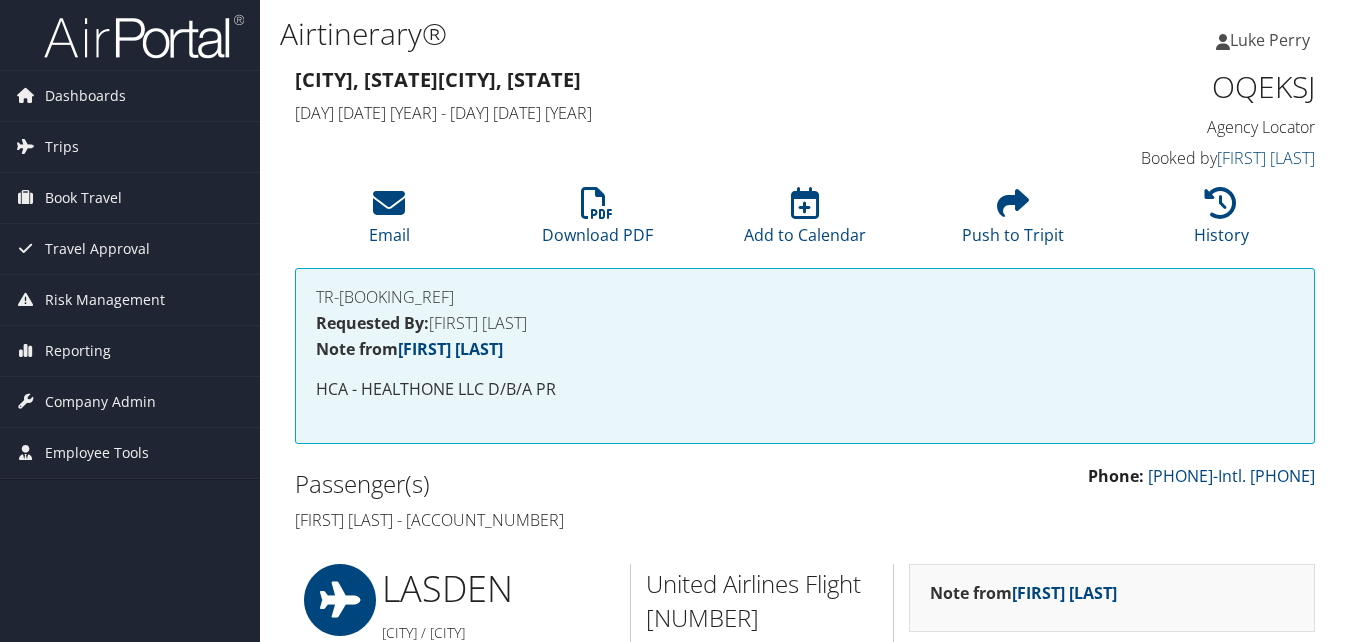 scroll, scrollTop: 1123, scrollLeft: 0, axis: vertical 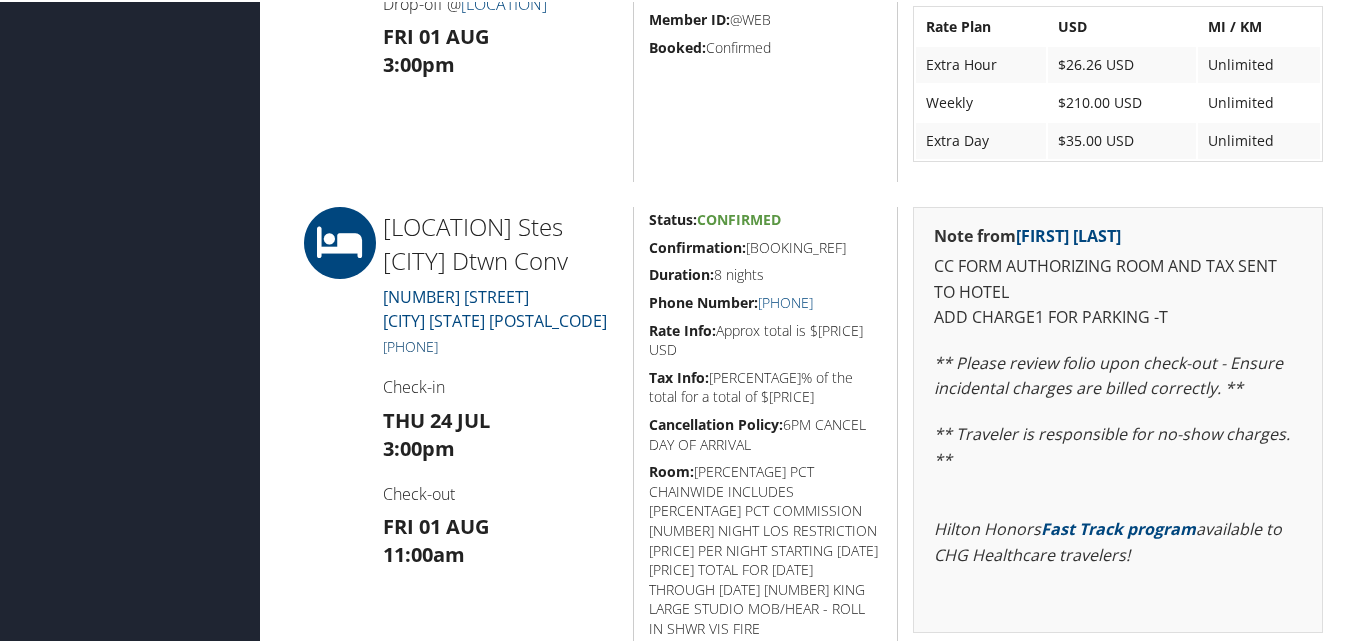 drag, startPoint x: 517, startPoint y: 350, endPoint x: 398, endPoint y: 352, distance: 119.01681 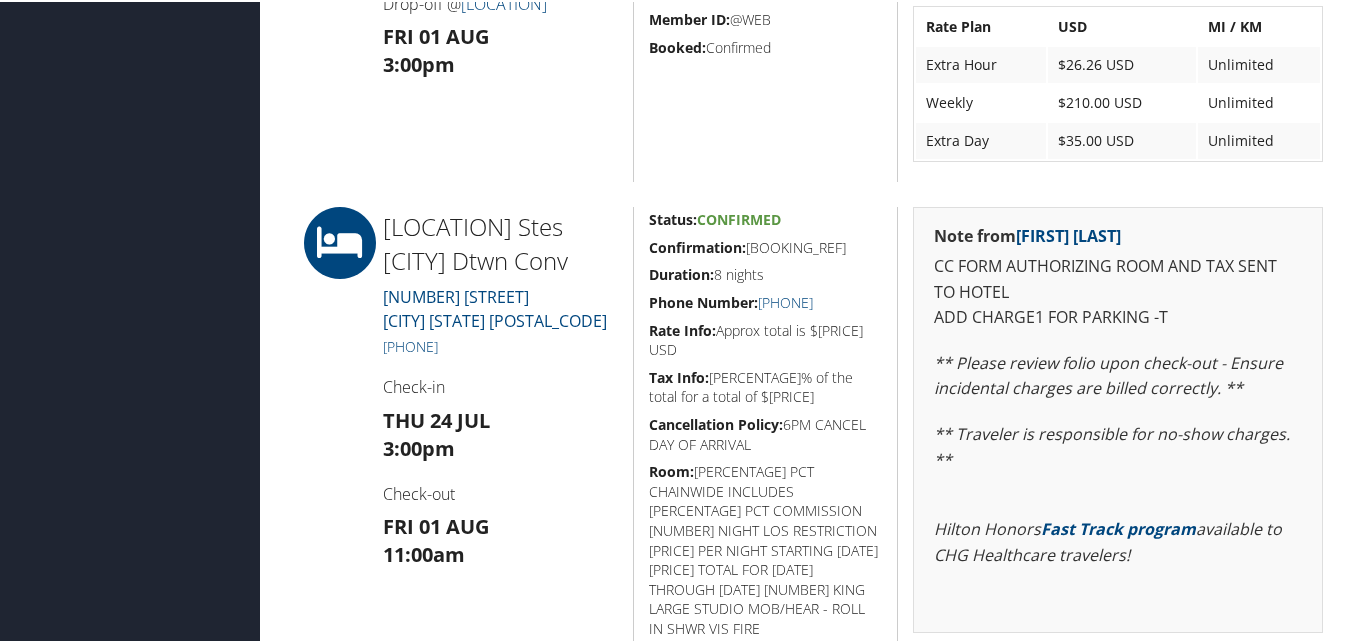 copy on "[PHONE]" 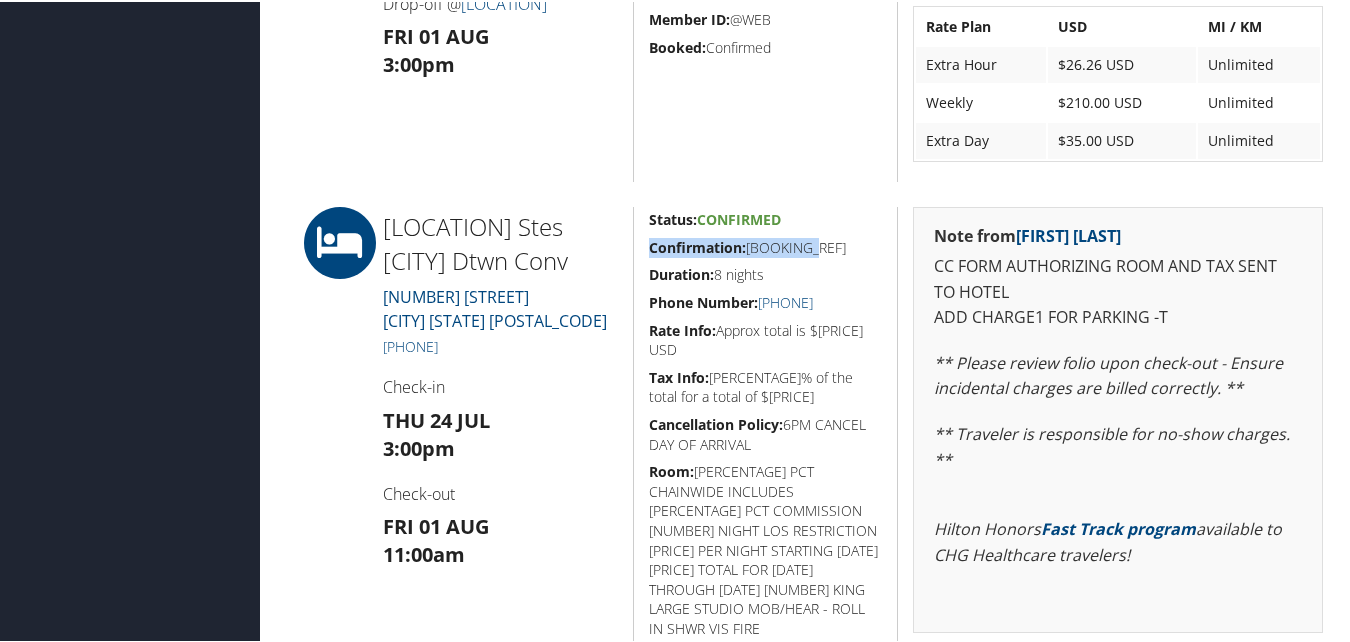 drag, startPoint x: 770, startPoint y: 252, endPoint x: 644, endPoint y: 252, distance: 126 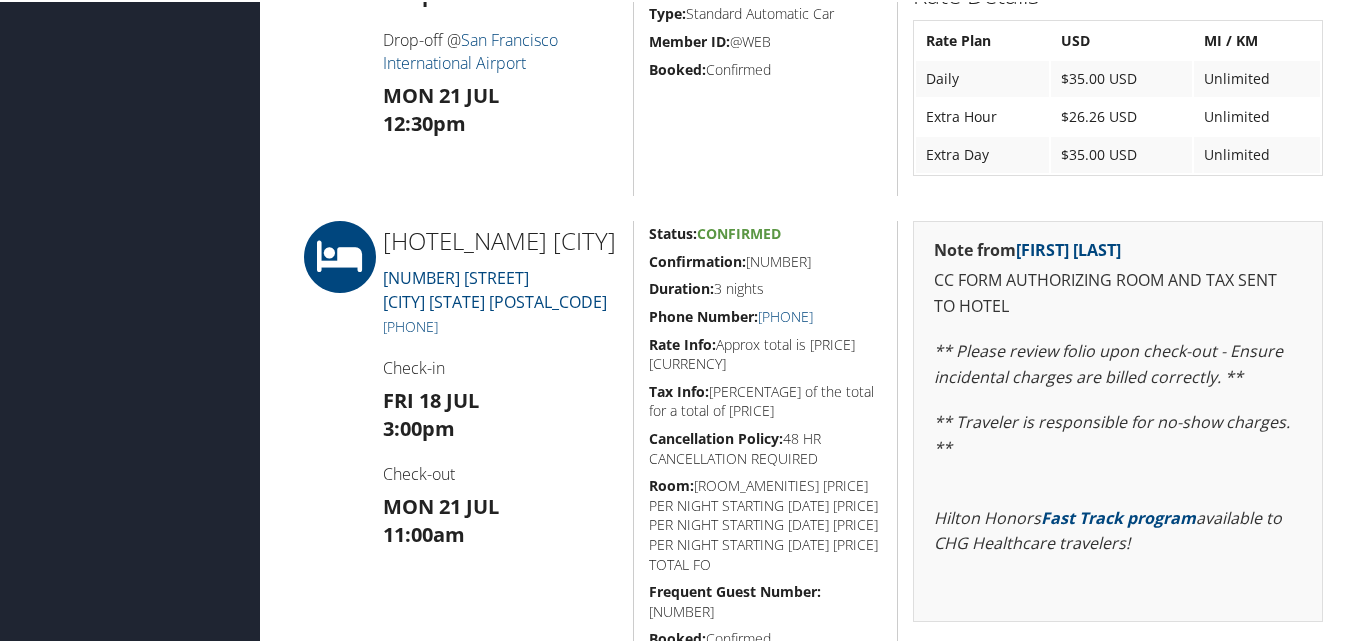 scroll, scrollTop: 1523, scrollLeft: 0, axis: vertical 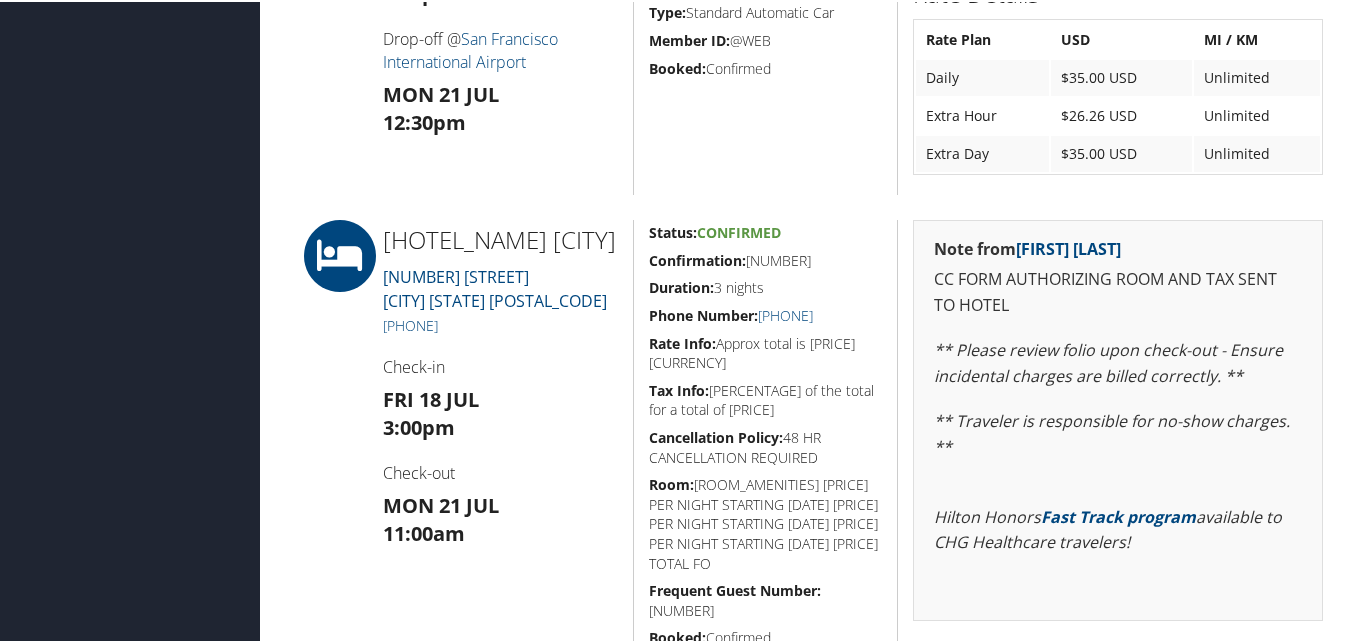 drag, startPoint x: 819, startPoint y: 262, endPoint x: 637, endPoint y: 262, distance: 182 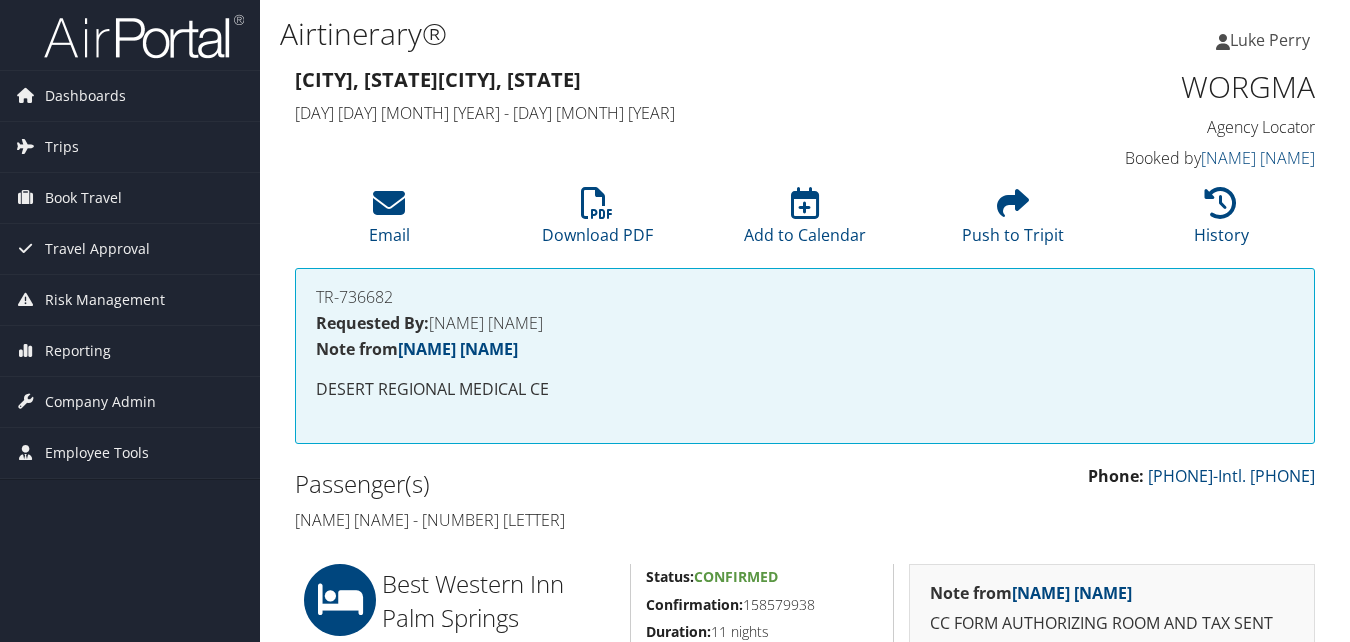 scroll, scrollTop: 300, scrollLeft: 0, axis: vertical 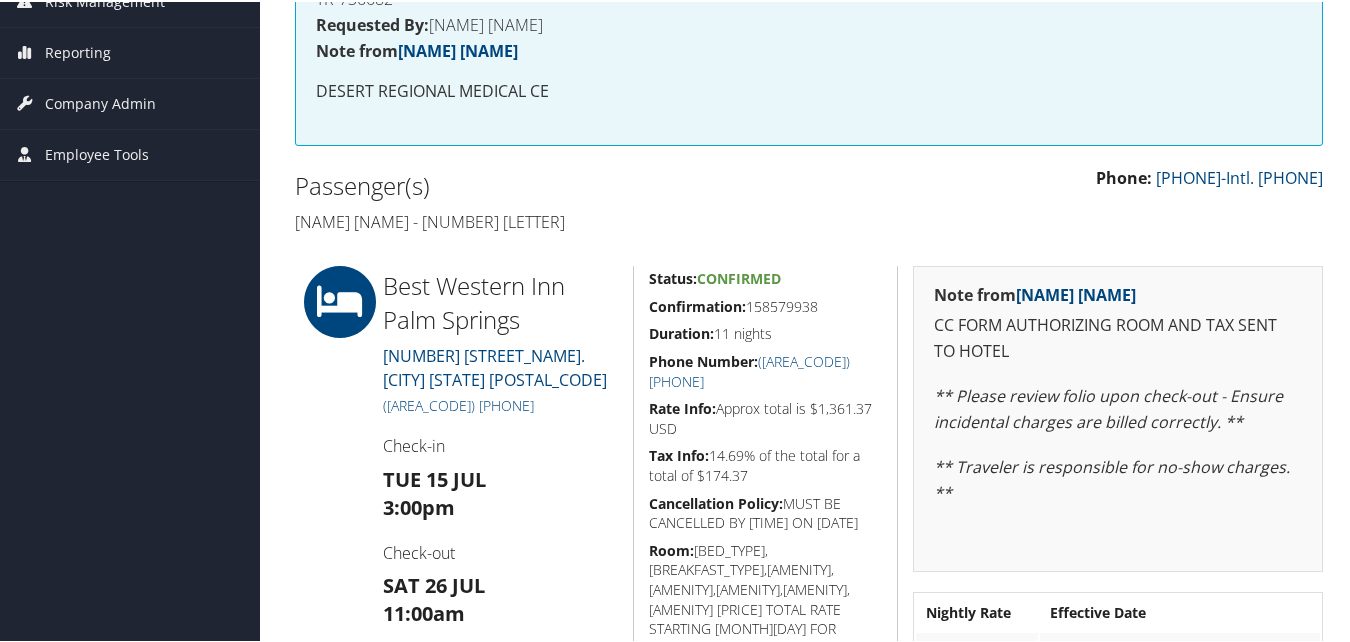 drag, startPoint x: 833, startPoint y: 303, endPoint x: 649, endPoint y: 311, distance: 184.17383 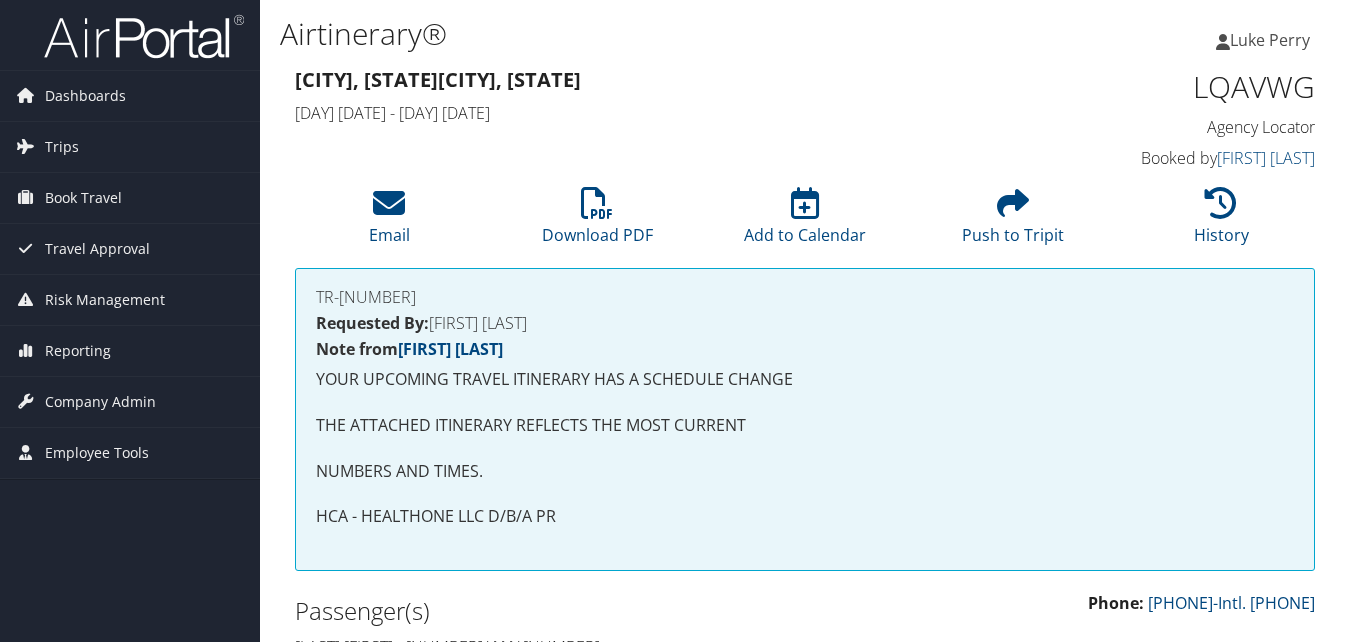 scroll, scrollTop: 1747, scrollLeft: 0, axis: vertical 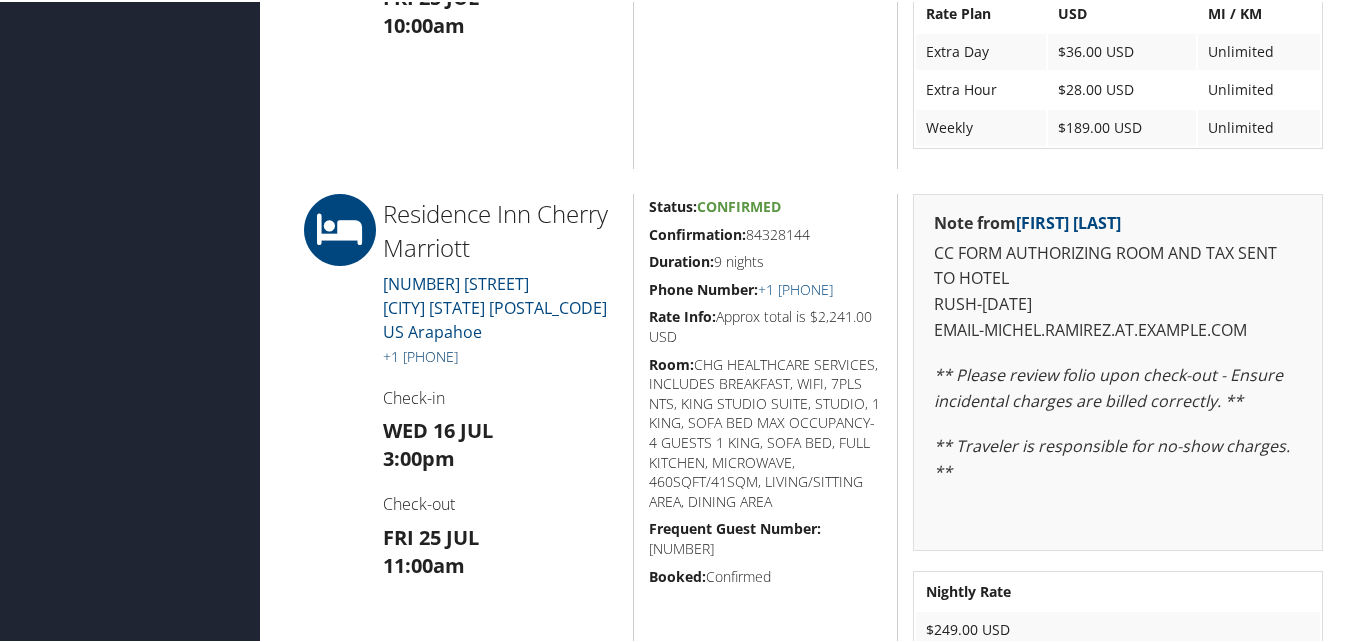 drag, startPoint x: 514, startPoint y: 335, endPoint x: 404, endPoint y: 334, distance: 110.00455 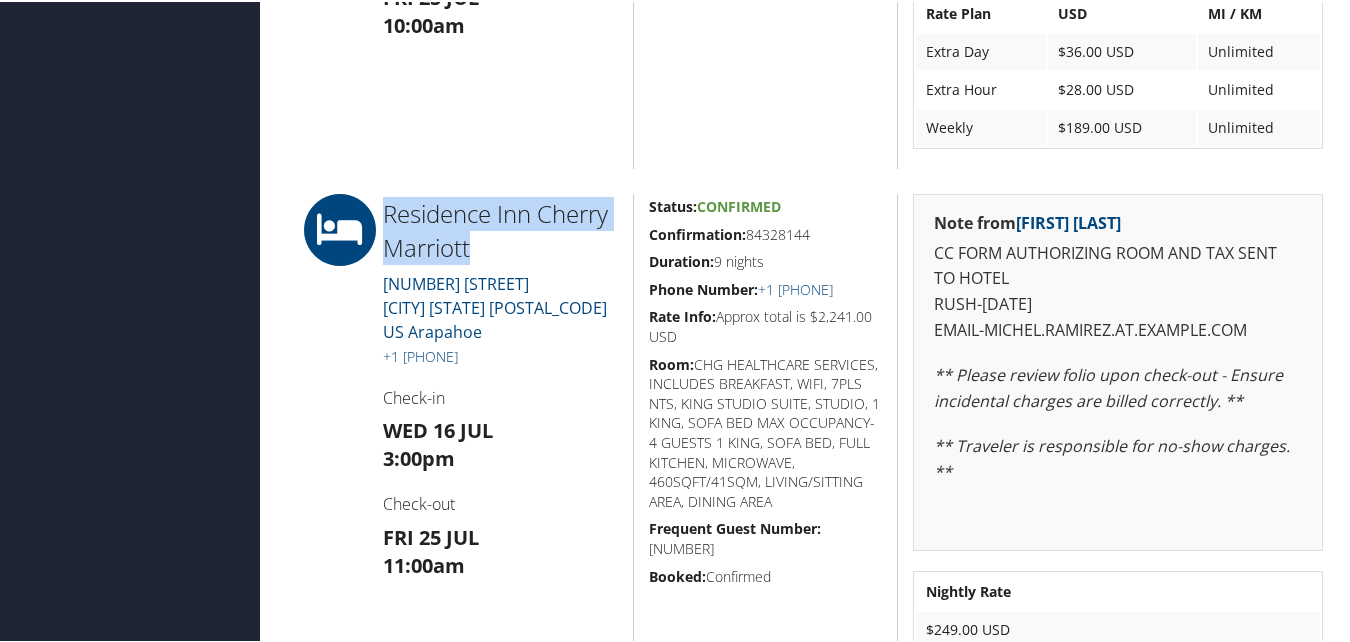 drag, startPoint x: 442, startPoint y: 253, endPoint x: 388, endPoint y: 221, distance: 62.76942 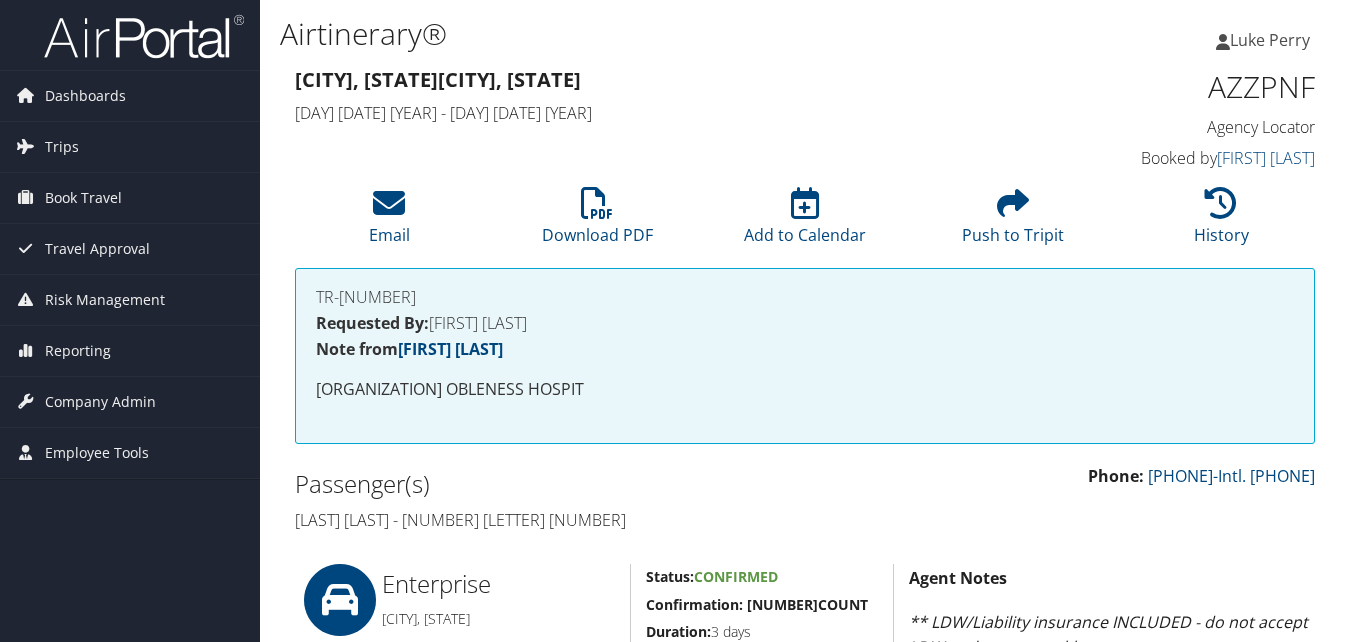 scroll, scrollTop: 800, scrollLeft: 0, axis: vertical 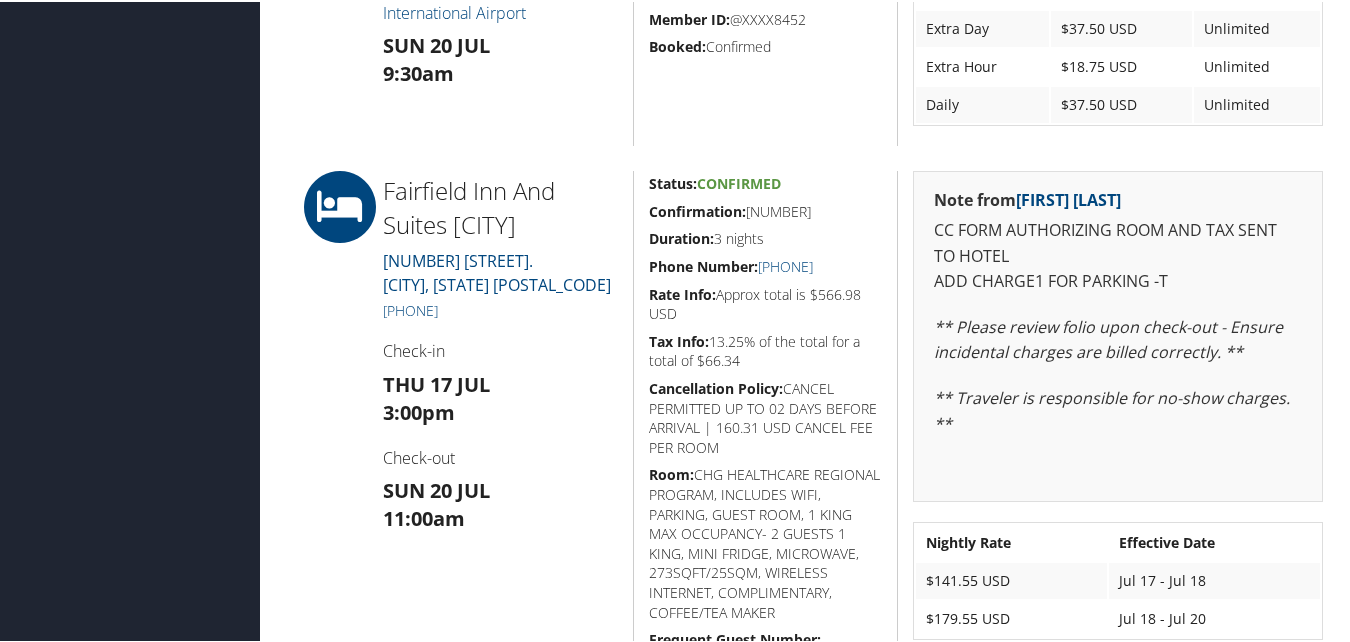 drag, startPoint x: 838, startPoint y: 206, endPoint x: 642, endPoint y: 209, distance: 196.02296 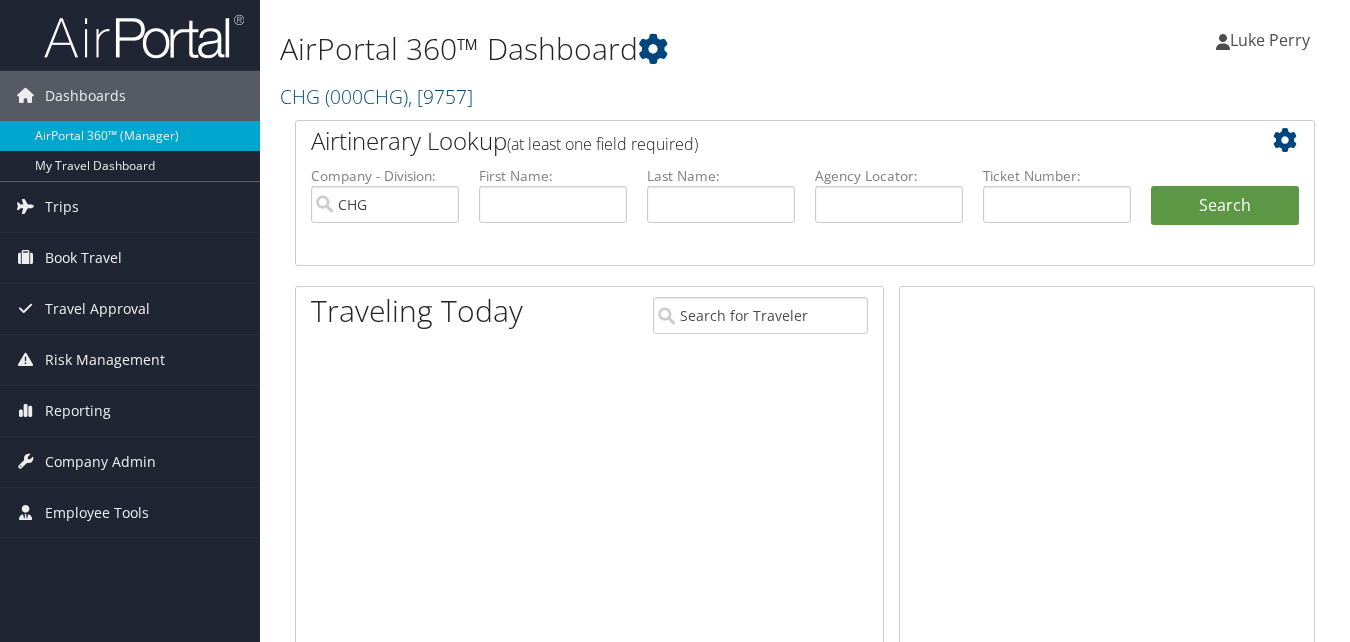 scroll, scrollTop: 0, scrollLeft: 0, axis: both 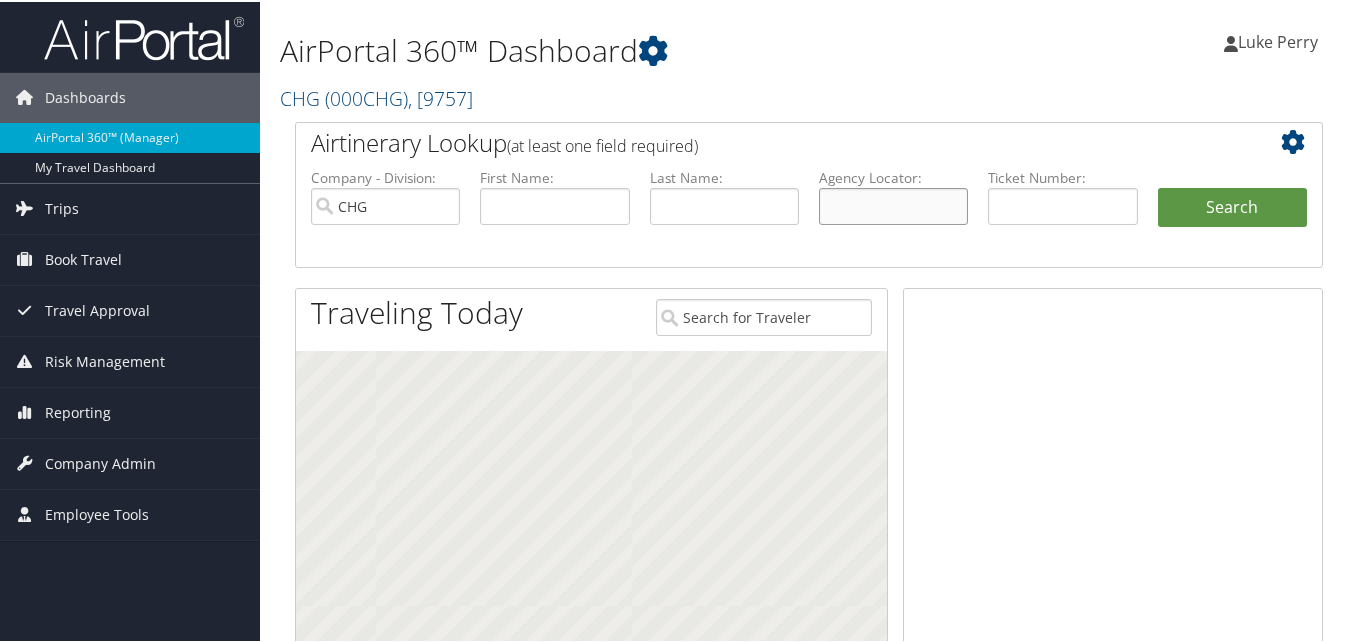 click at bounding box center [893, 204] 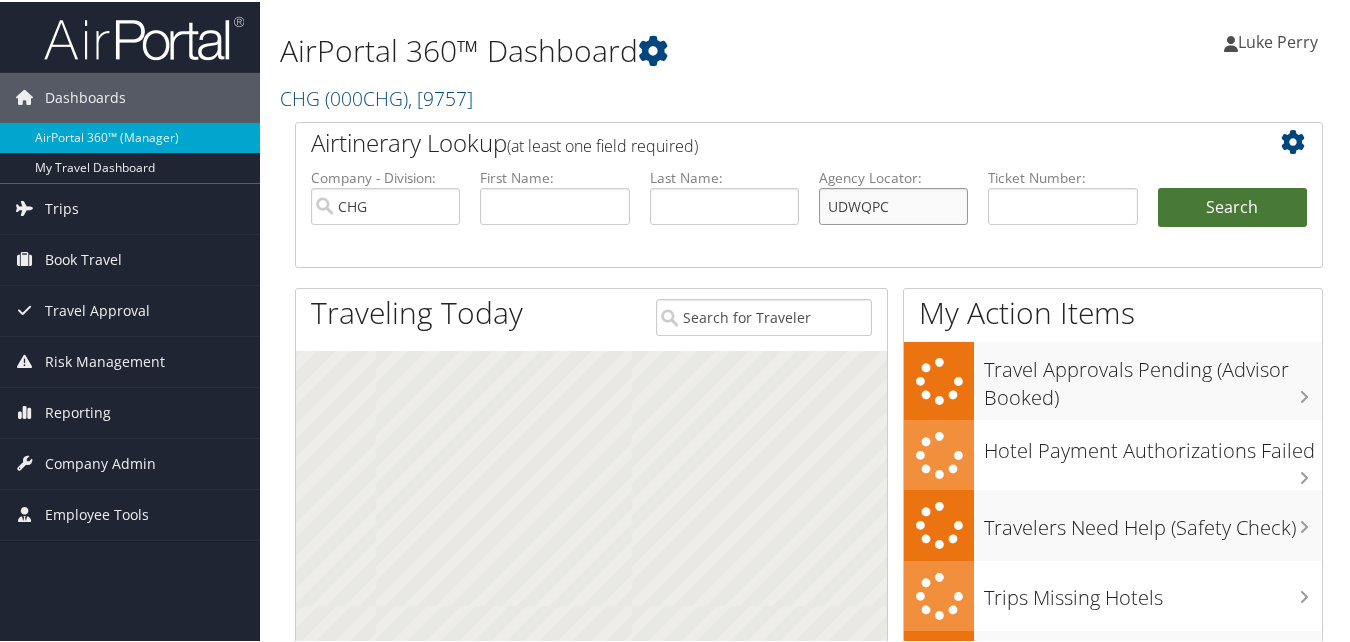 type on "UDWQPC" 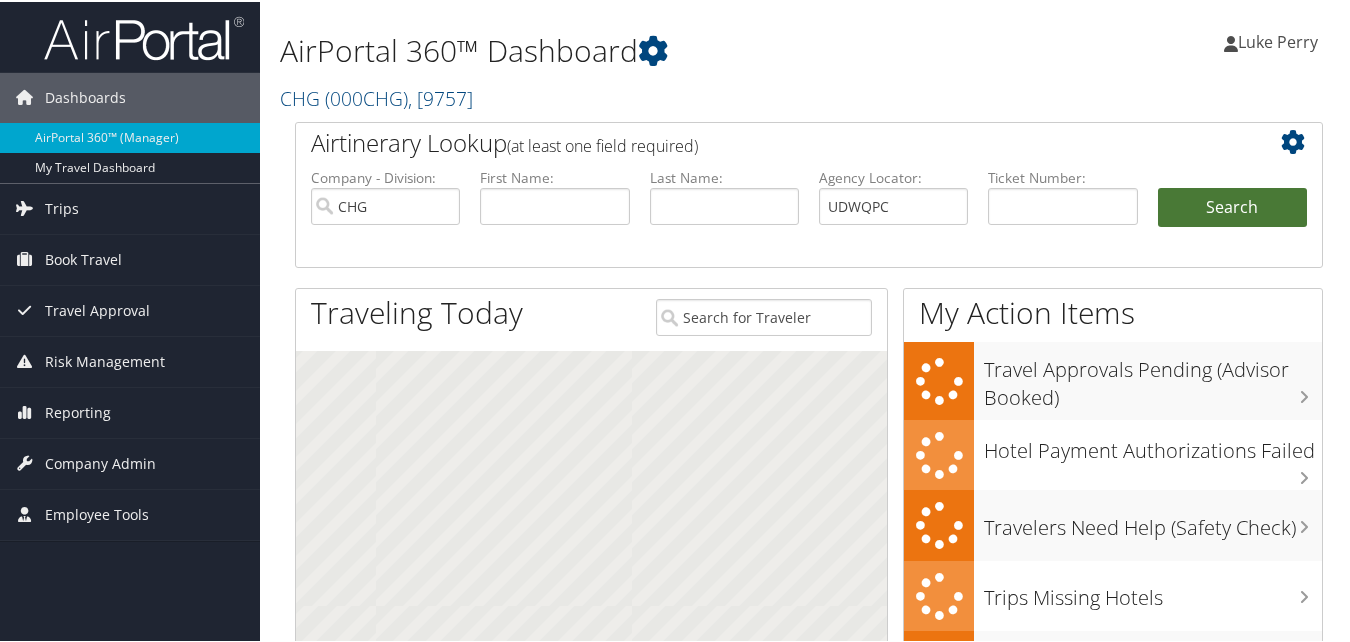 click on "Search" at bounding box center (1232, 206) 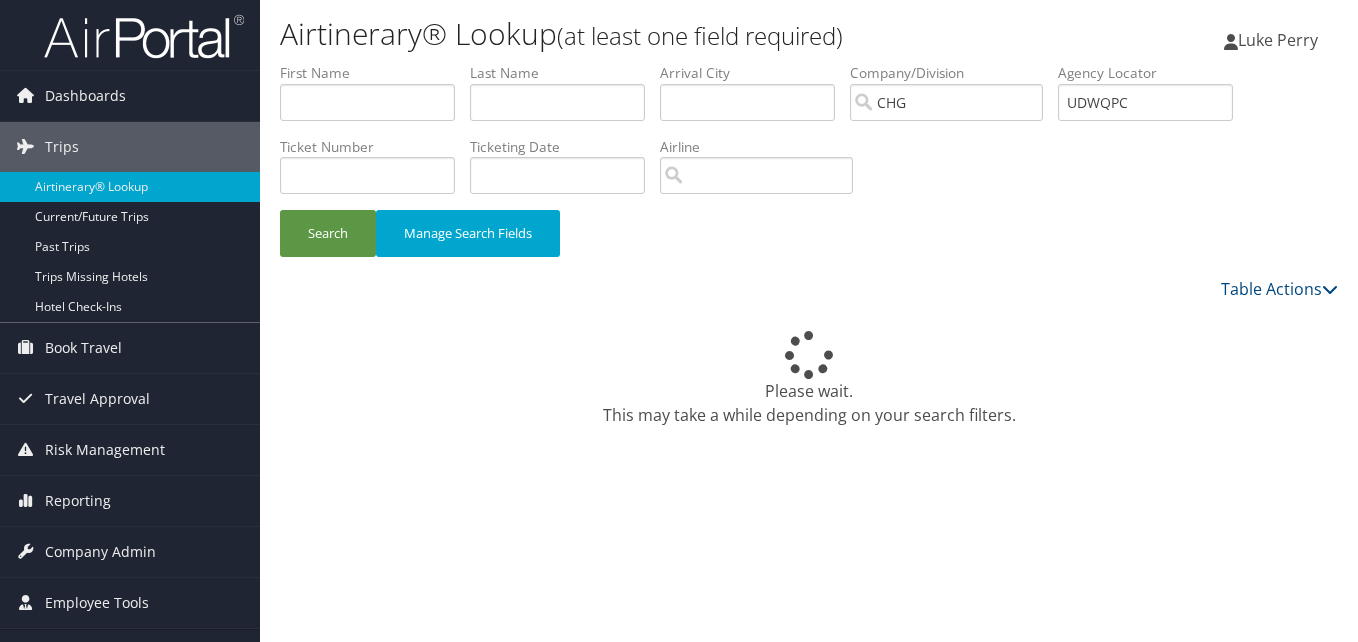 scroll, scrollTop: 0, scrollLeft: 0, axis: both 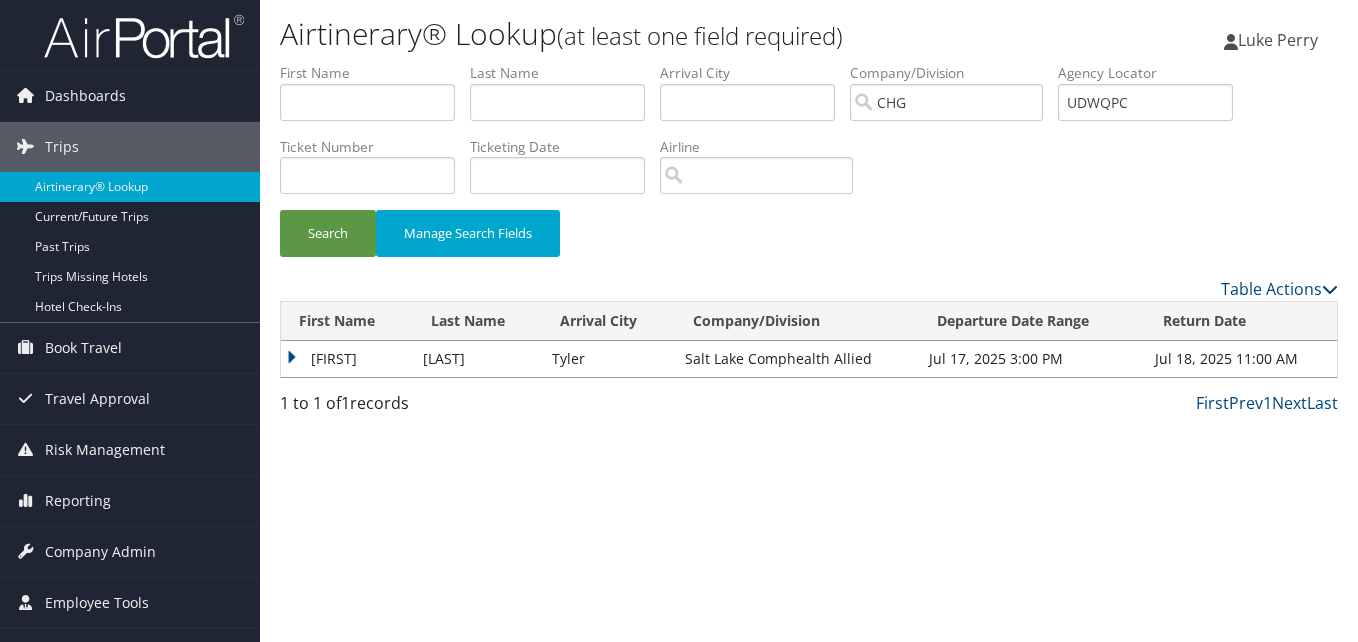 click on "[FIRST]" at bounding box center (347, 359) 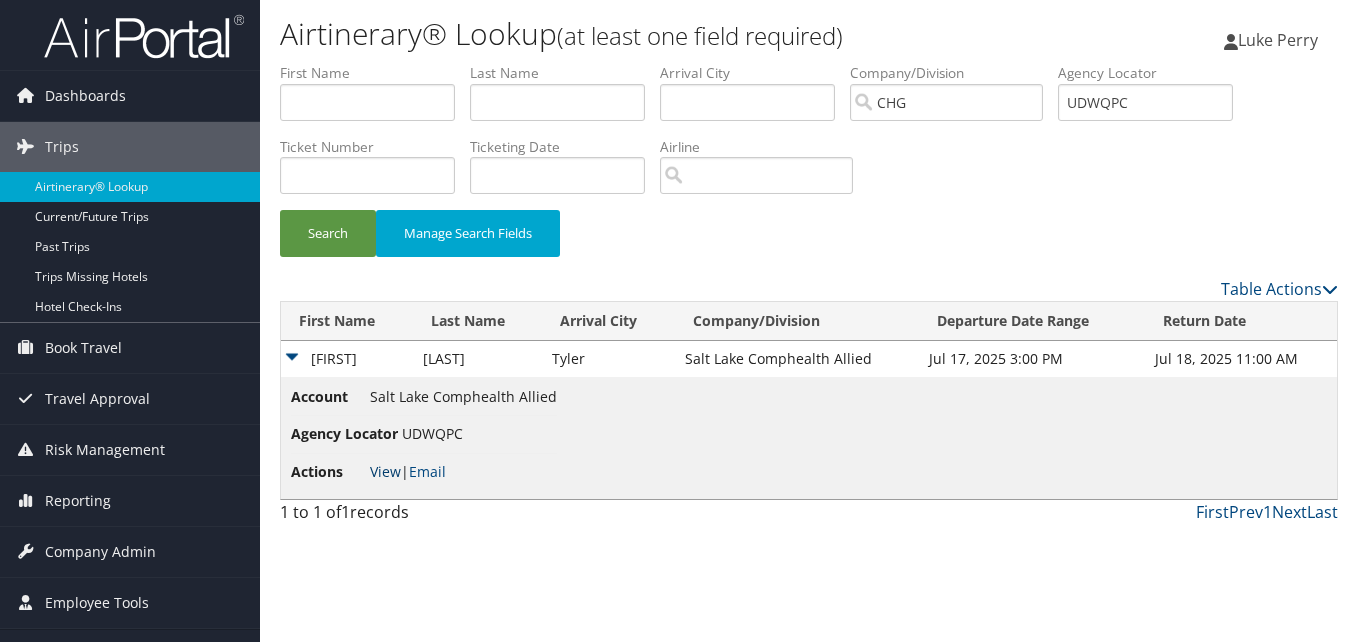 click on "View" at bounding box center [385, 471] 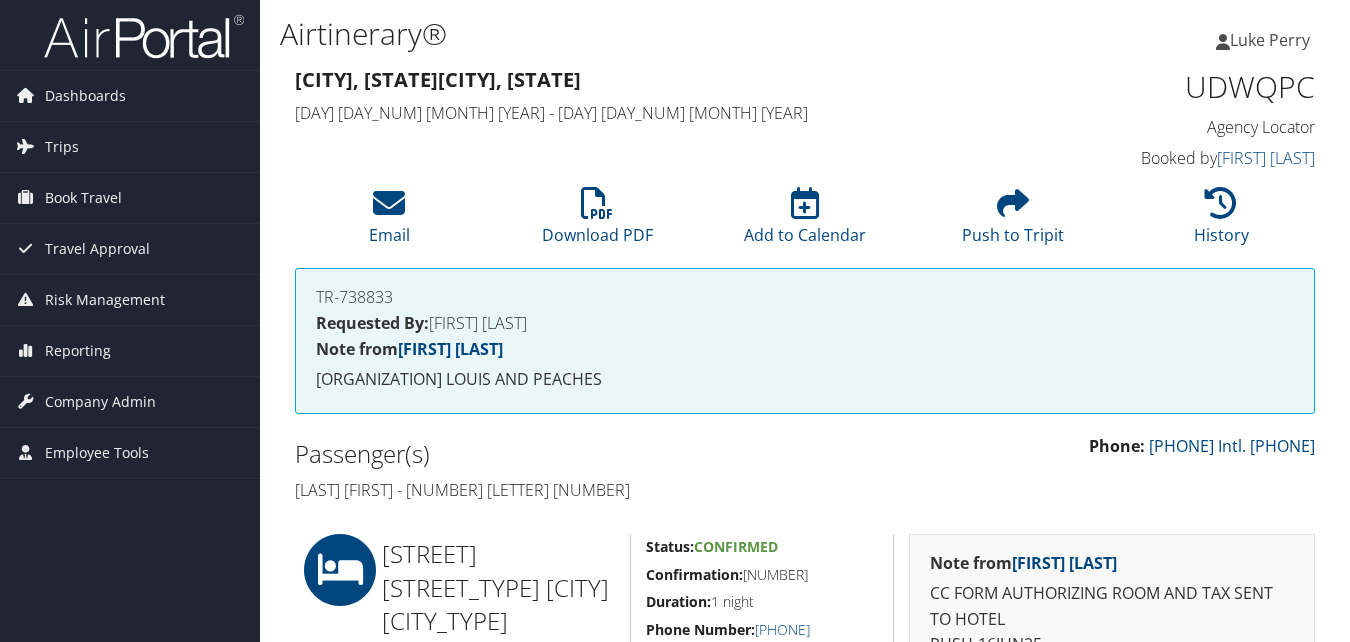 scroll, scrollTop: 300, scrollLeft: 0, axis: vertical 